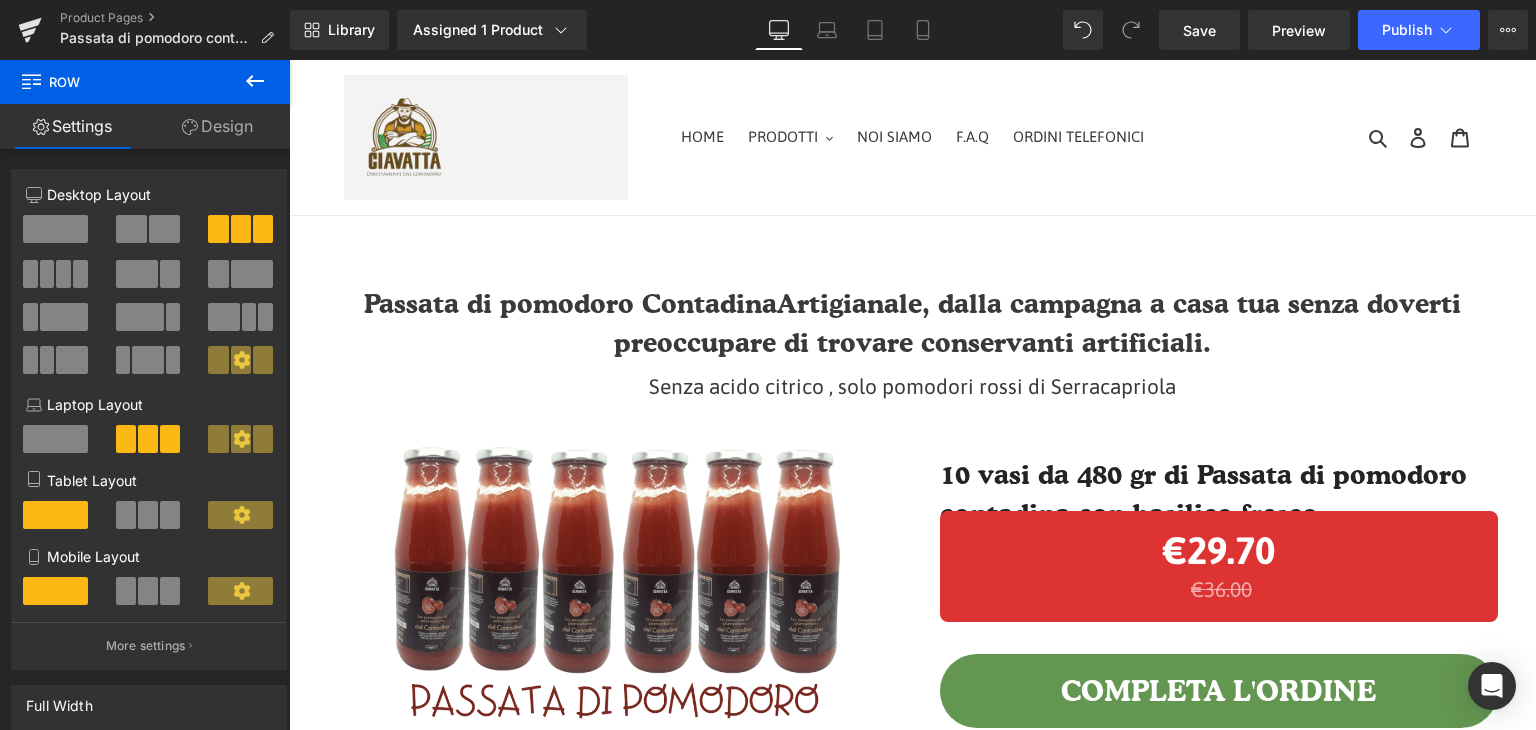 scroll, scrollTop: 1500, scrollLeft: 0, axis: vertical 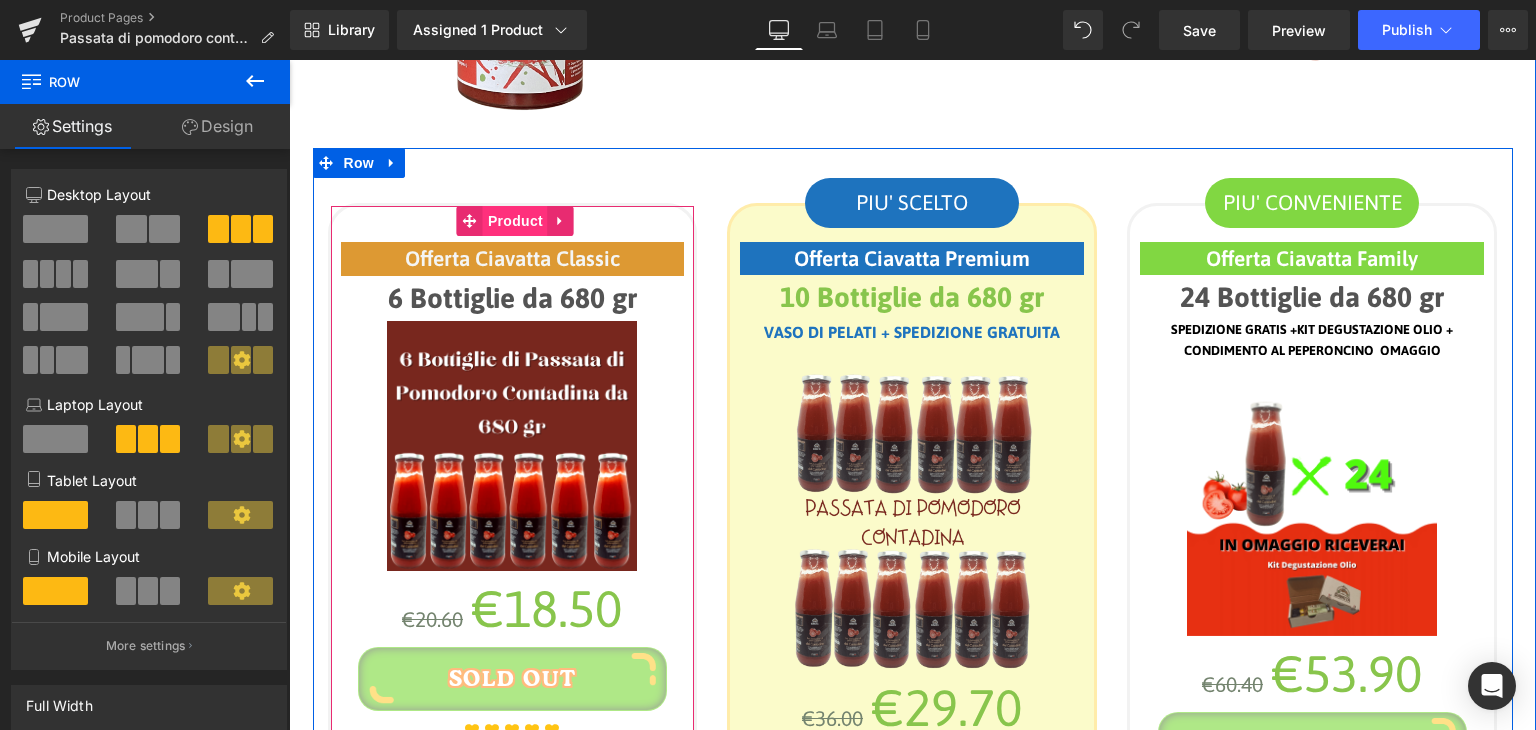click on "Product" at bounding box center [515, 221] 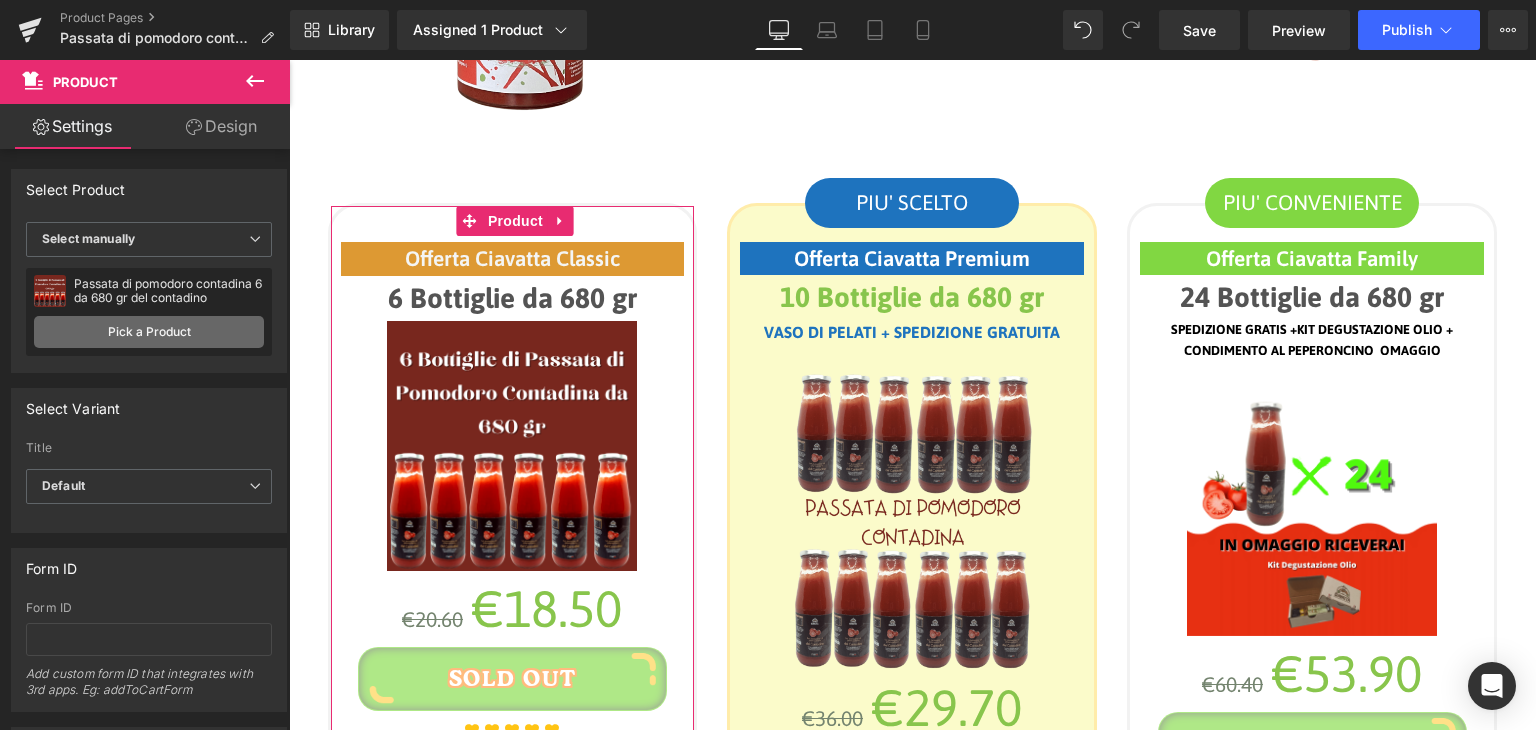click on "Pick a Product" at bounding box center [149, 332] 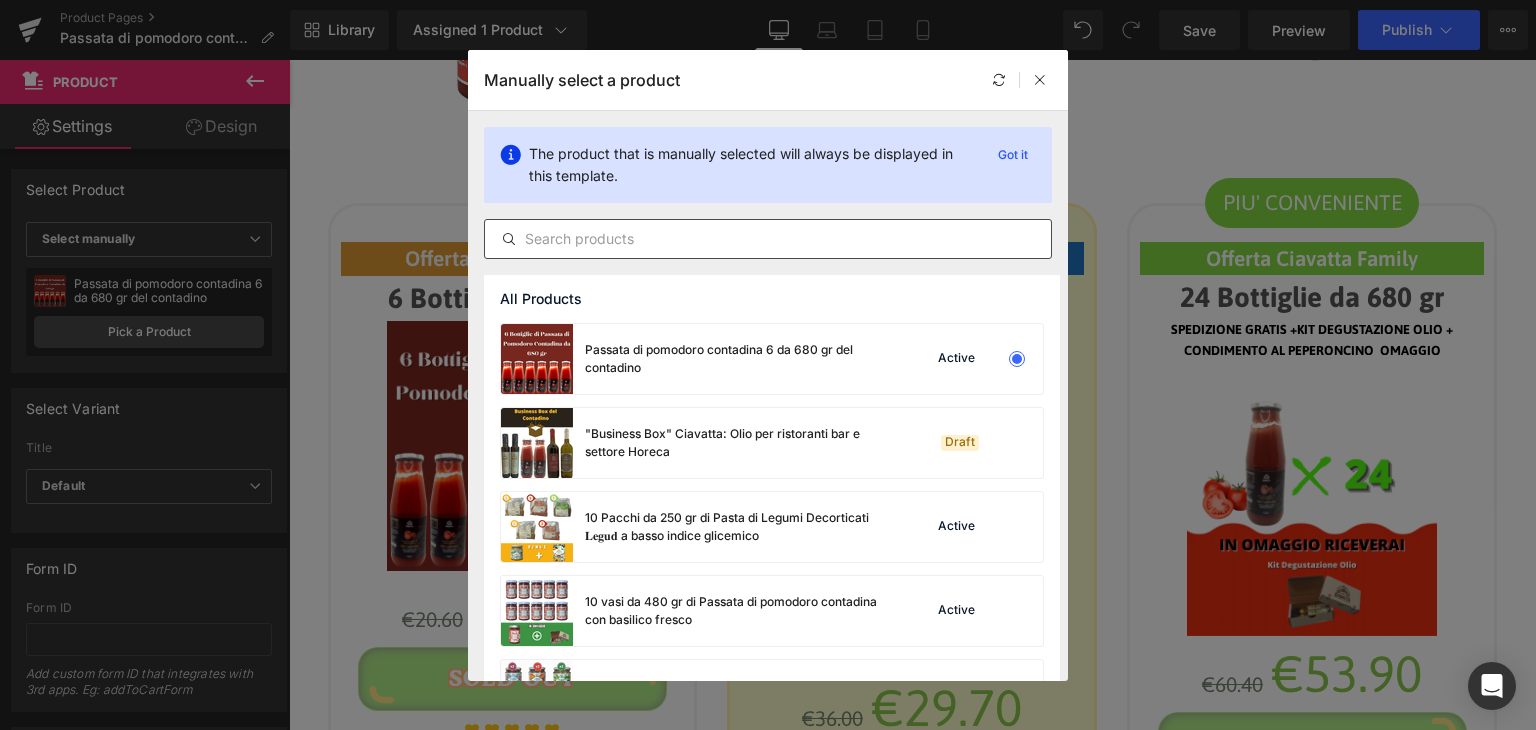 click at bounding box center (768, 239) 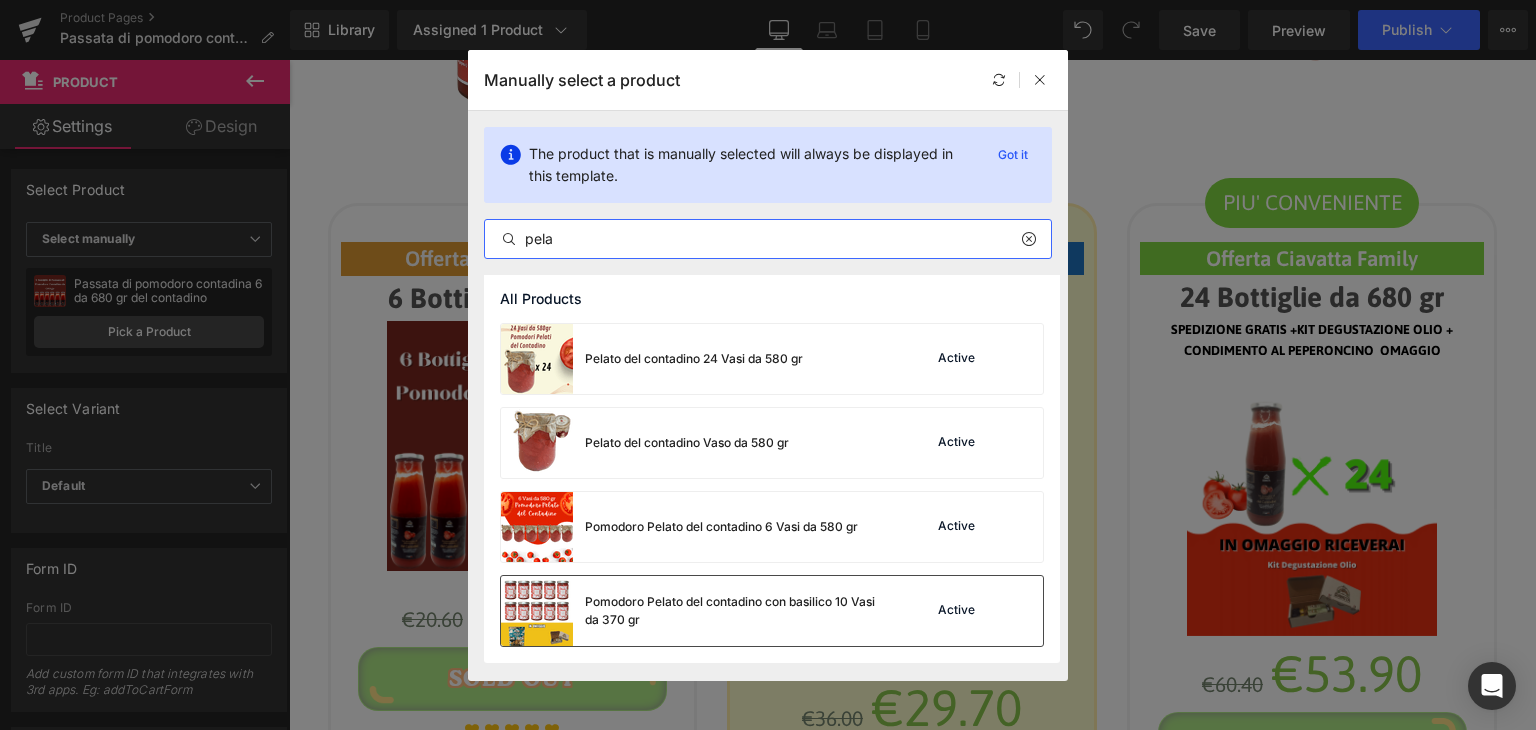 type on "pela" 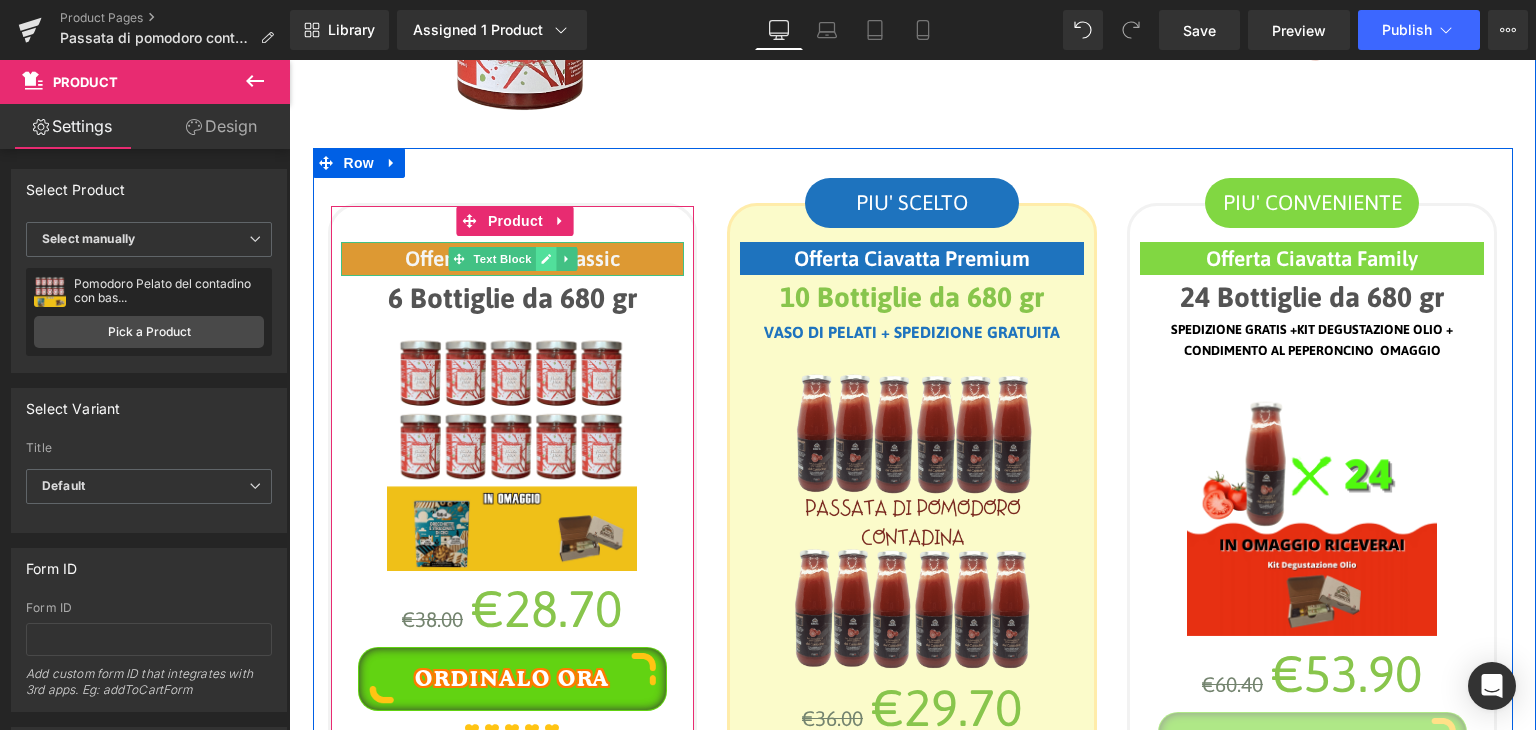click 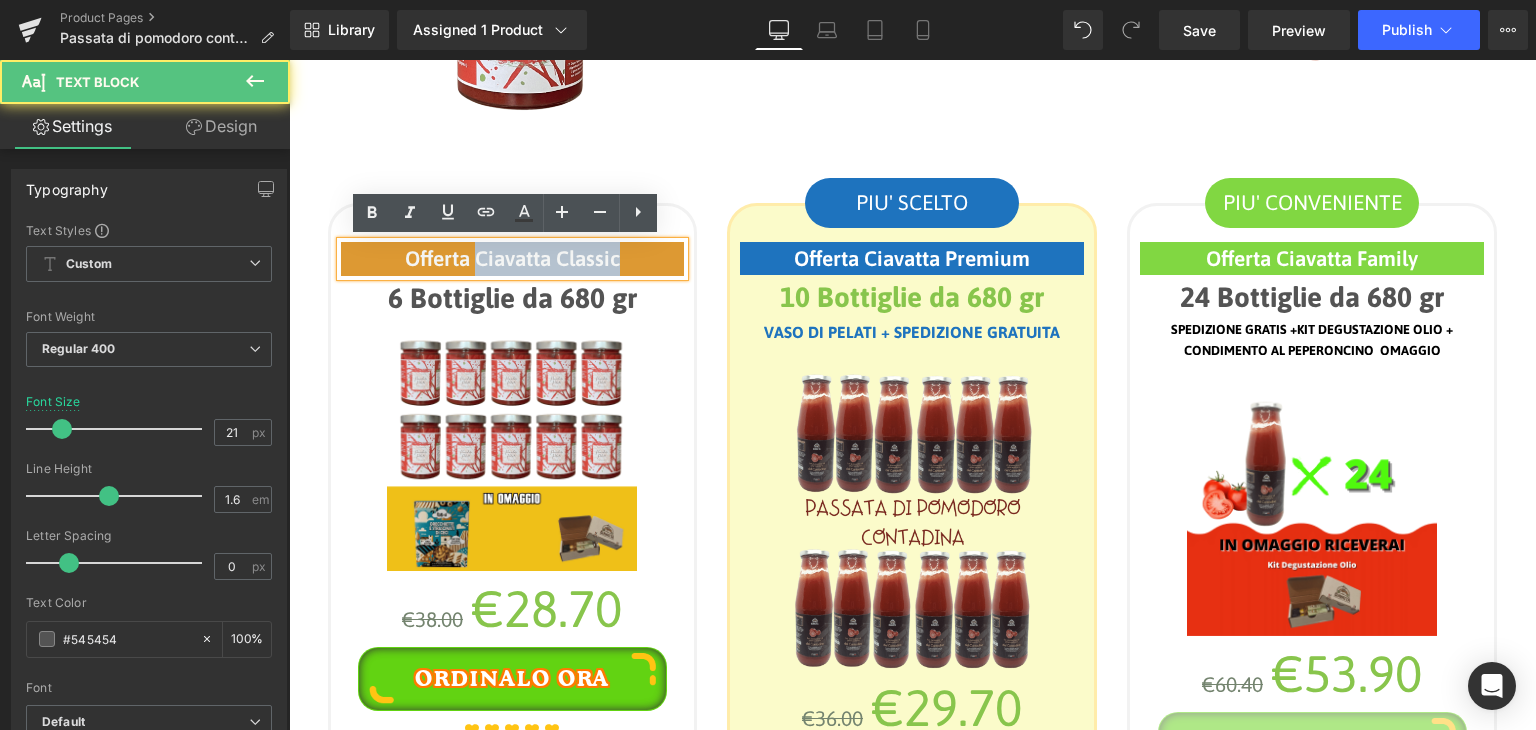 drag, startPoint x: 564, startPoint y: 248, endPoint x: 629, endPoint y: 241, distance: 65.37584 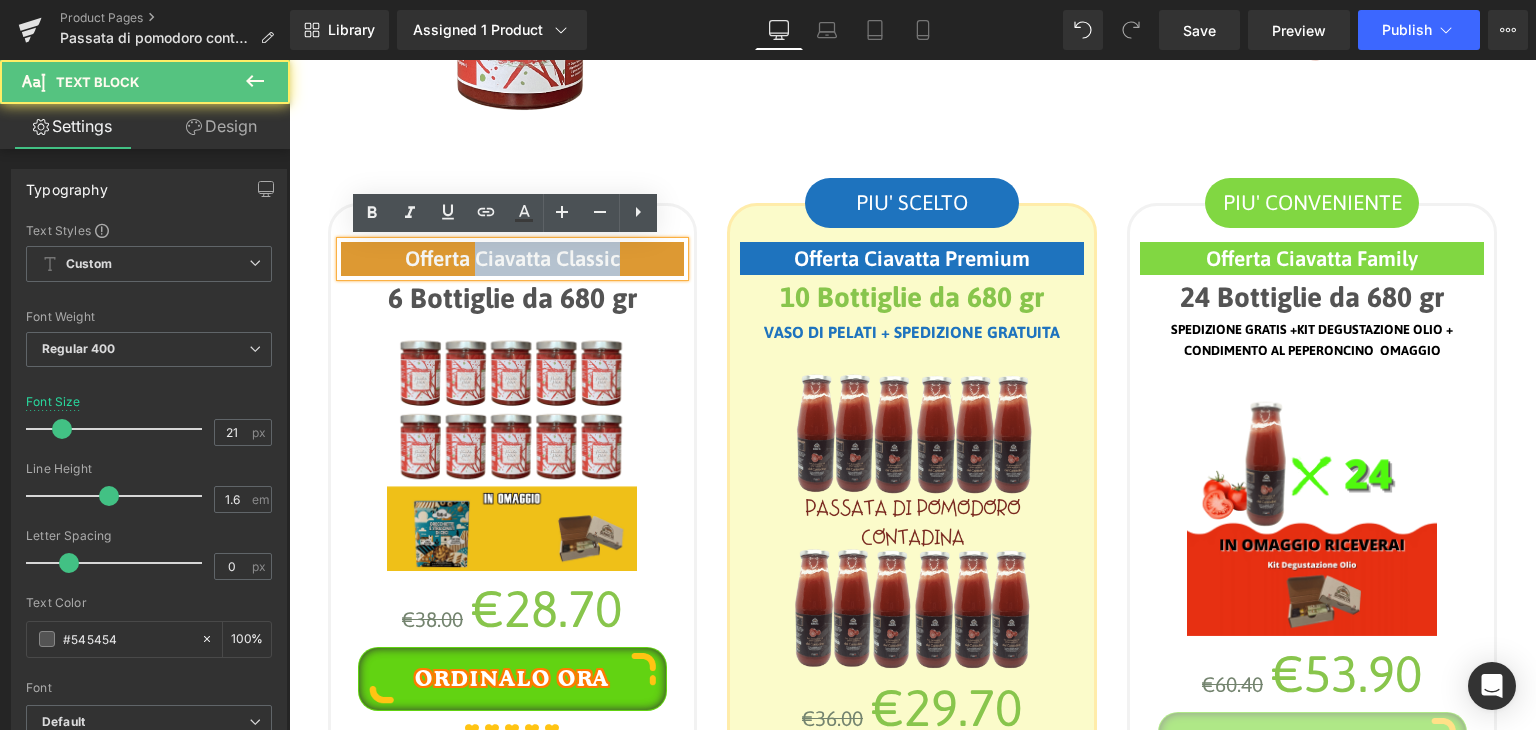 click on "Offerta Ciavatta Classic" at bounding box center [513, 259] 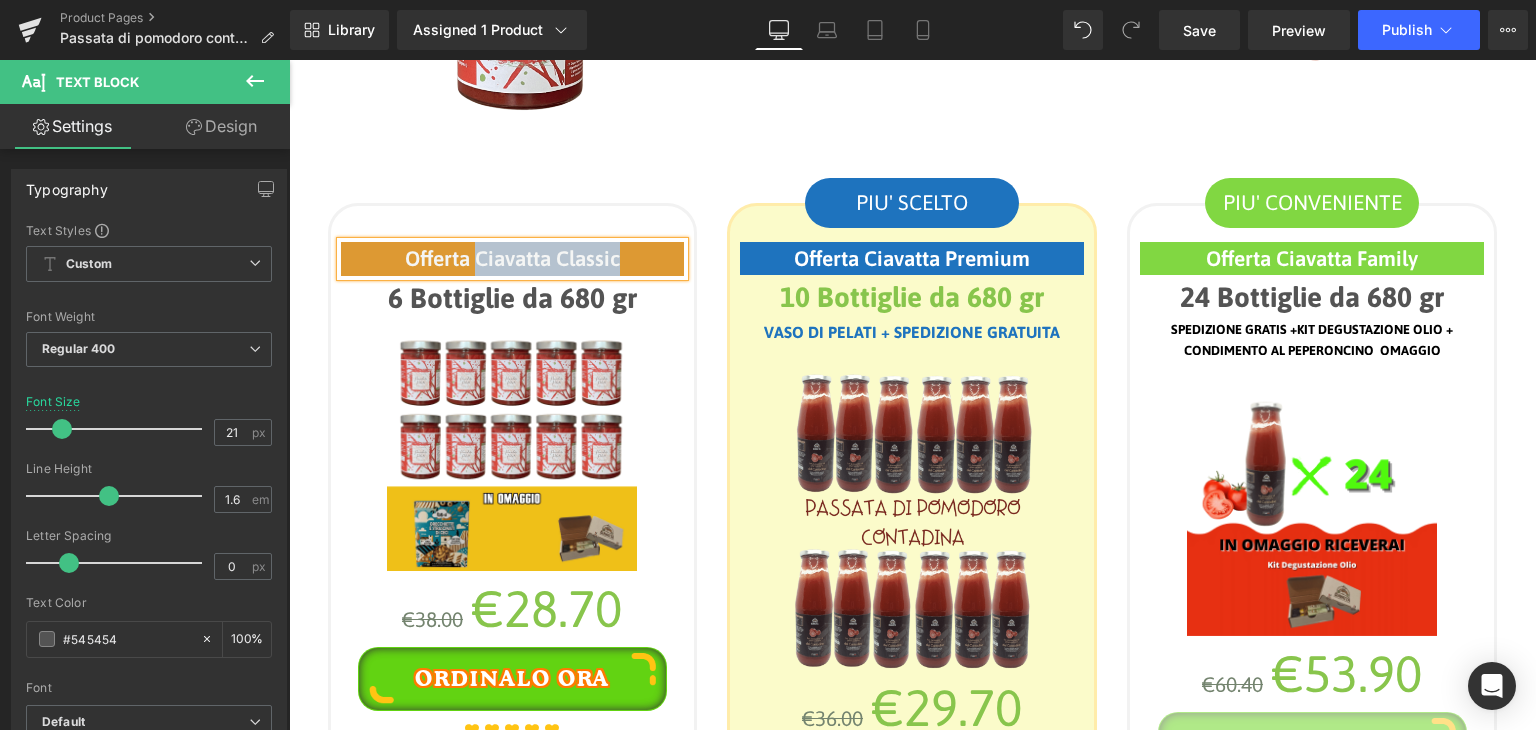 type 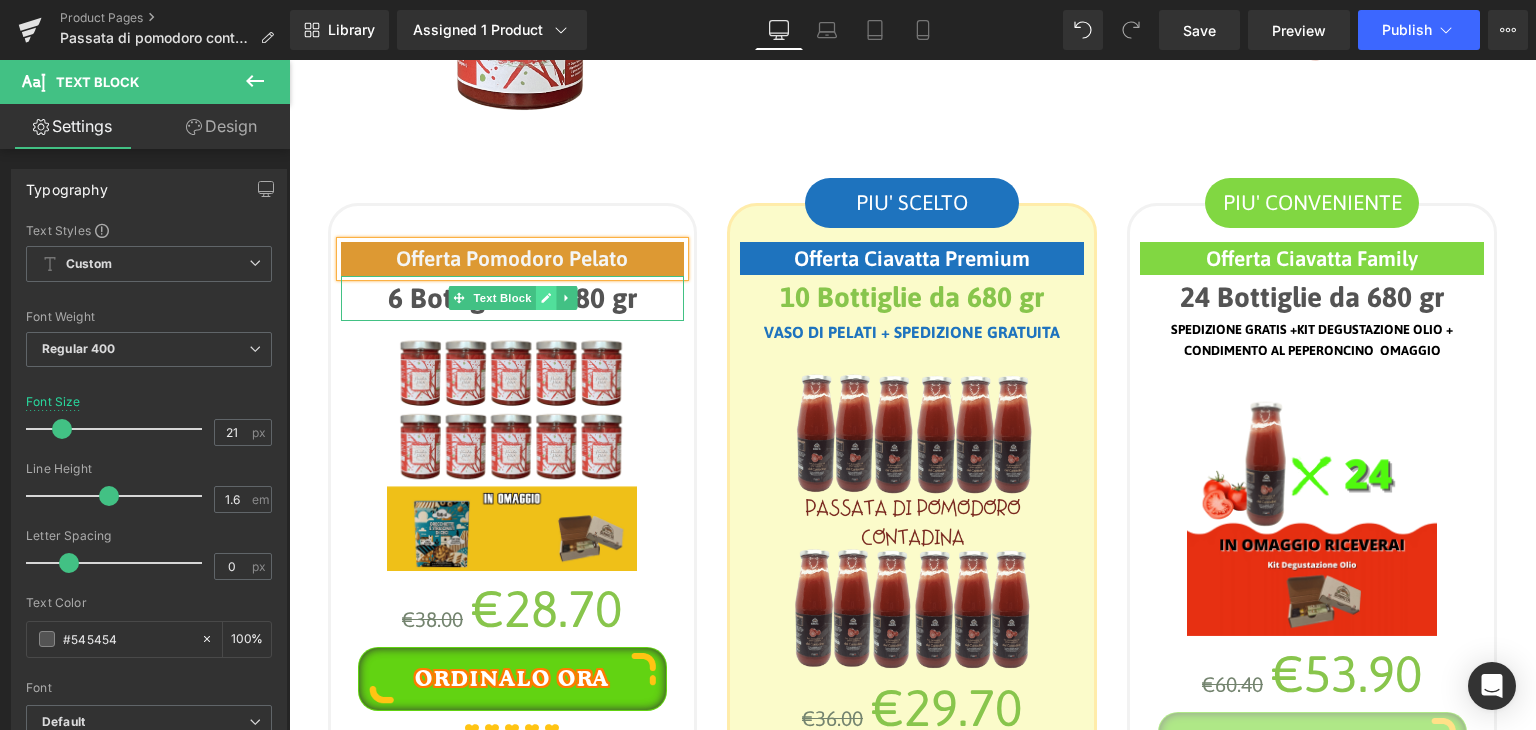 click 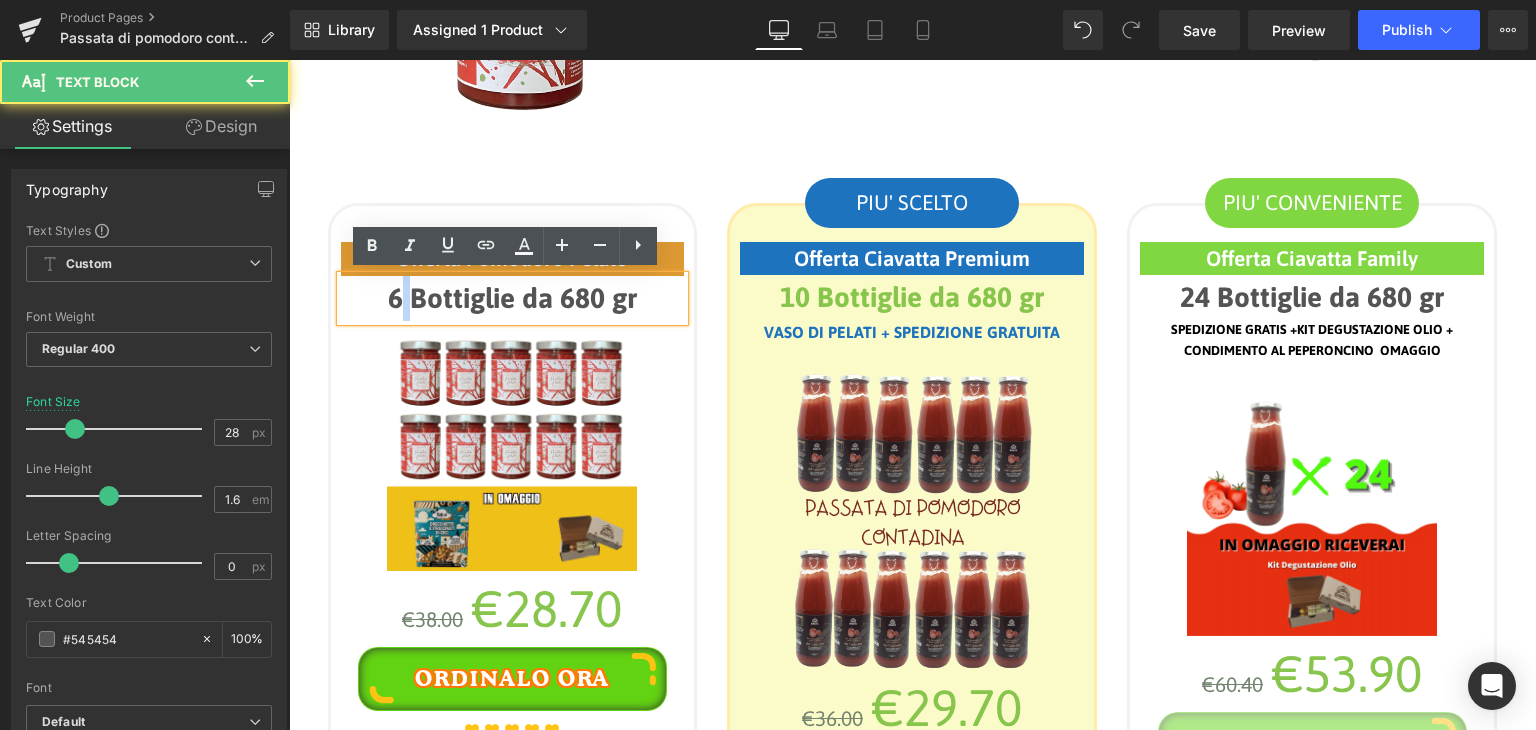 click on "6 Bottiglie da 680 gr" at bounding box center (513, 298) 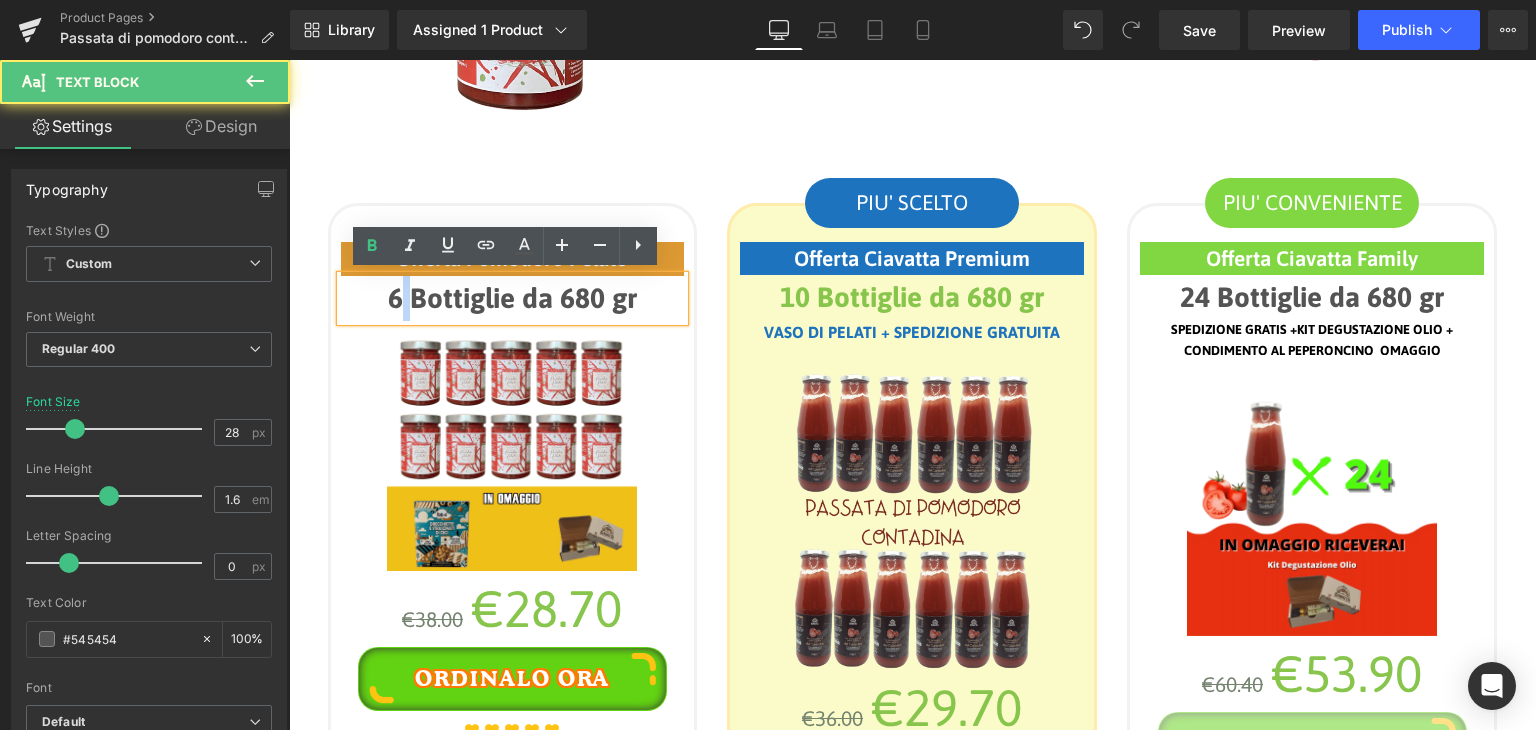 type 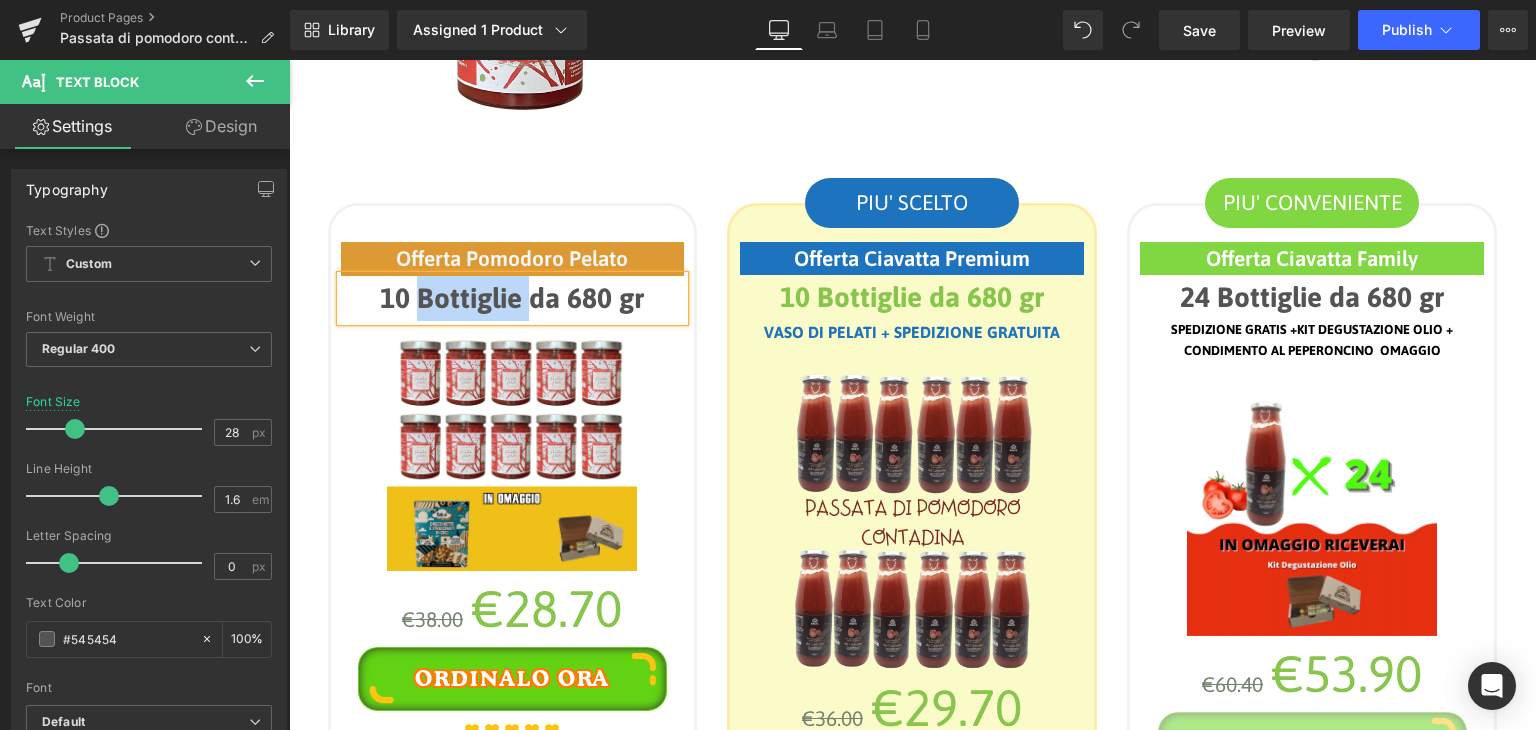 drag, startPoint x: 407, startPoint y: 293, endPoint x: 514, endPoint y: 295, distance: 107.01869 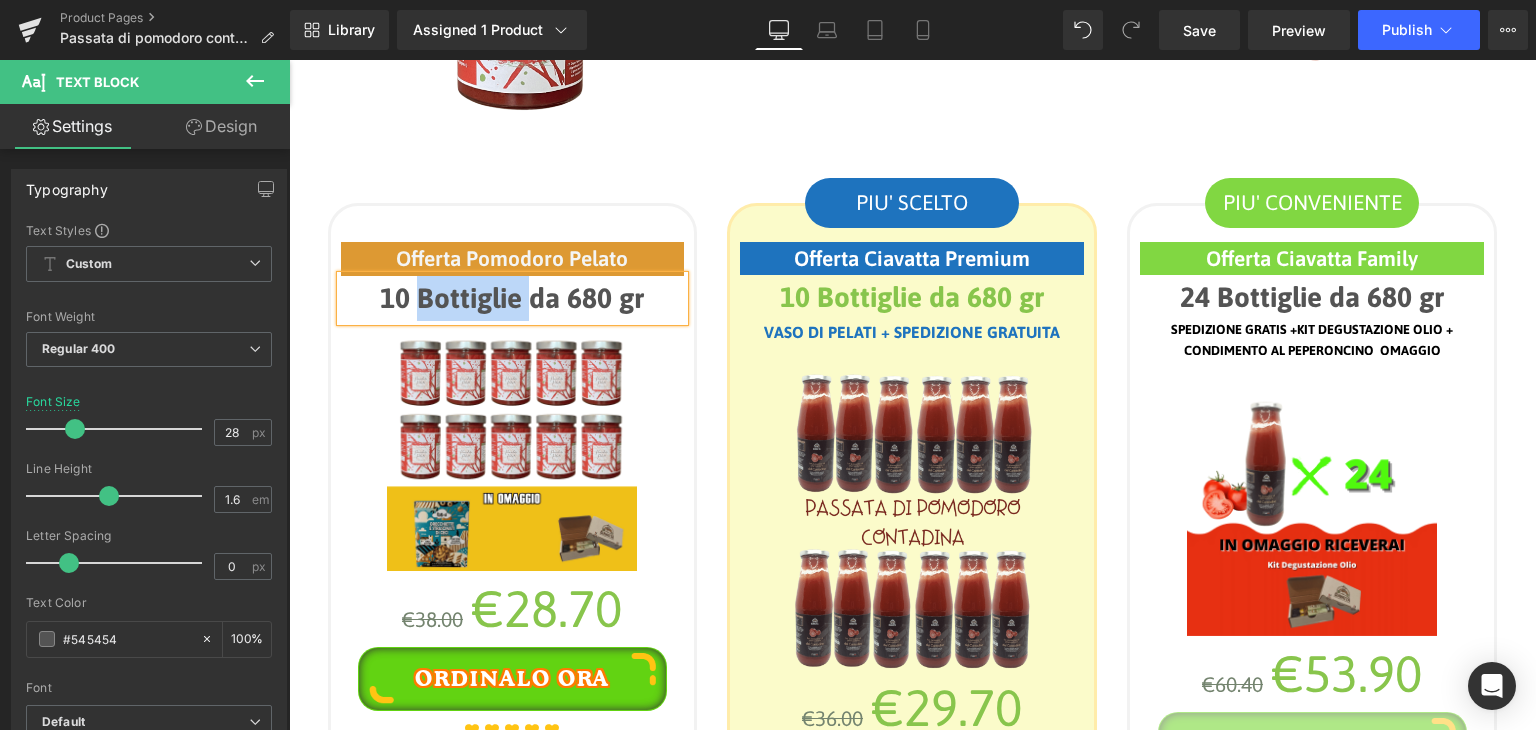 click on "10 Bottiglie da 680 gr" at bounding box center (513, 298) 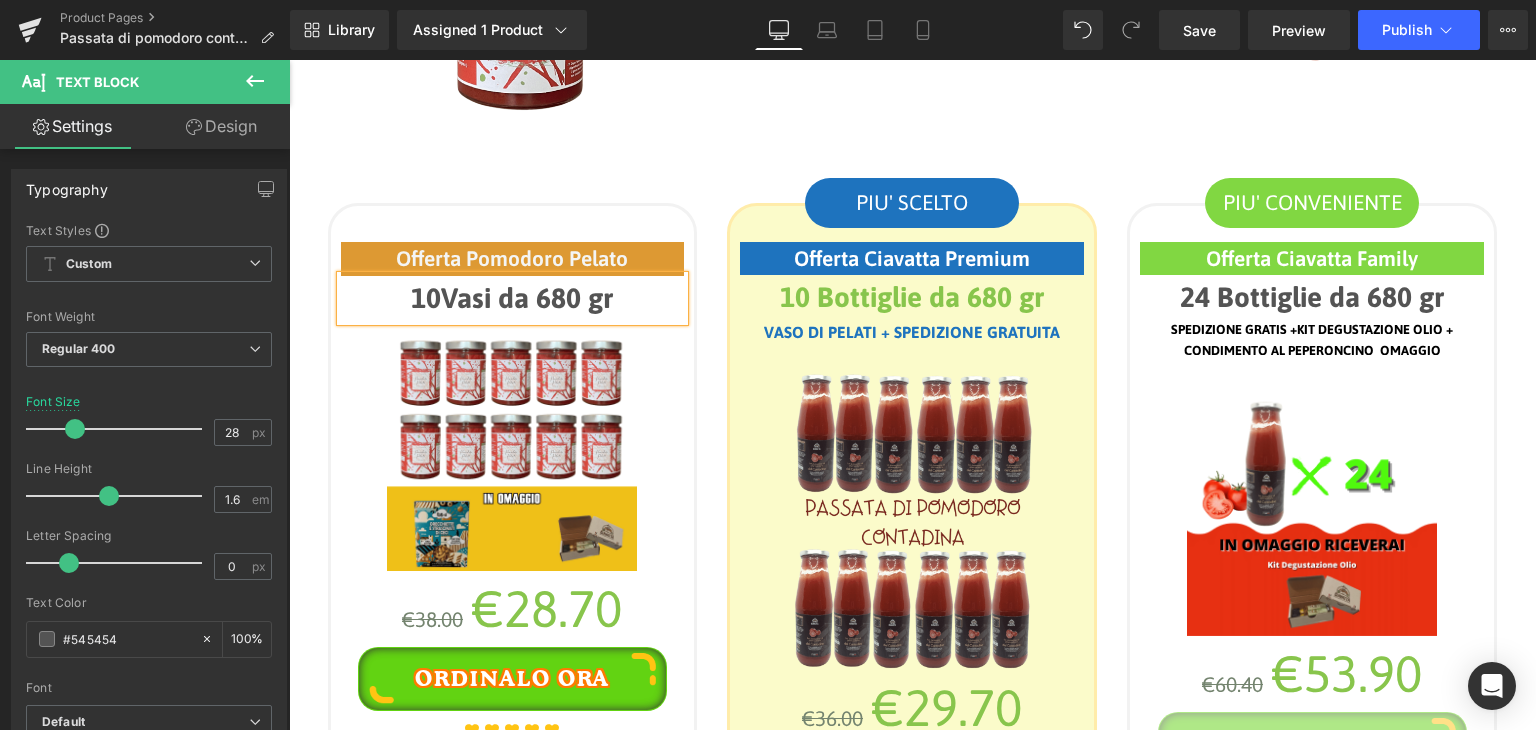 click on "10Vasi da 680 gr" at bounding box center (513, 298) 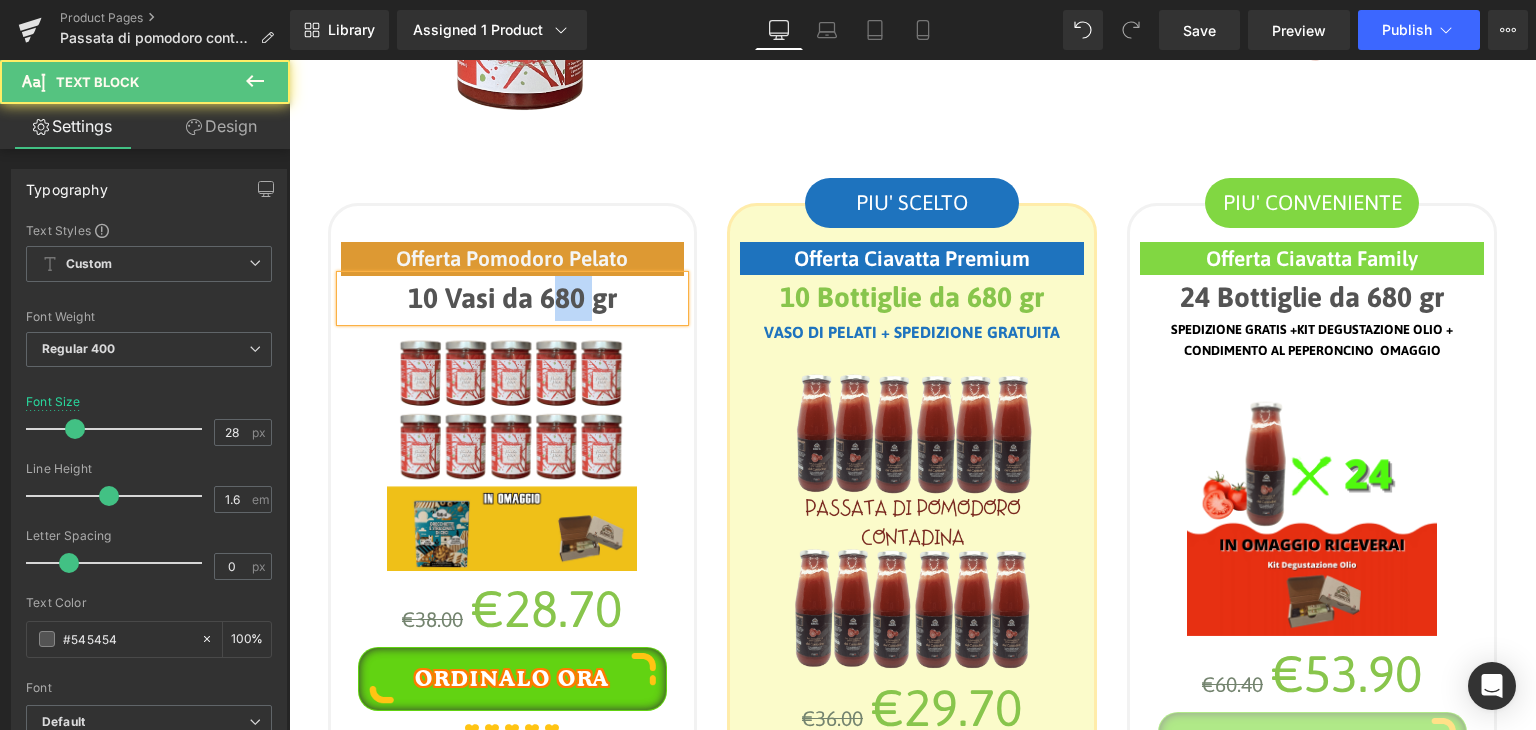 drag, startPoint x: 542, startPoint y: 294, endPoint x: 577, endPoint y: 297, distance: 35.128338 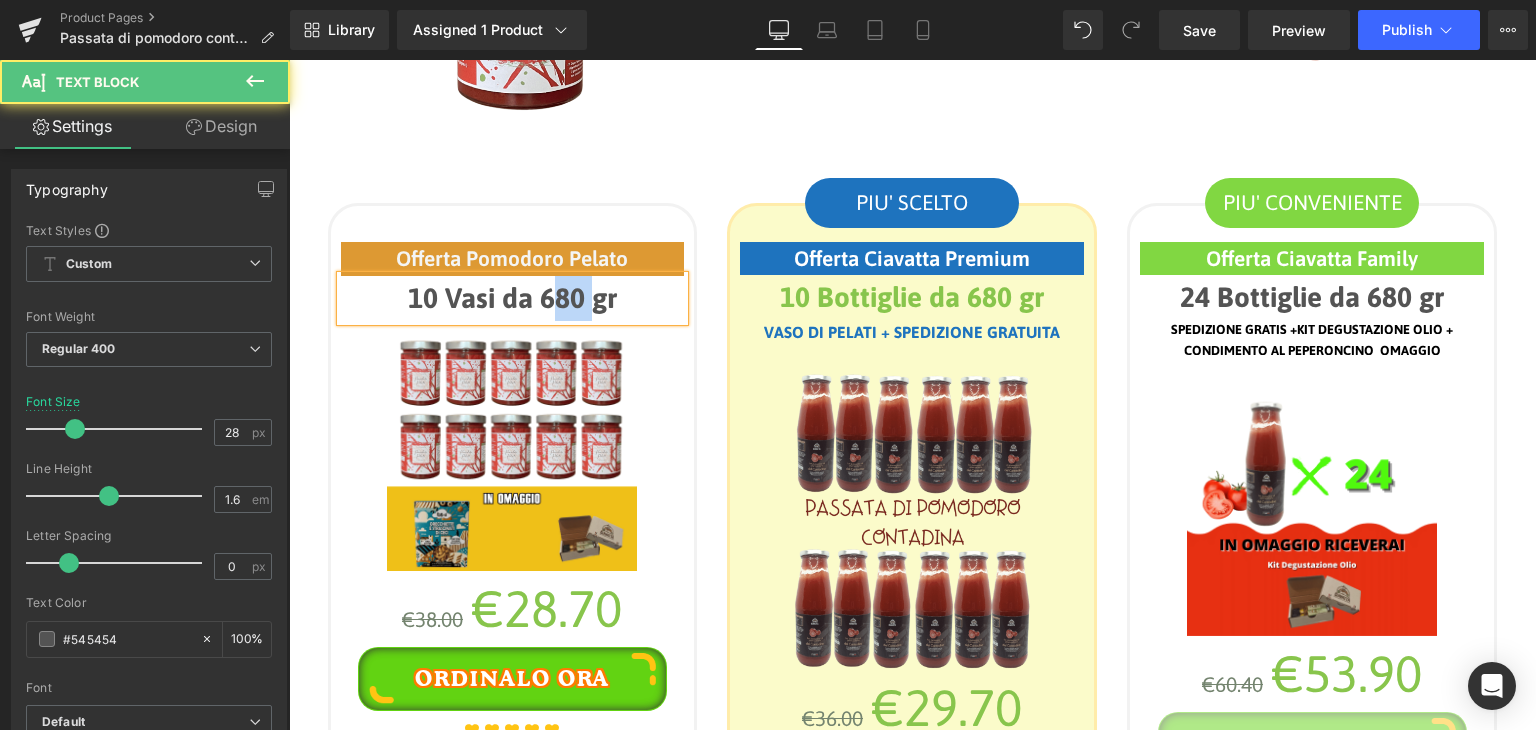 click on "10 Vasi da 680 gr" at bounding box center [513, 298] 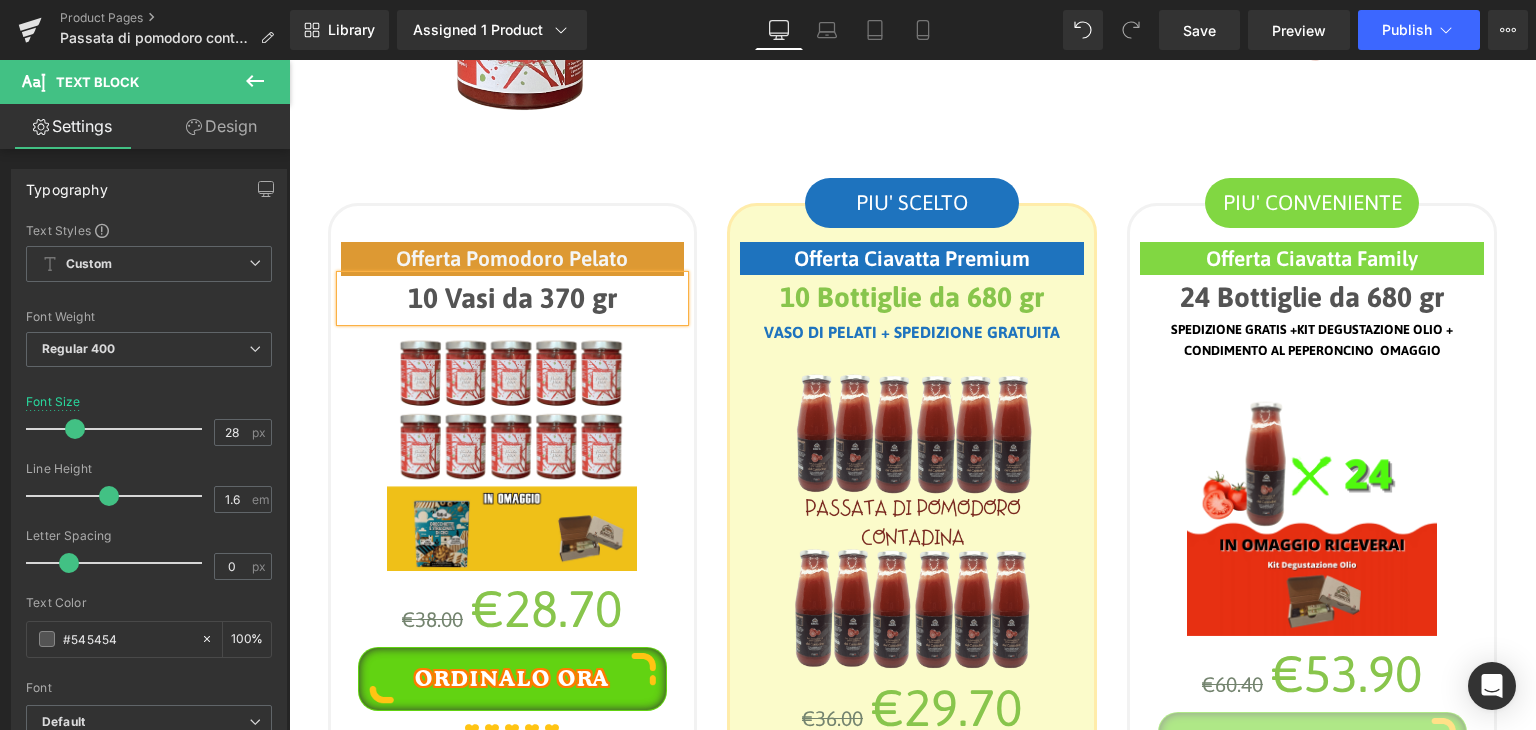 click on "PIU' SCELTO Text Block
Offerta Ciavatta Premium
Text Block          10 Bottiglie da 680 gr Text Block         VASO DI PELATI + spedizione gratuita Text Block
(P) Image
€36.00
€29.70
(P) Price
ORDINALO ORA
(P) Cart Button
Icon
Icon
Icon" at bounding box center (912, 602) 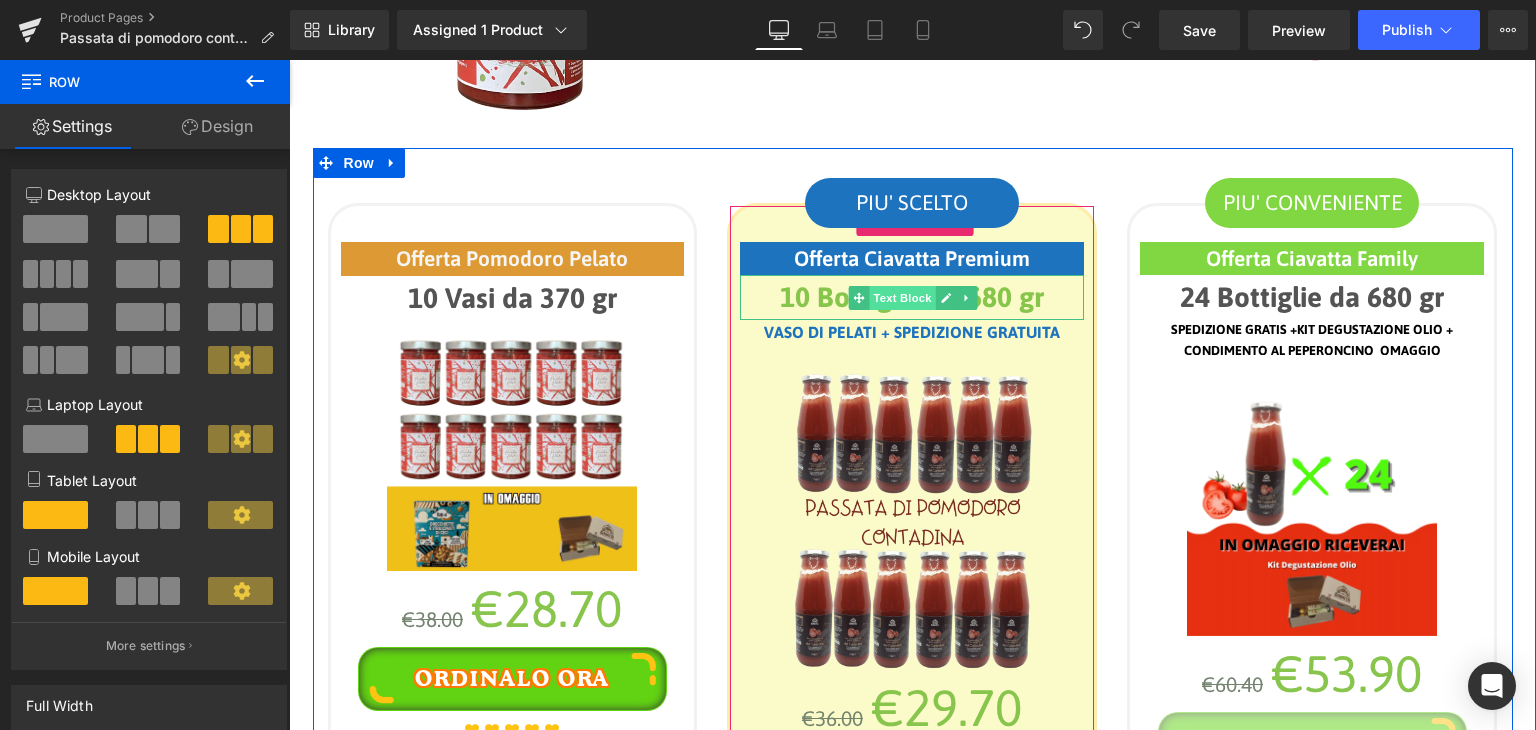 click on "Text Block" at bounding box center [903, 298] 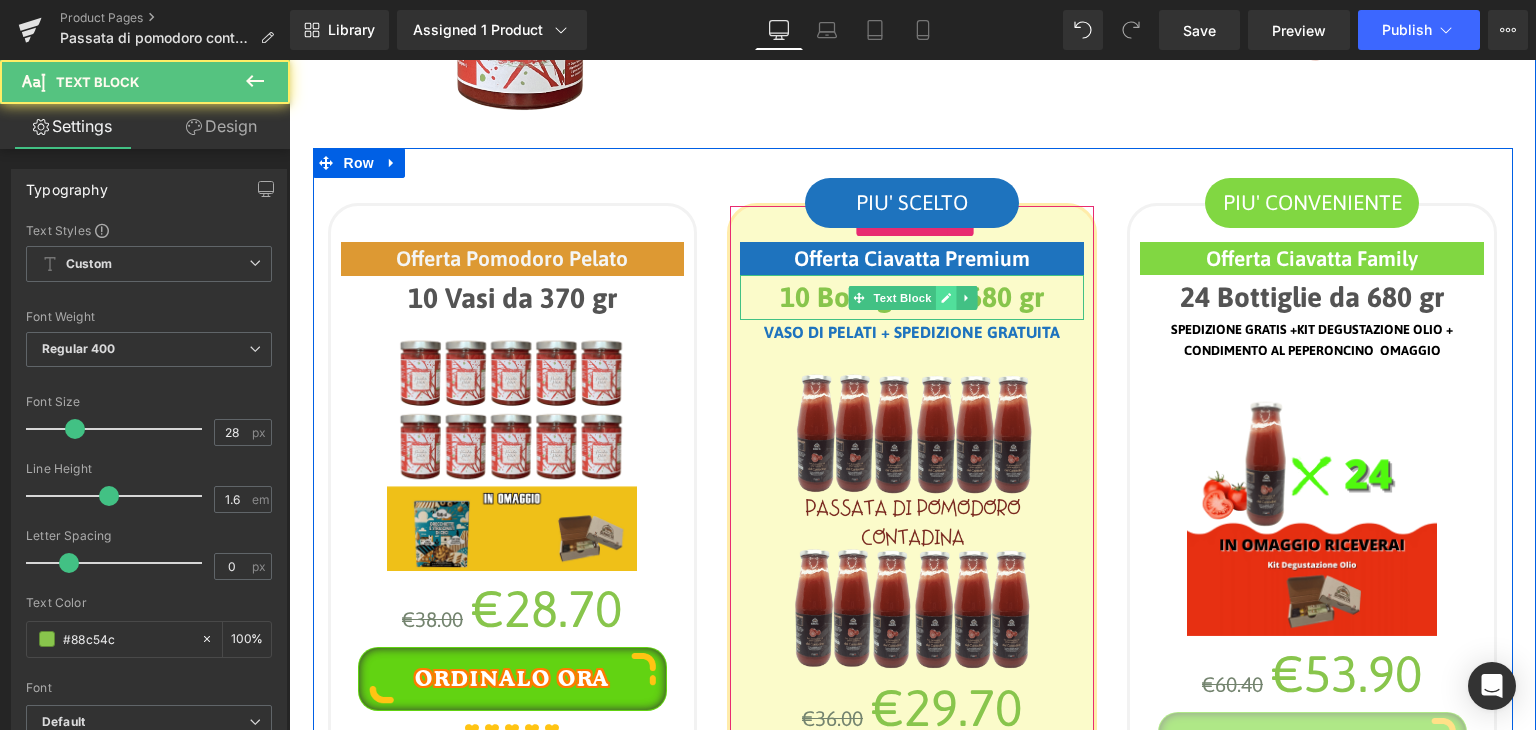 click at bounding box center [946, 298] 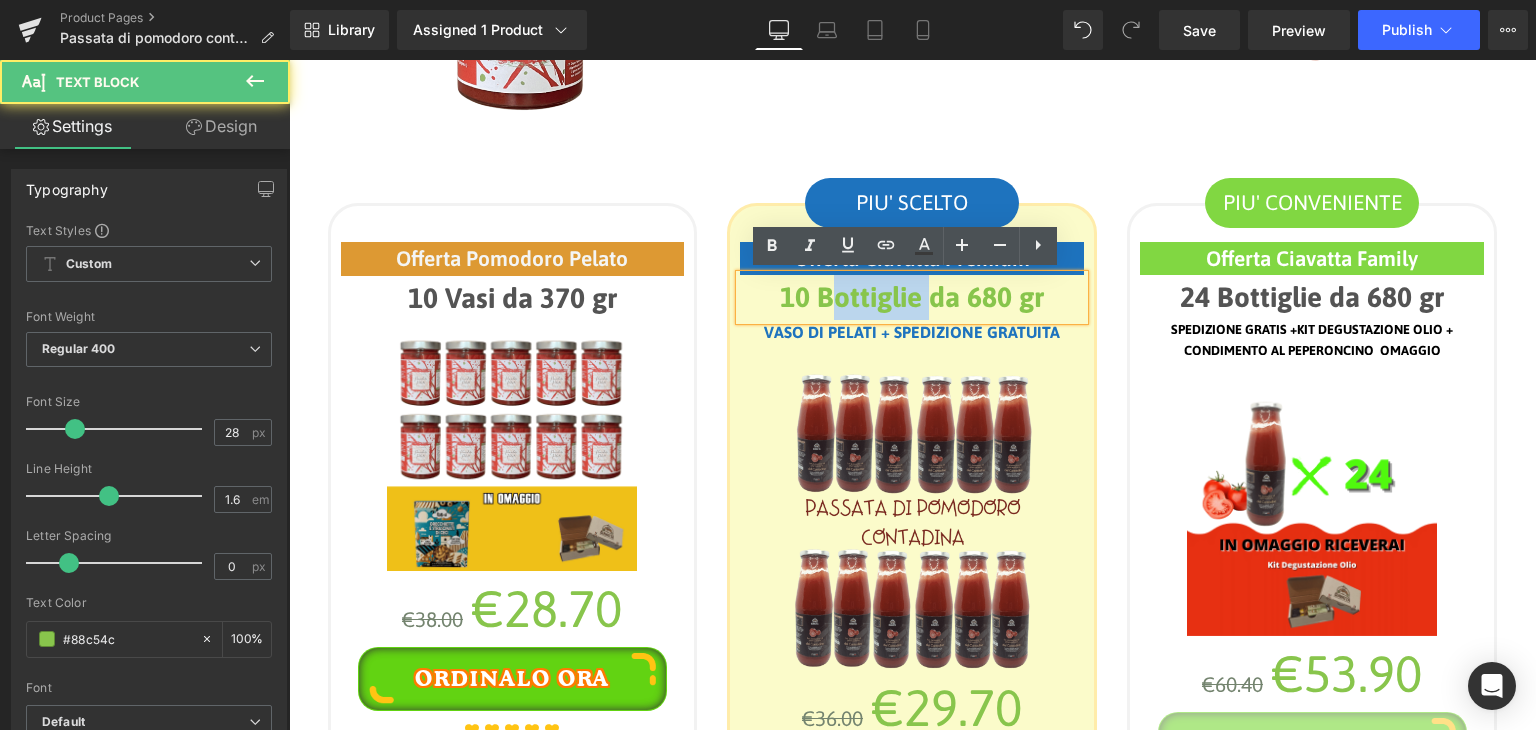 drag, startPoint x: 811, startPoint y: 298, endPoint x: 912, endPoint y: 300, distance: 101.0198 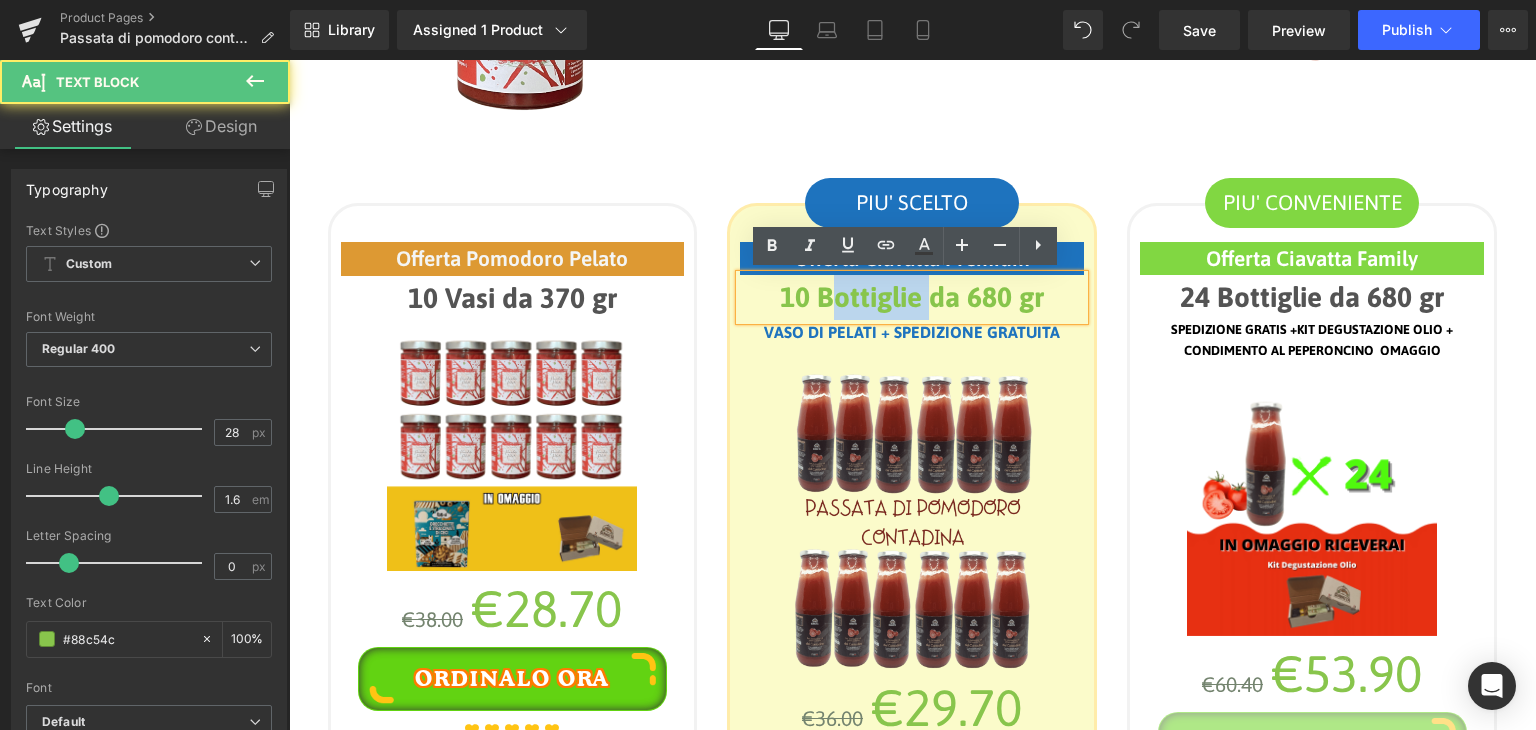 click on "10 Bottiglie da 680 gr" at bounding box center (912, 297) 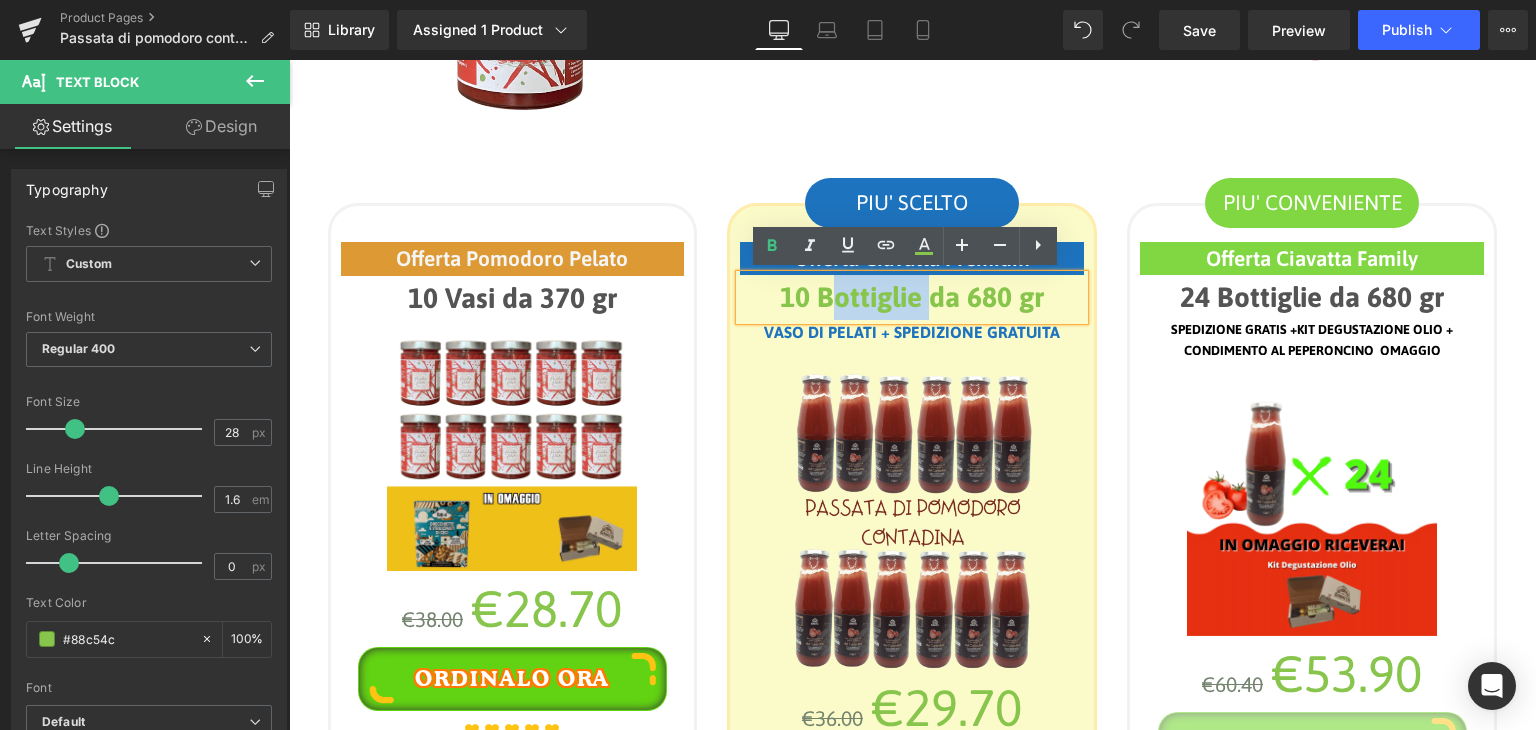 type 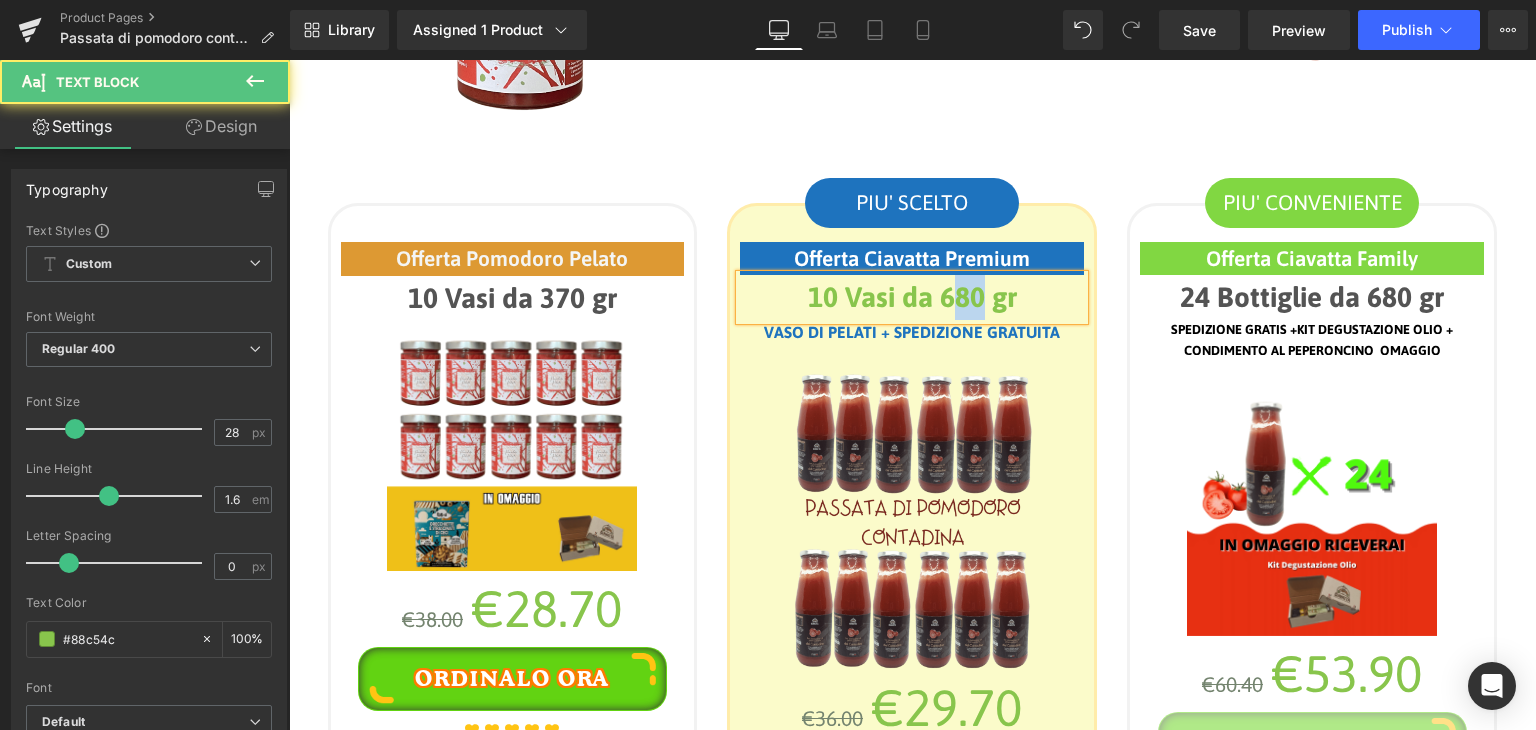 drag, startPoint x: 940, startPoint y: 295, endPoint x: 964, endPoint y: 296, distance: 24.020824 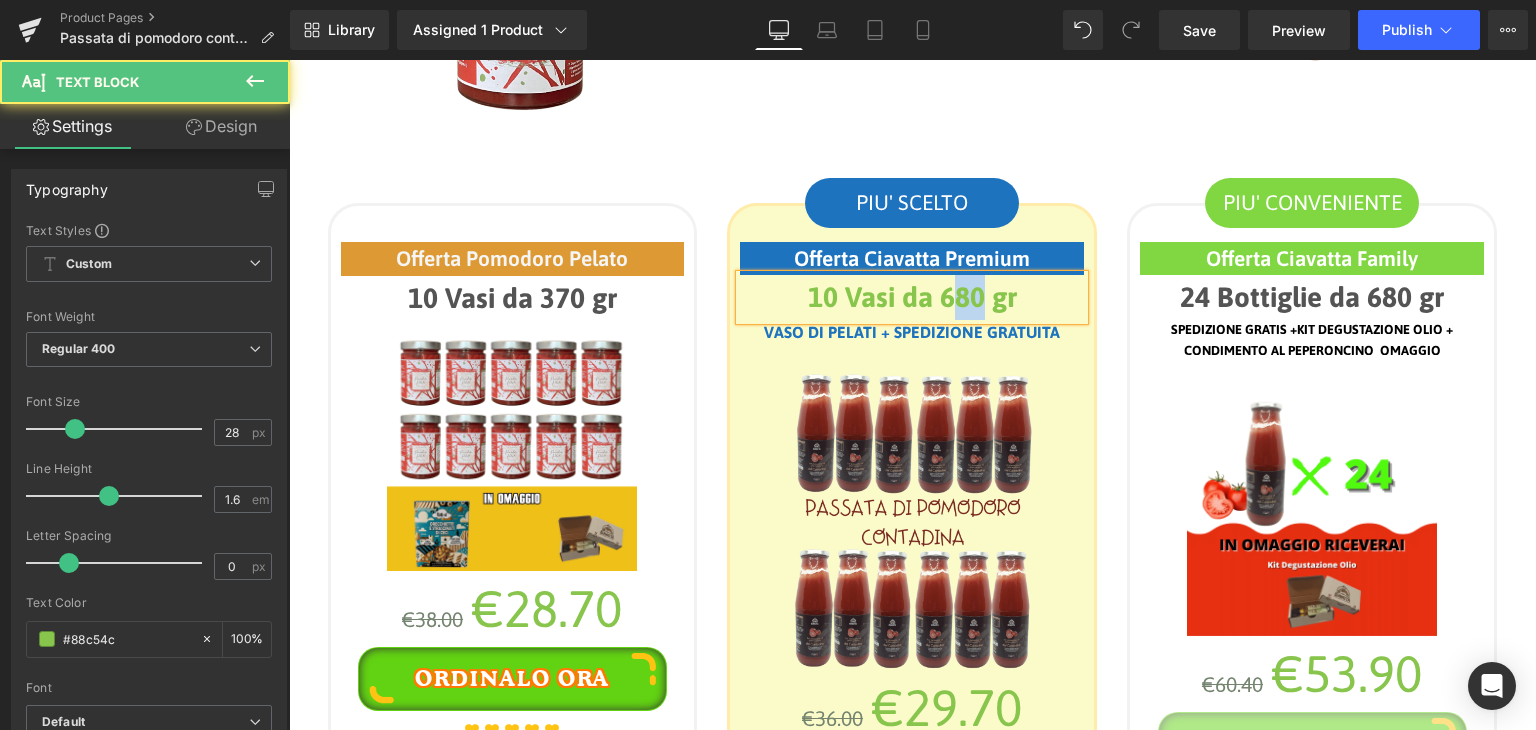 click on "10 Vasi da 680 gr" at bounding box center (912, 297) 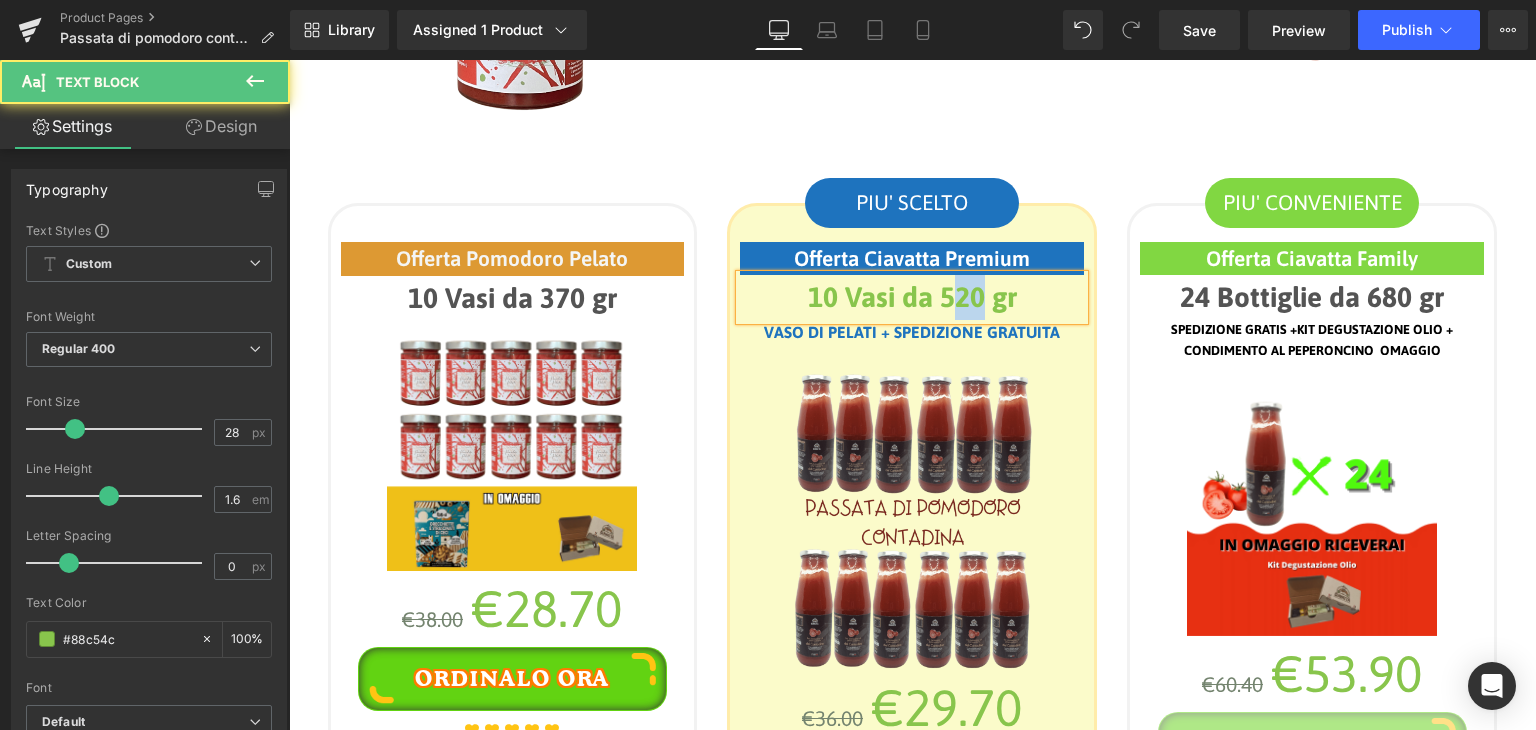 drag, startPoint x: 936, startPoint y: 293, endPoint x: 959, endPoint y: 296, distance: 23.194826 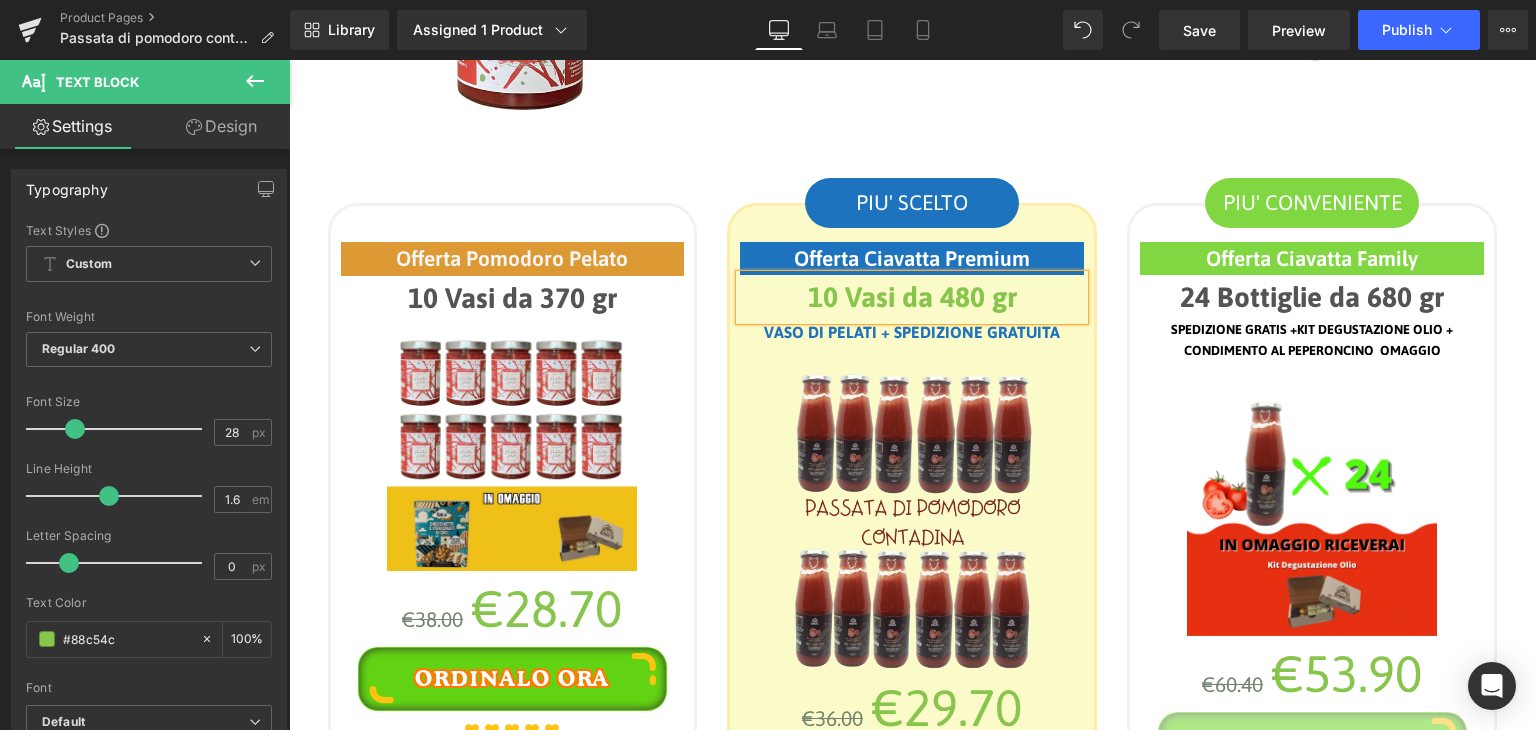 click on "PIU' CONVENIENTE Text Block
Offerta Ciavatta Family
Text Block          24 Bottiglie da 680 gr Text Block         SPEDIZIONE GRATIS +KIT DEGUSTAZIONE OLIO + CONDIMENTO AL PEPERONCINO  OMAGGIO Text Block
(P) Image
€60.40
€53.90
(P) Price
Sold Out
(P) Cart Button
Icon
Icon" at bounding box center [1312, 585] 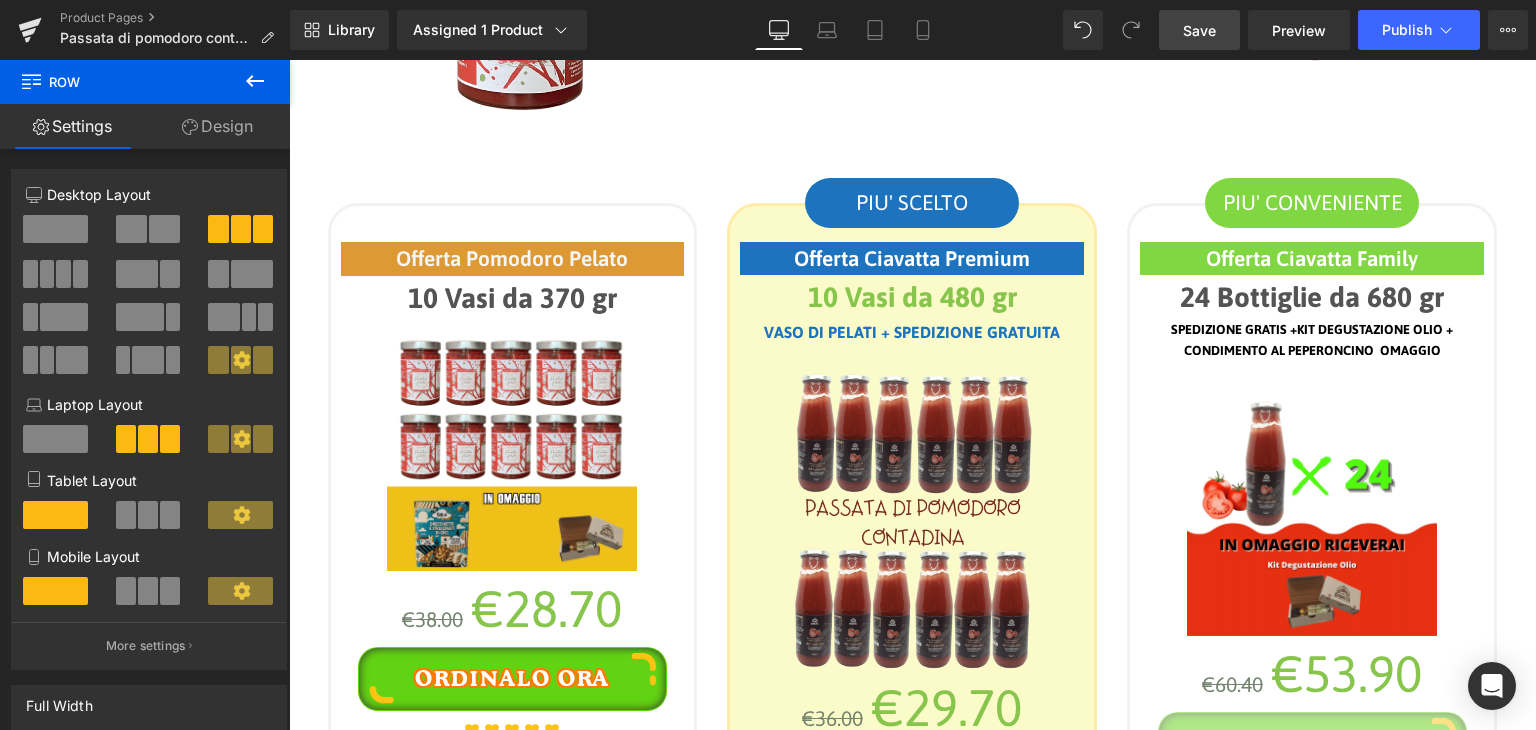 click on "Save" at bounding box center (1199, 30) 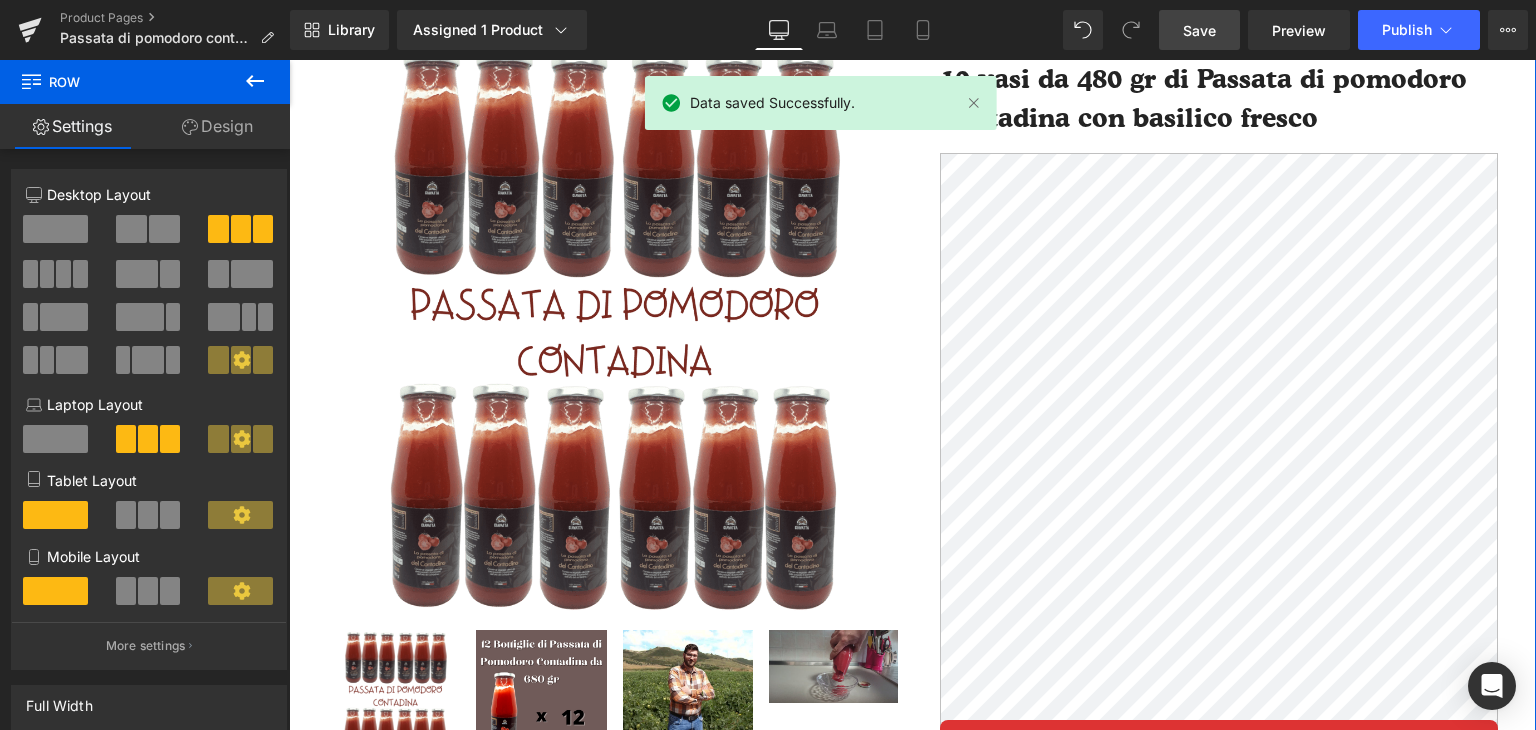 scroll, scrollTop: 400, scrollLeft: 0, axis: vertical 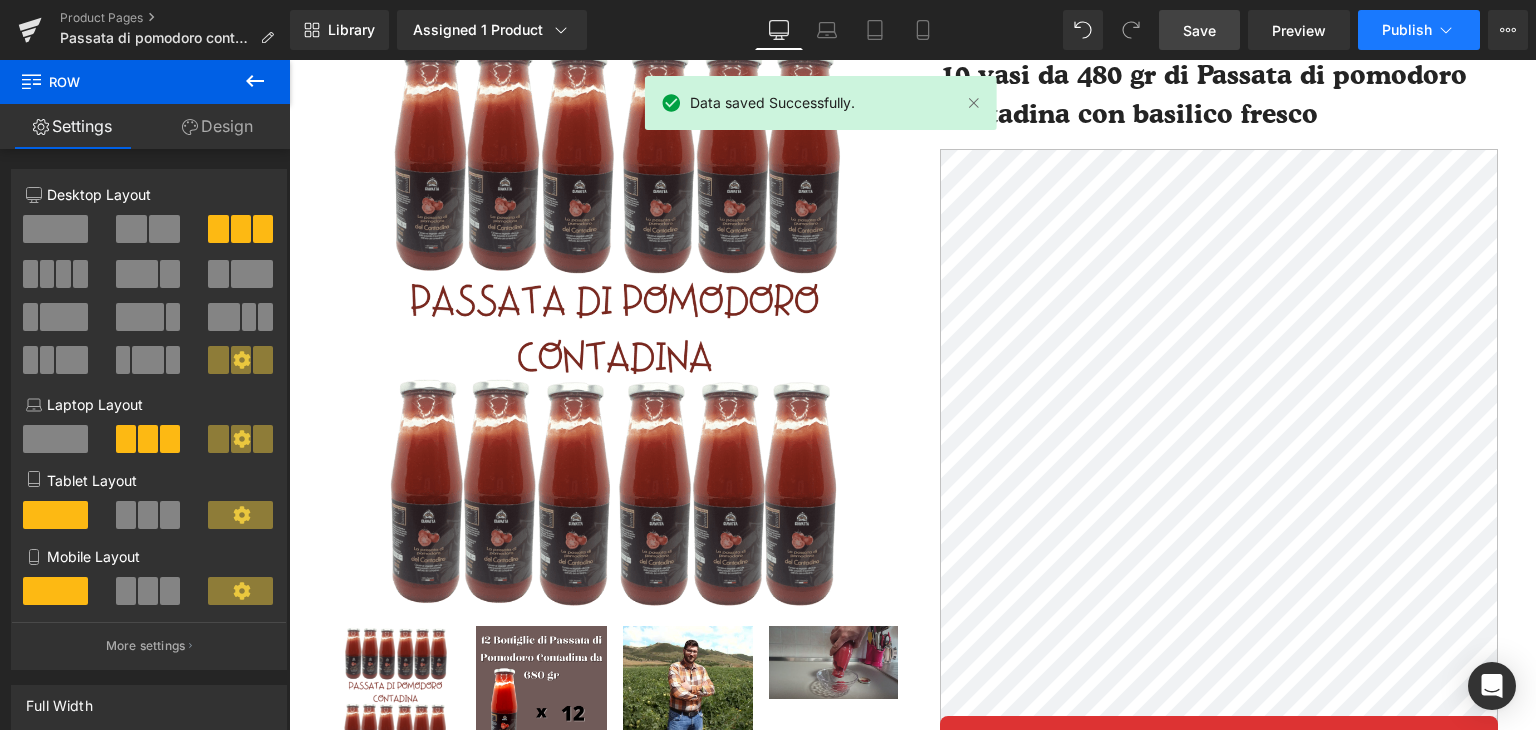 click 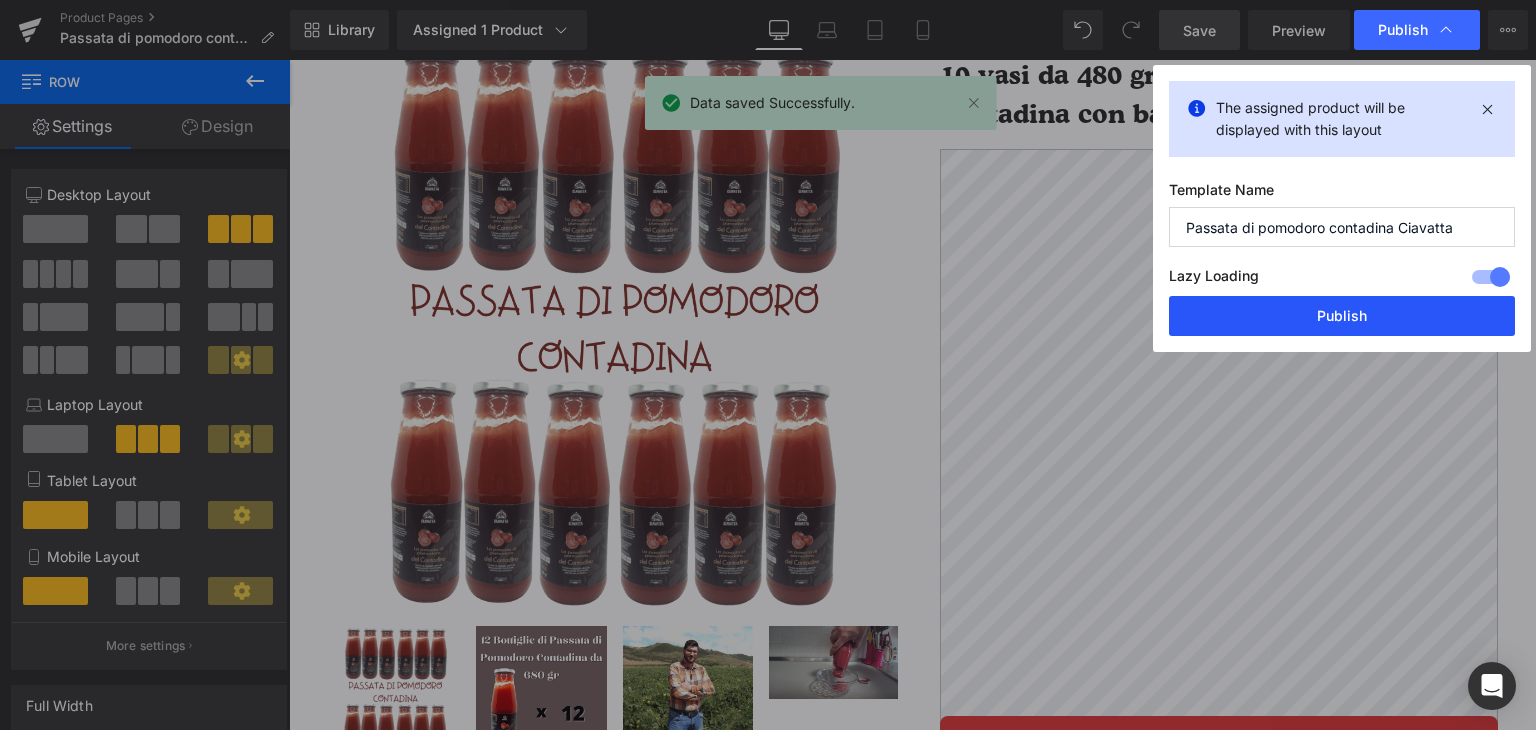 click on "Publish" at bounding box center (1342, 316) 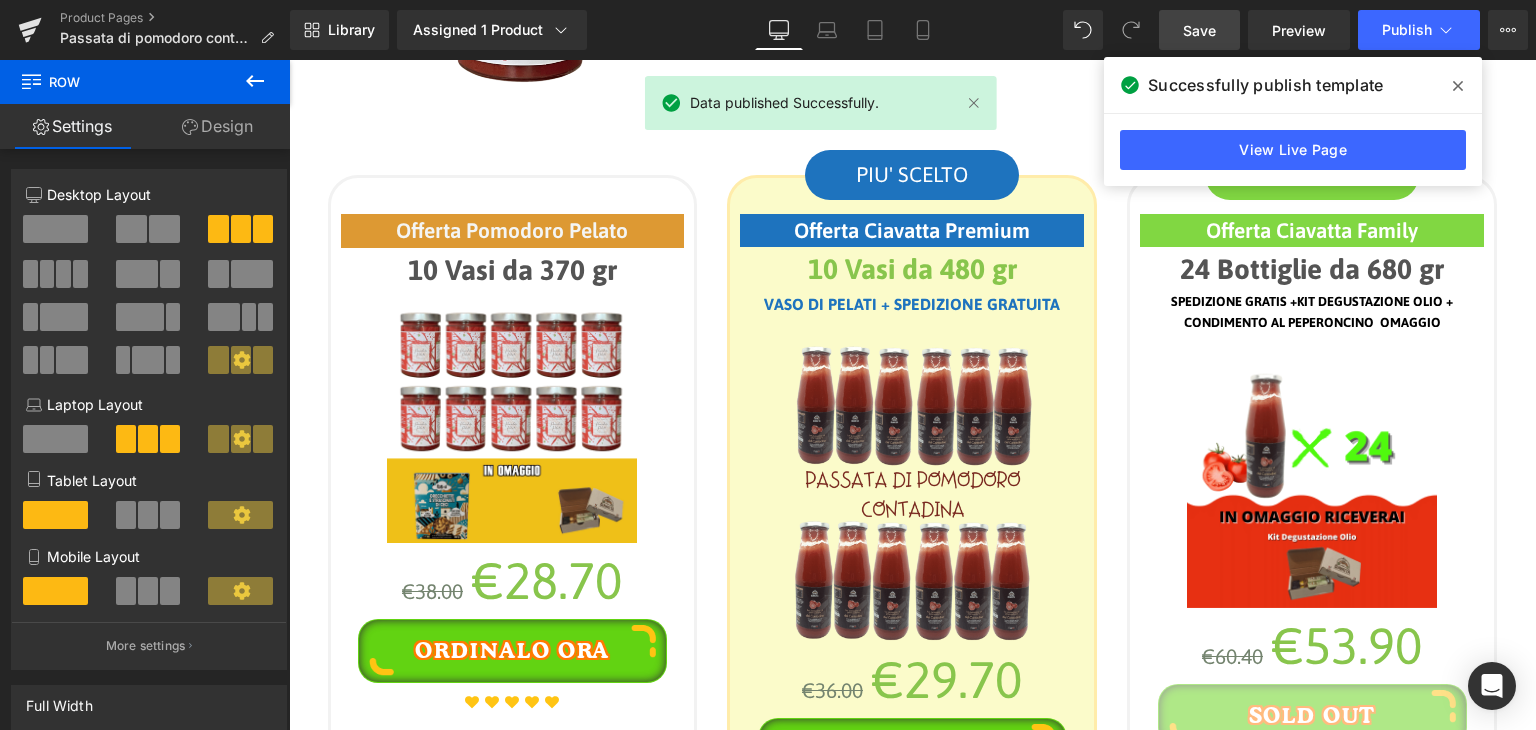 scroll, scrollTop: 1400, scrollLeft: 0, axis: vertical 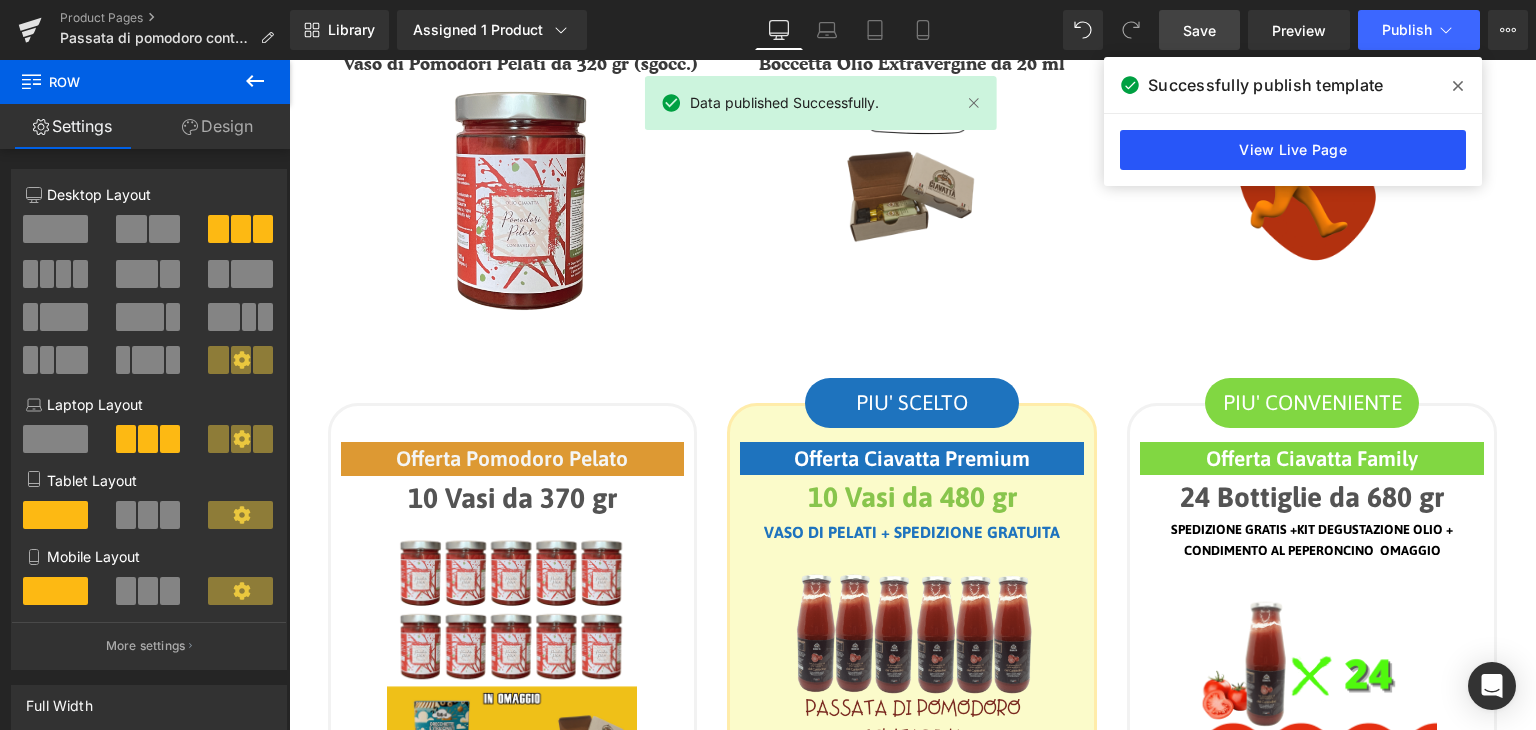 click on "View Live Page" at bounding box center (1293, 150) 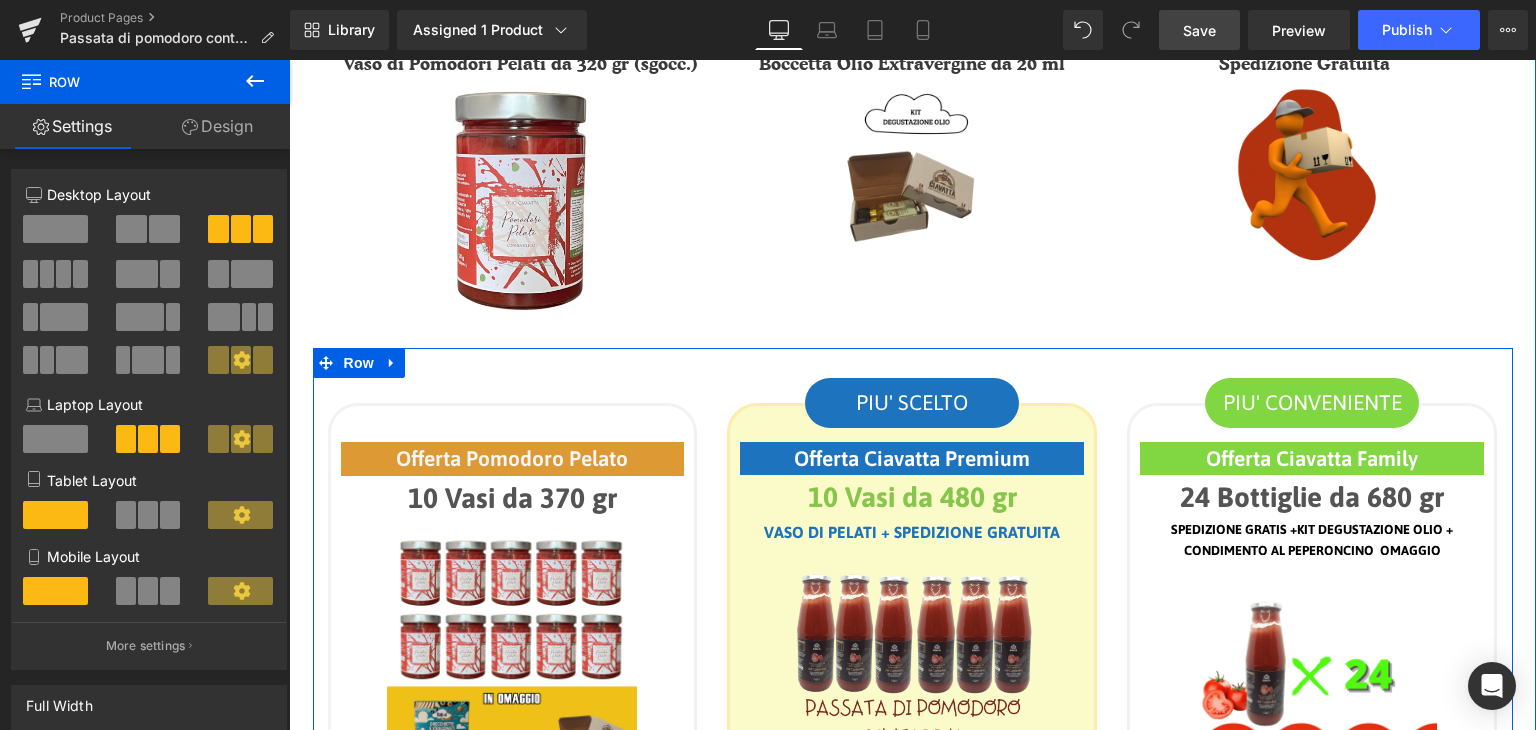 scroll, scrollTop: 1600, scrollLeft: 0, axis: vertical 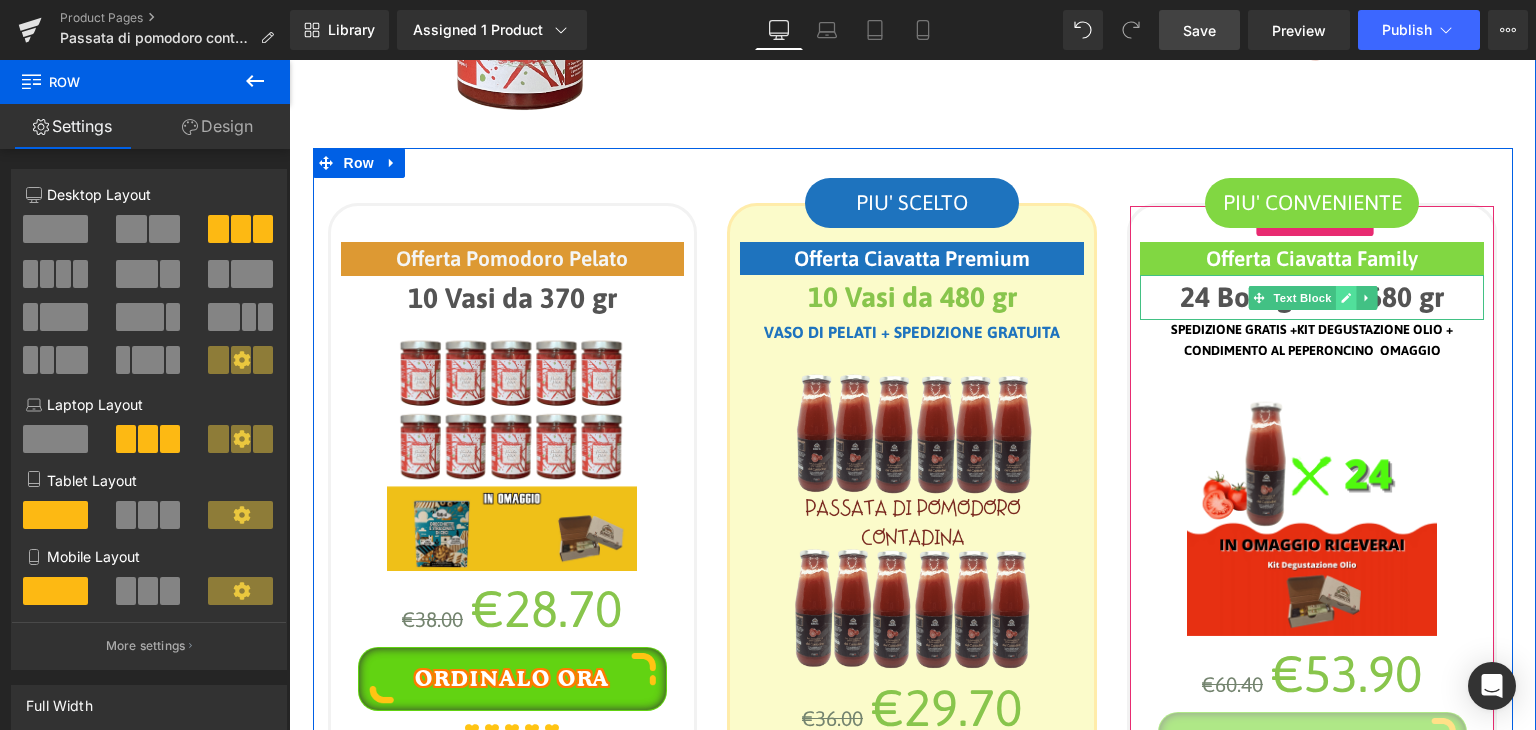 click 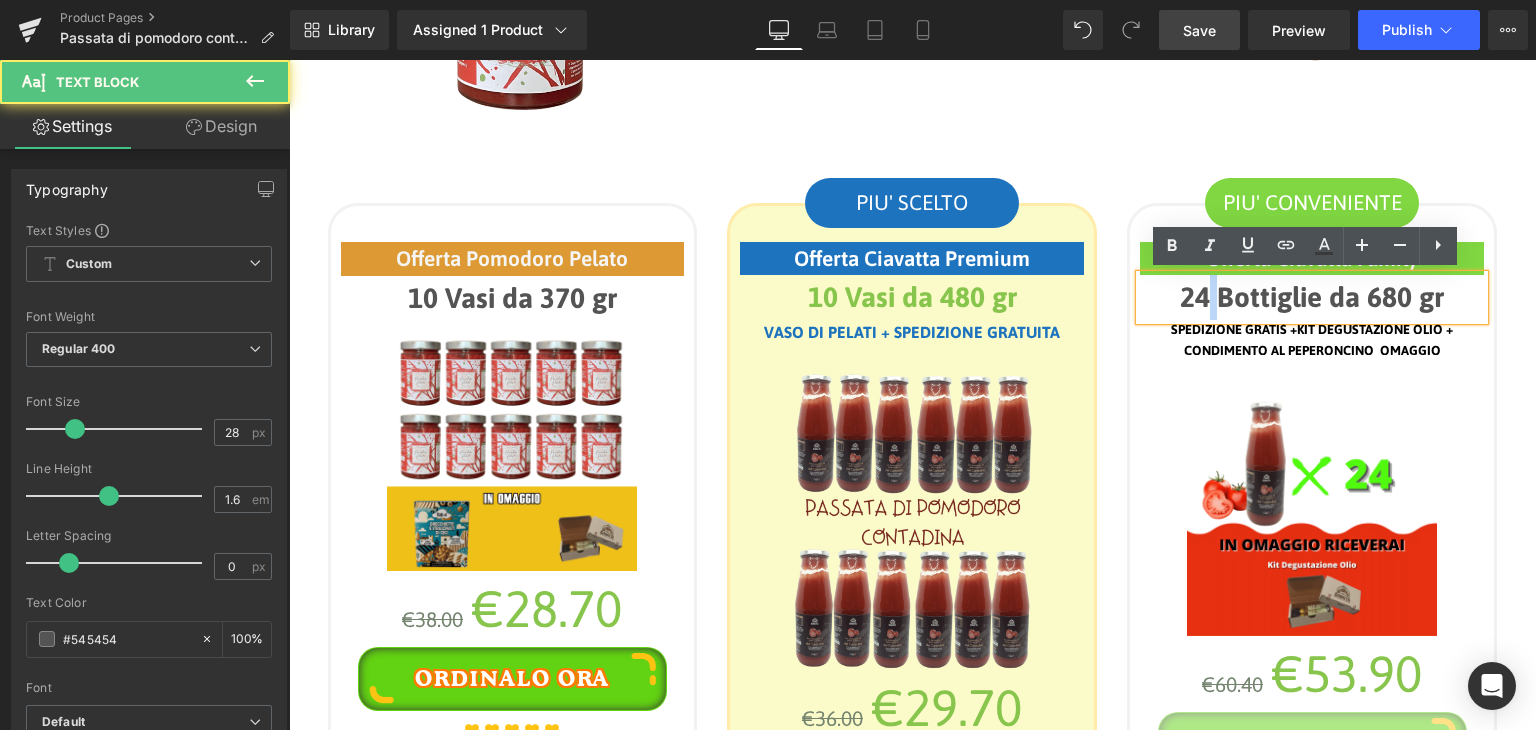 drag, startPoint x: 1192, startPoint y: 298, endPoint x: 1204, endPoint y: 298, distance: 12 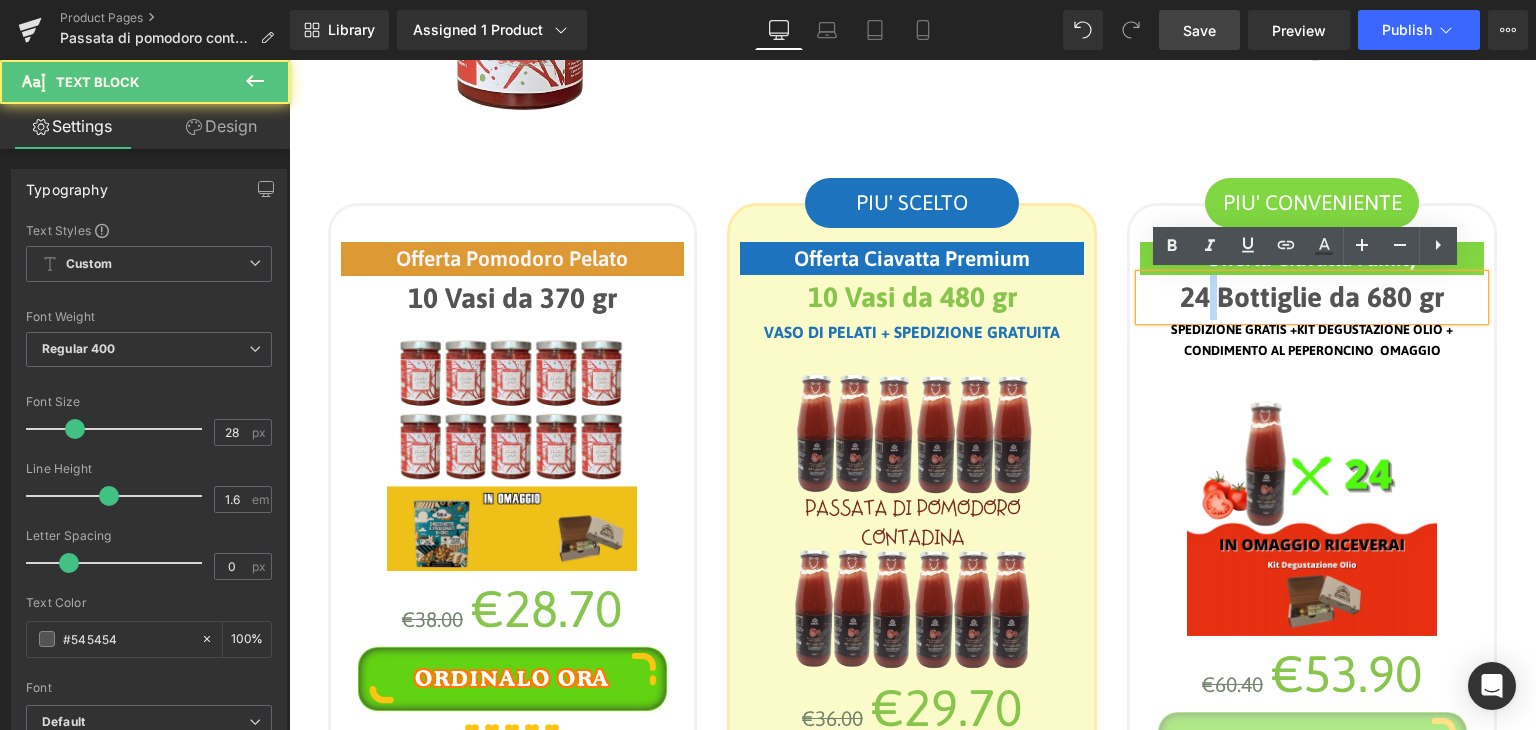 click on "24 Bottiglie da 680 gr" at bounding box center [1312, 297] 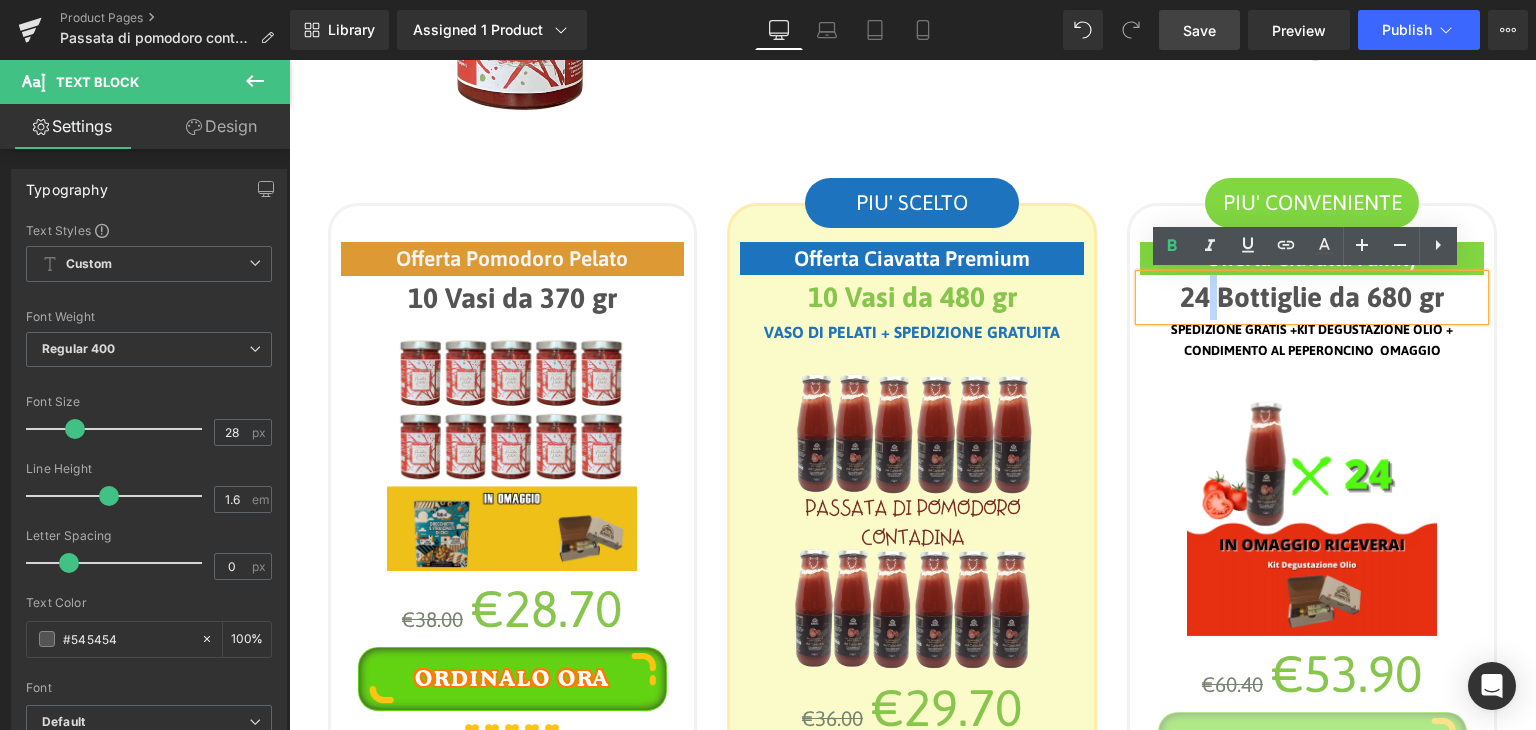 type 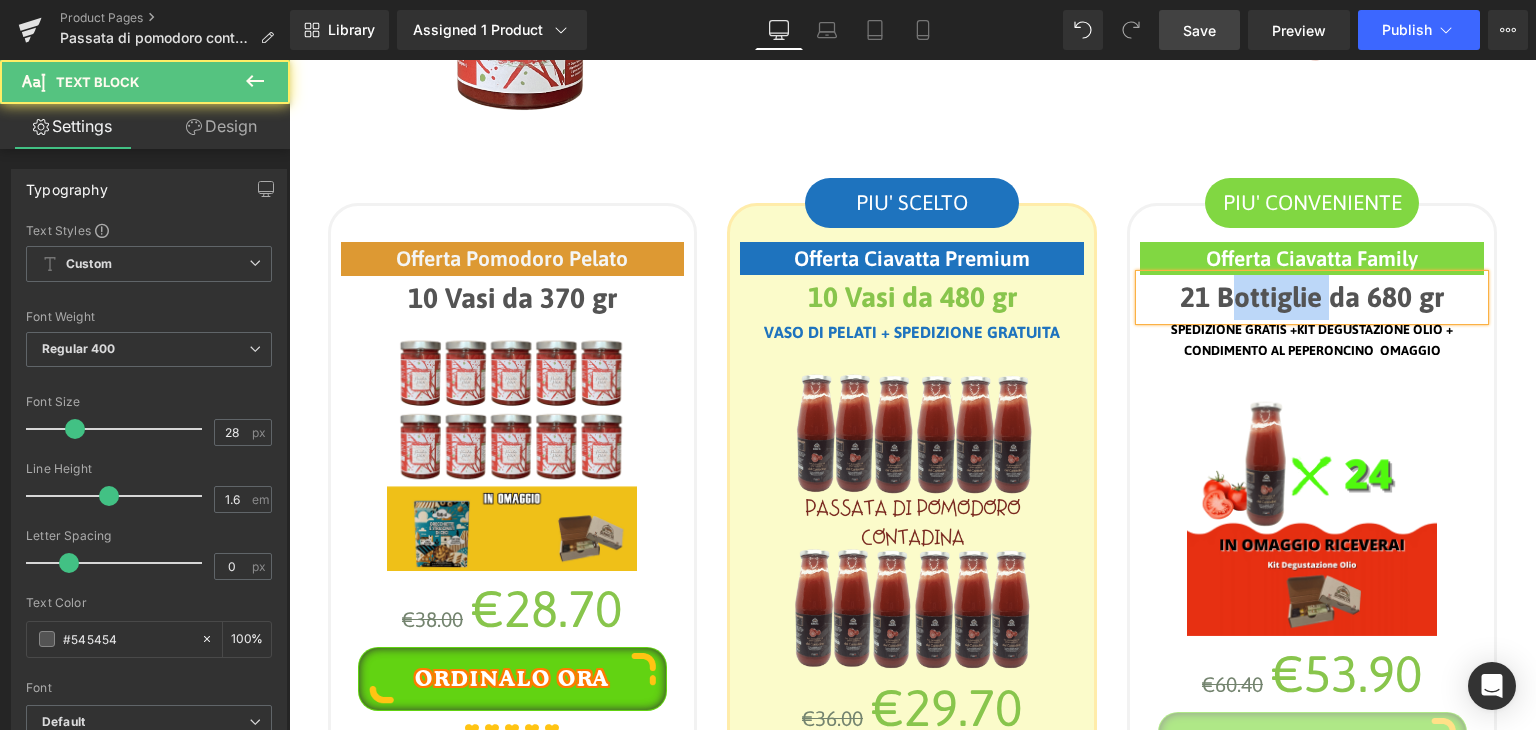 drag, startPoint x: 1220, startPoint y: 292, endPoint x: 1316, endPoint y: 289, distance: 96.04687 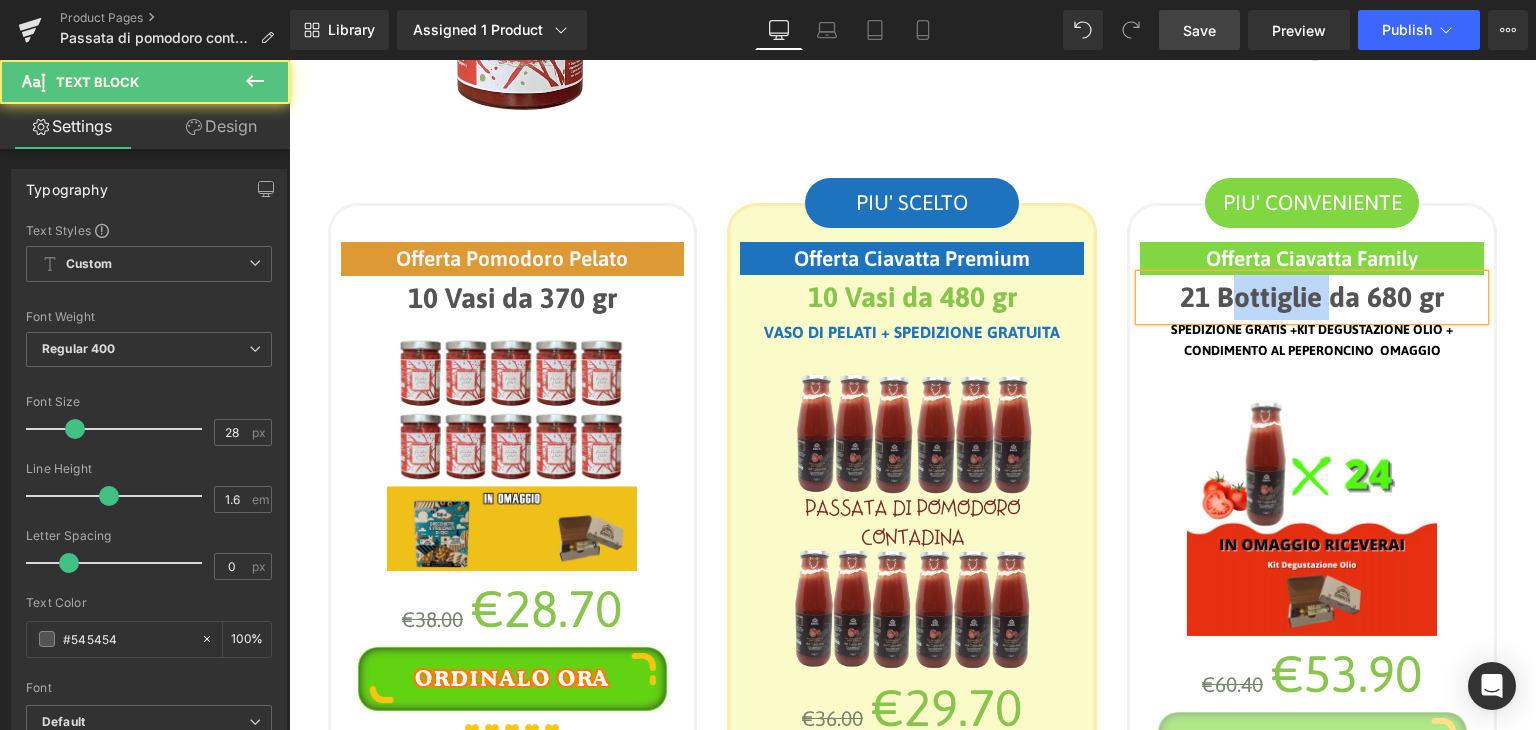 click on "21 Bottiglie da 680 gr" at bounding box center (1312, 297) 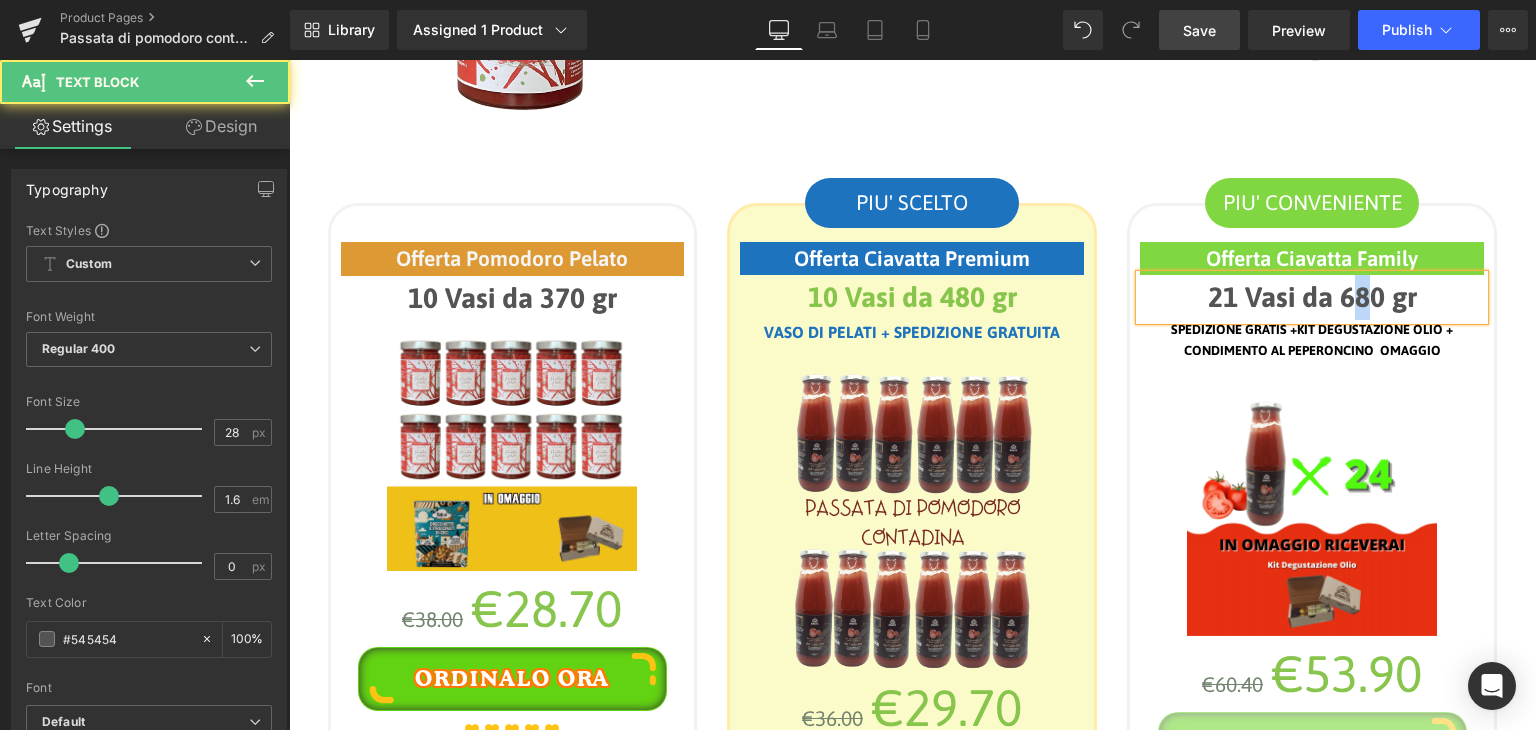 click on "21 Vasi da 680 gr" at bounding box center [1312, 297] 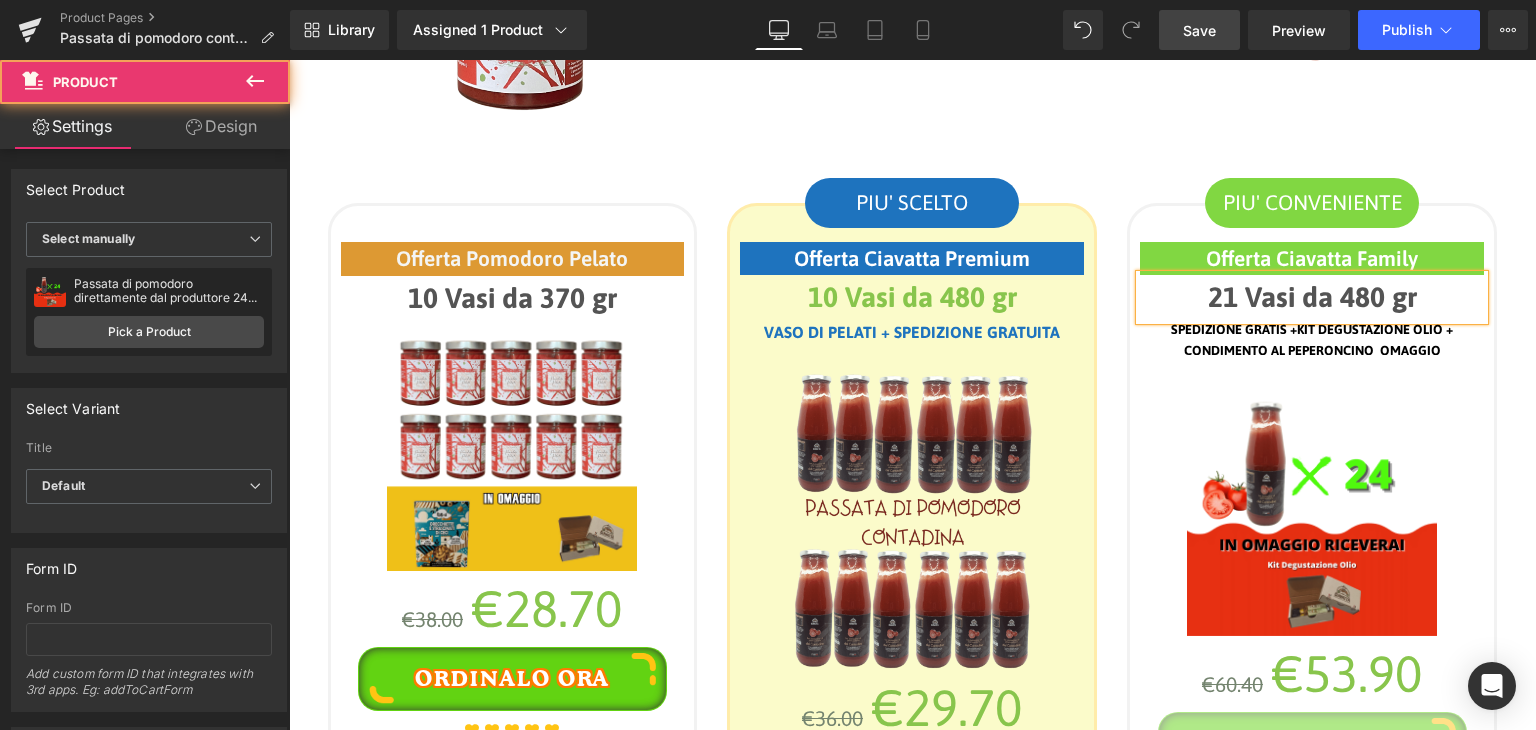 click on "Offerta Ciavatta Family
Text Block          21 Vasi da 480 gr Text Block         SPEDIZIONE GRATIS +KIT DEGUSTAZIONE OLIO + CONDIMENTO AL PEPERONCINO  OMAGGIO Text Block
(P) Image
€60.40
€53.90
(P) Price
Sold Out
(P) Cart Button
Icon
Icon" at bounding box center [1312, 597] 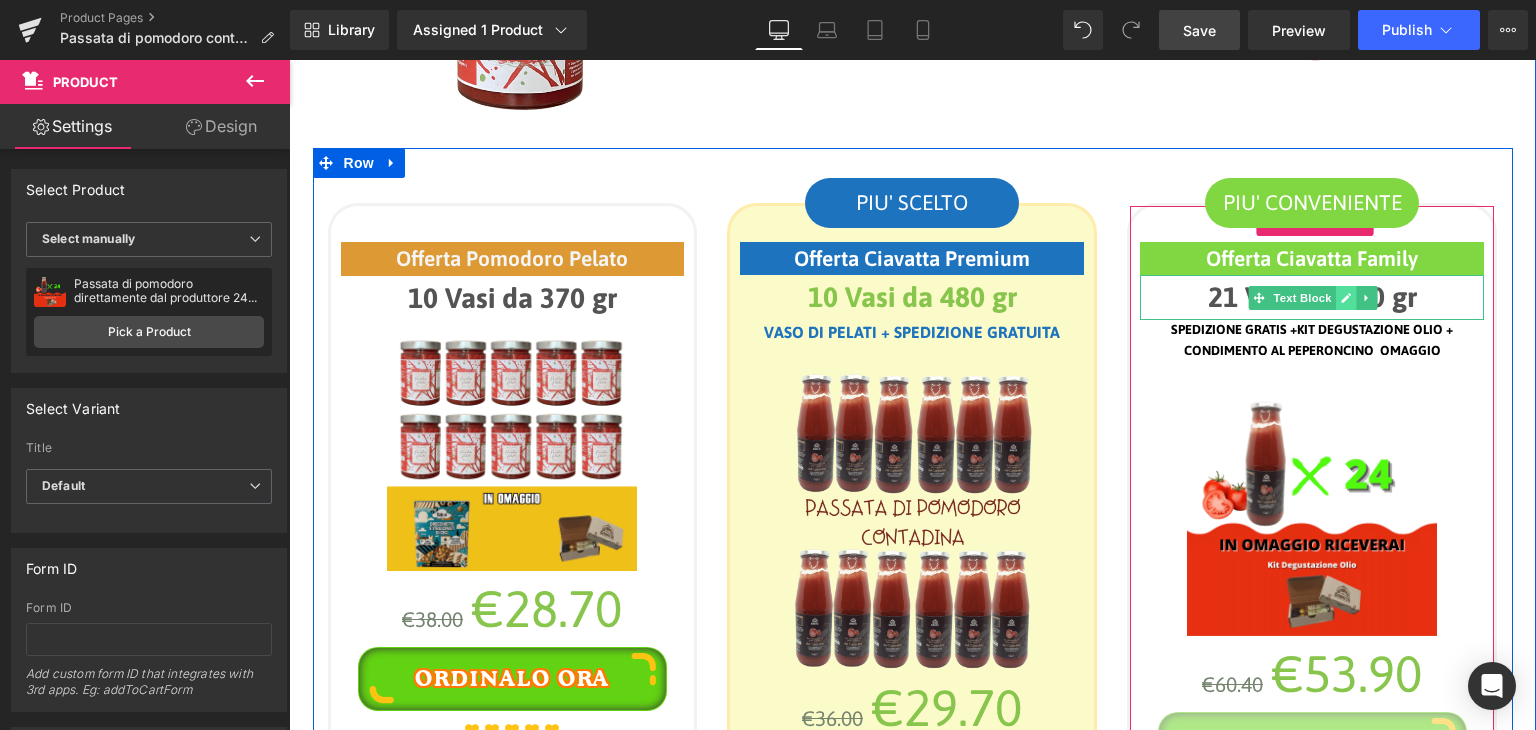 click 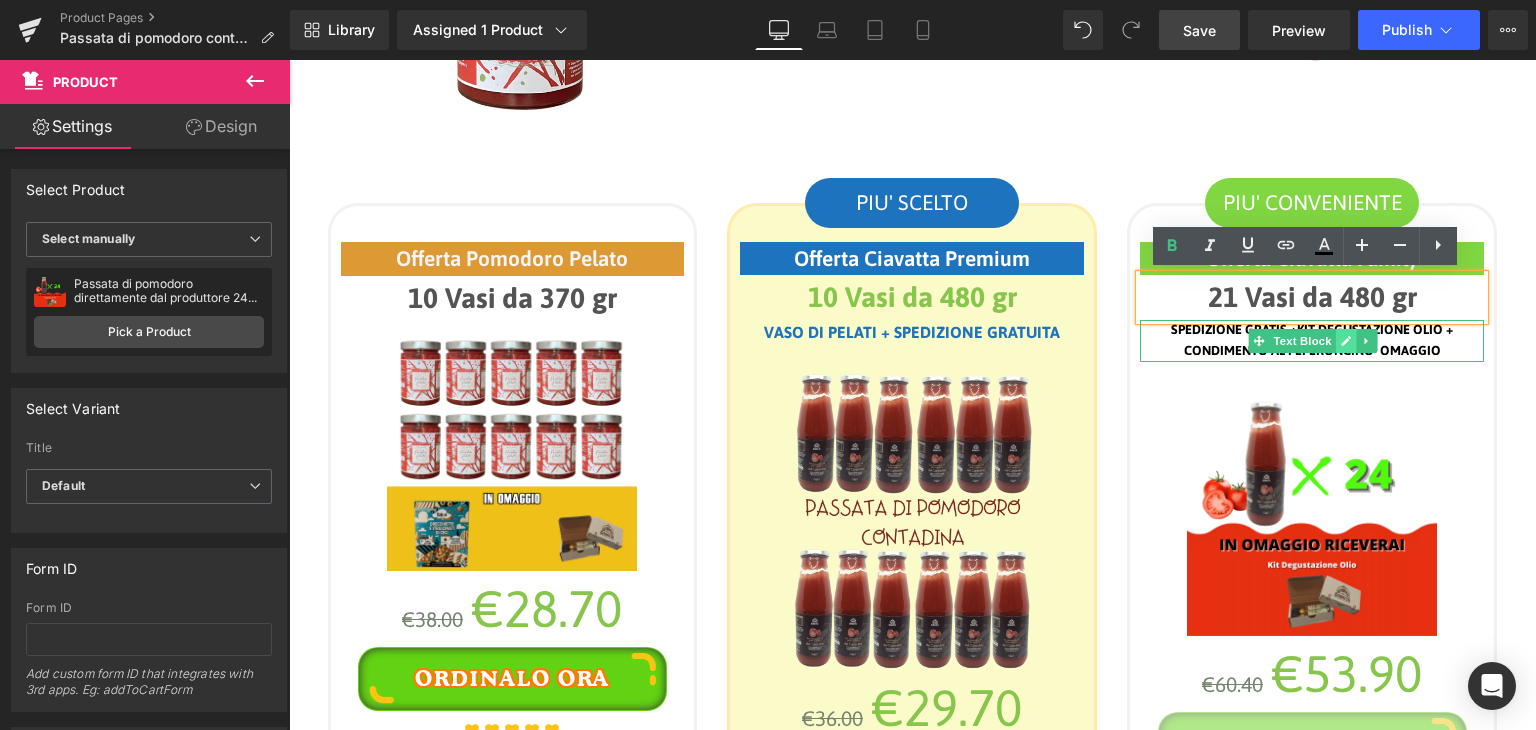 click 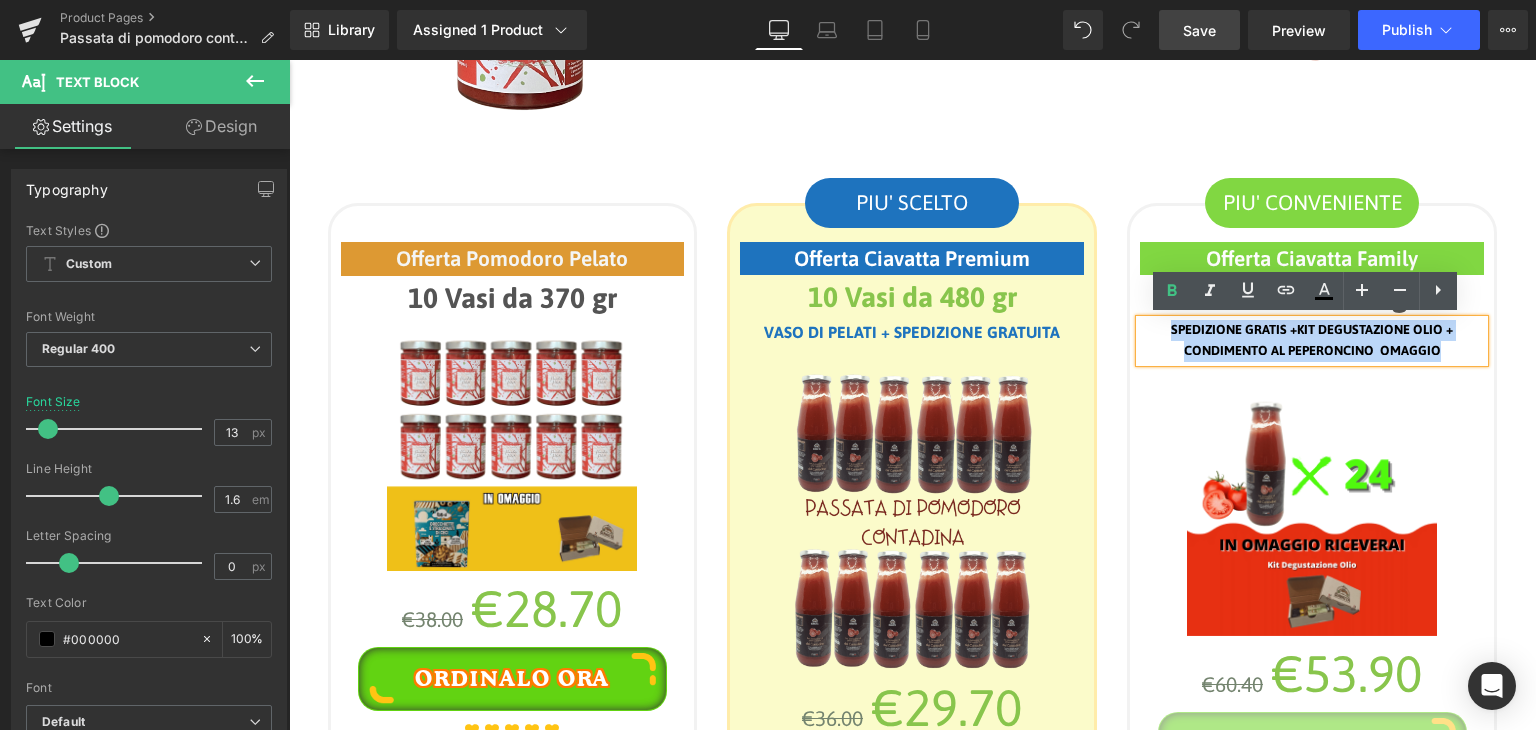 drag, startPoint x: 1433, startPoint y: 349, endPoint x: 1152, endPoint y: 337, distance: 281.2561 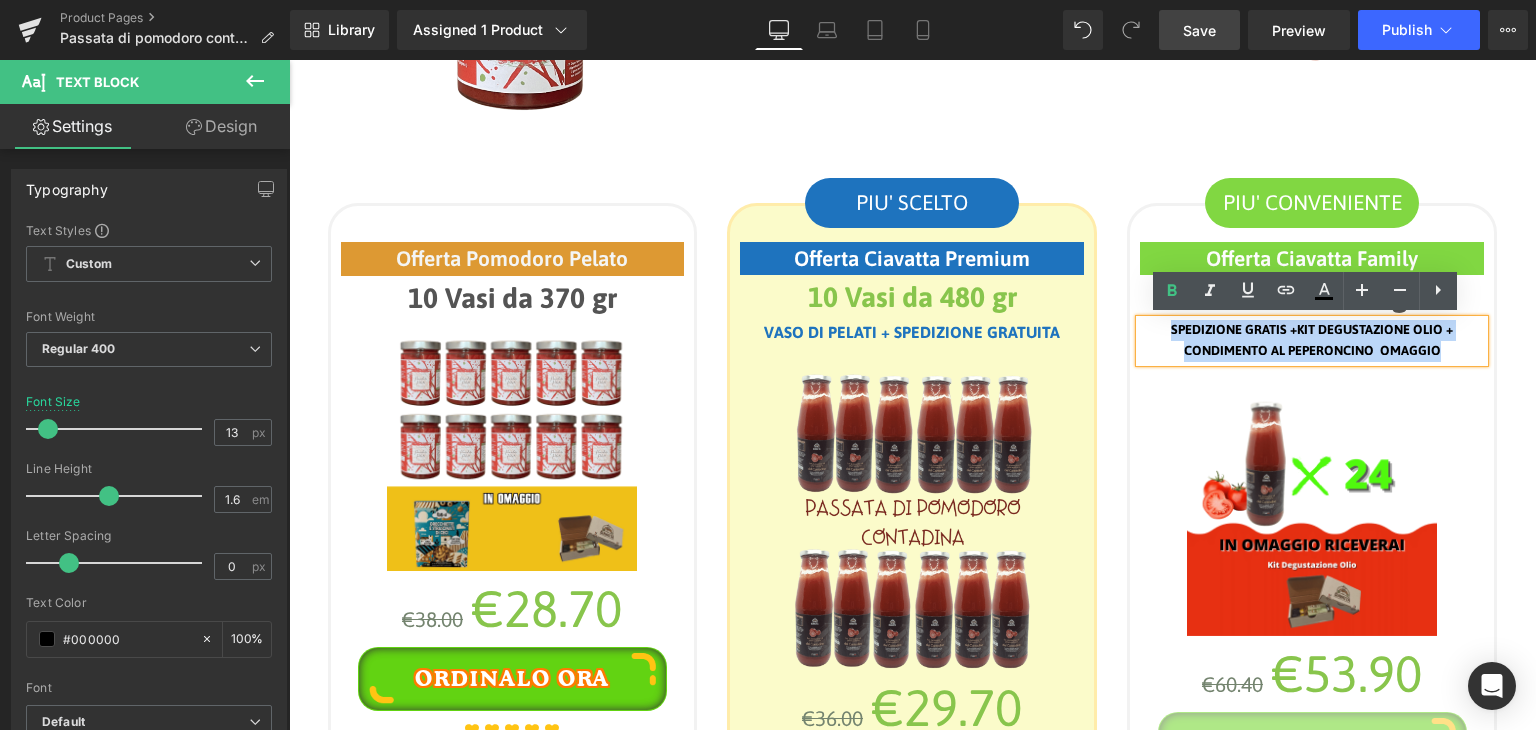 click on "SPEDIZIONE GRATIS +KIT DEGUSTAZIONE OLIO + CONDIMENTO AL PEPERONCINO  OMAGGIO" at bounding box center [1312, 341] 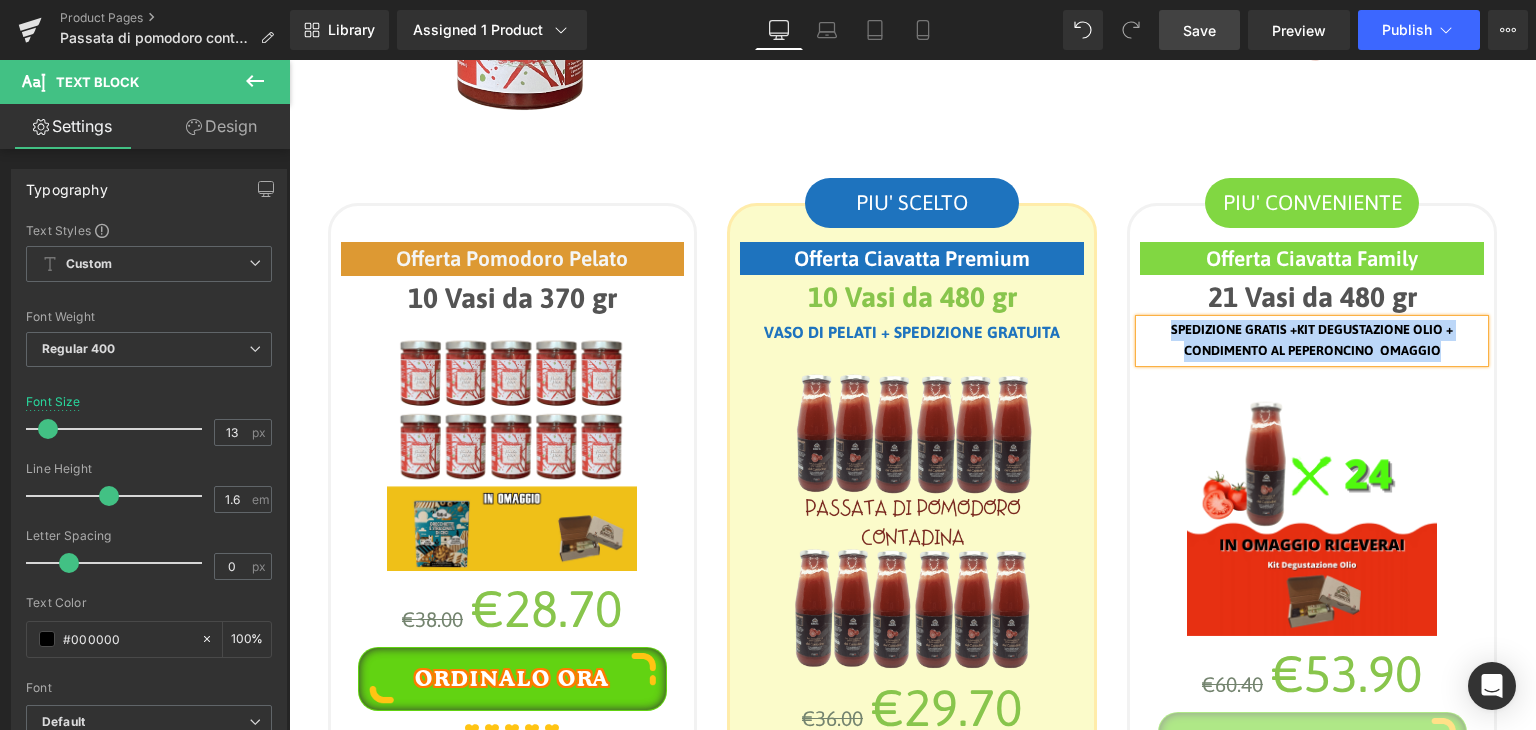 type 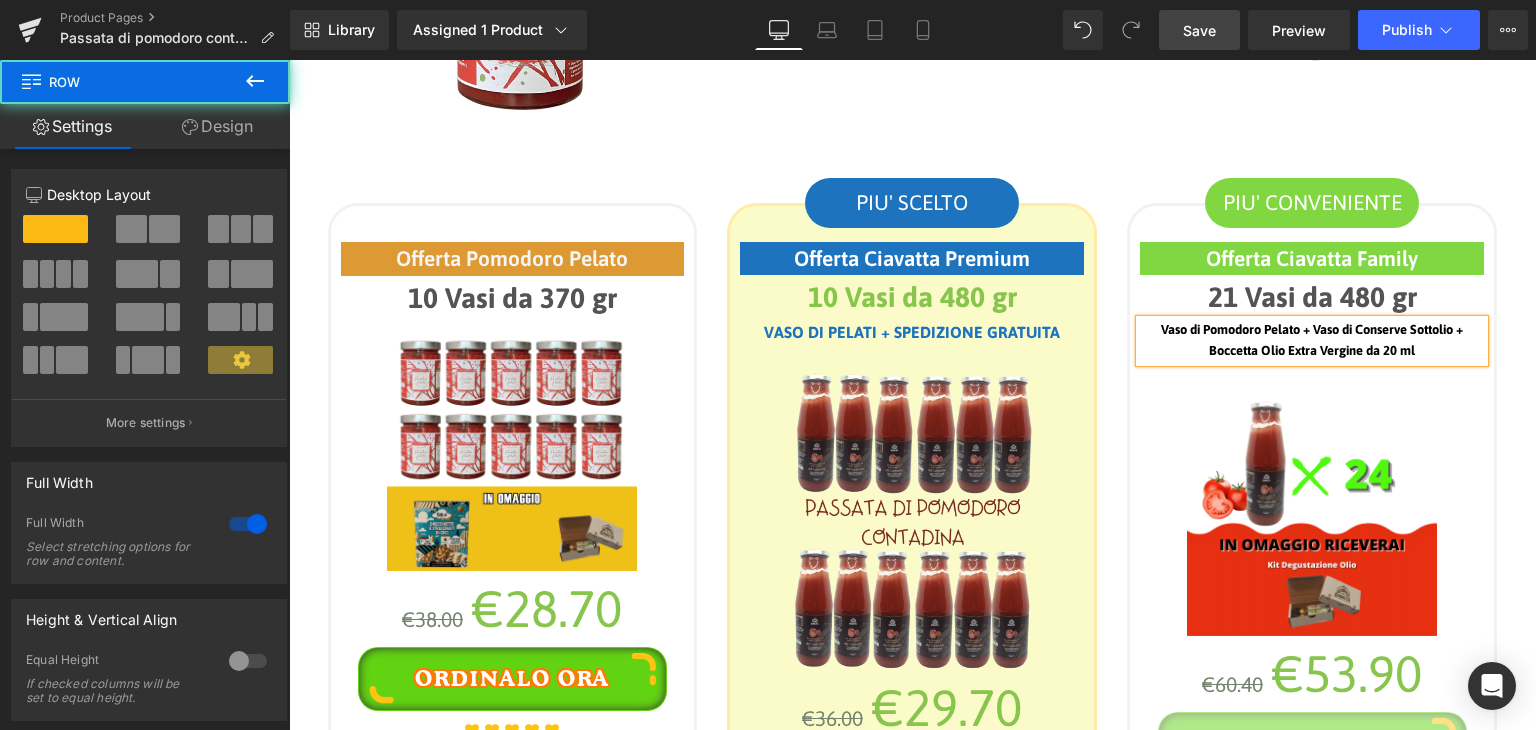click on "Sale Off
(P) Image" at bounding box center [912, 747] 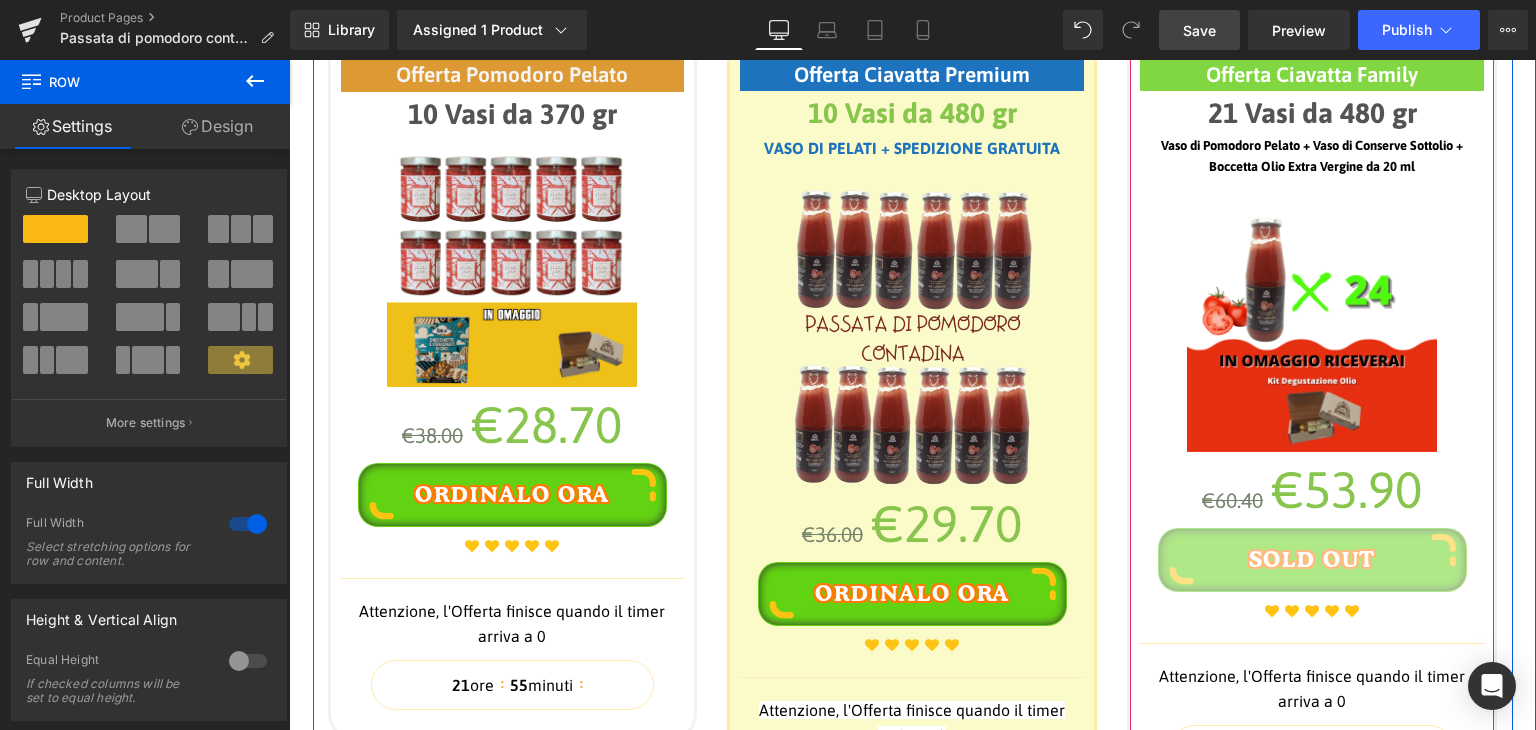 scroll, scrollTop: 1600, scrollLeft: 0, axis: vertical 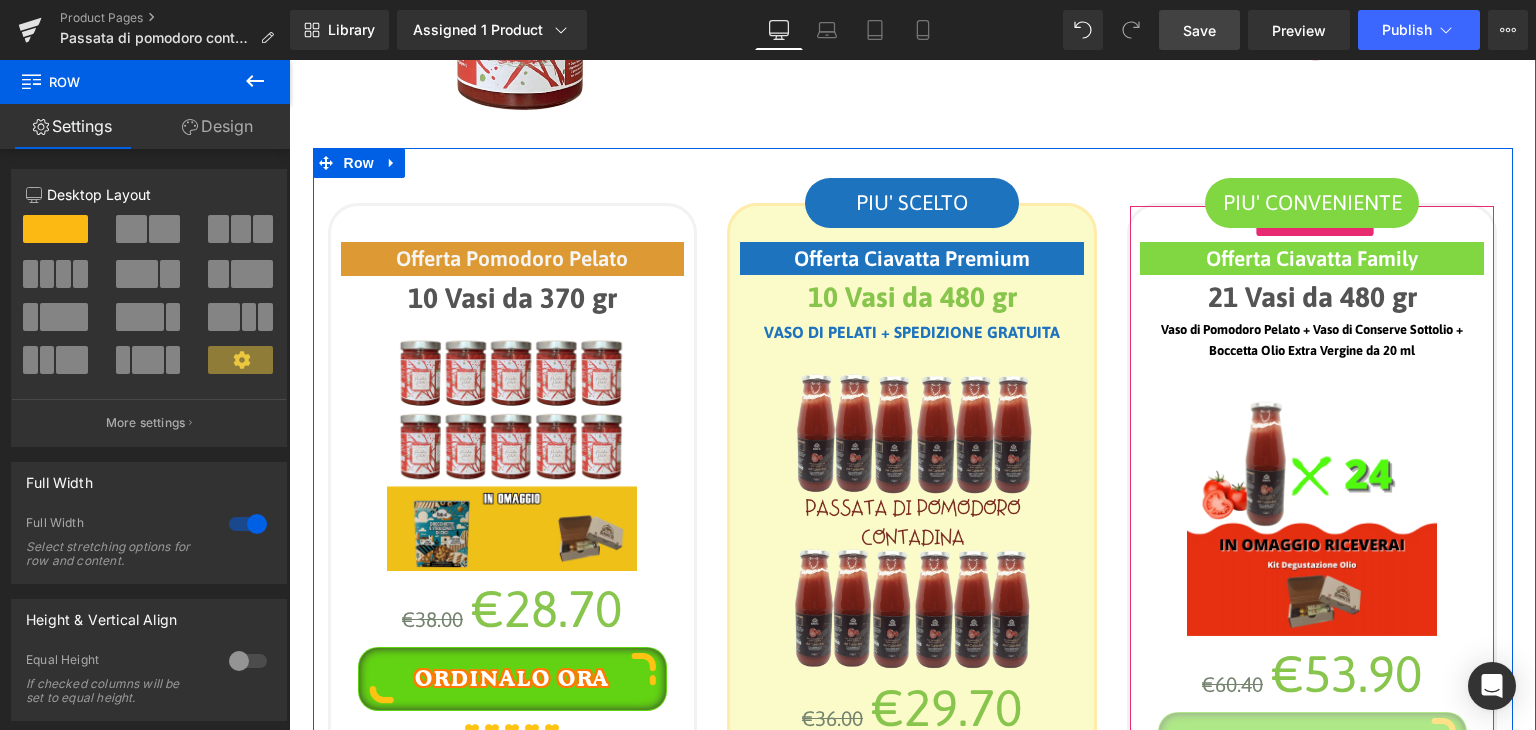 click on "Offerta Ciavatta Family
Text Block          21 Vasi da 480 gr Text Block         Vaso di Pomodoro Pelato + Vaso di Conserve Sottolio + Boccetta Olio Extra Vergine da 20 ml Text Block
(P) Image
€60.40
€53.90
(P) Price
Sold Out
(P) Cart Button
Icon
Icon" at bounding box center [1312, 600] 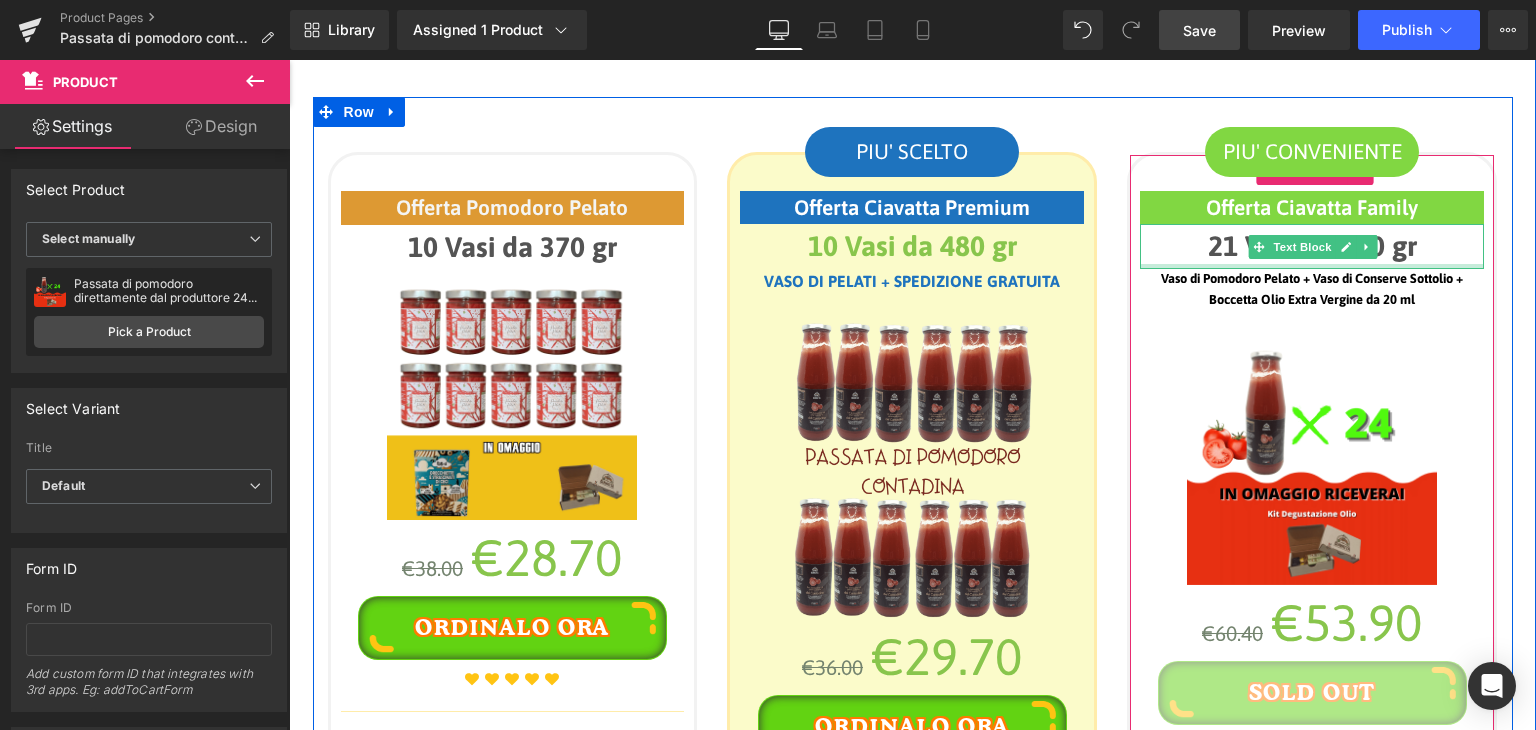 scroll, scrollTop: 1700, scrollLeft: 0, axis: vertical 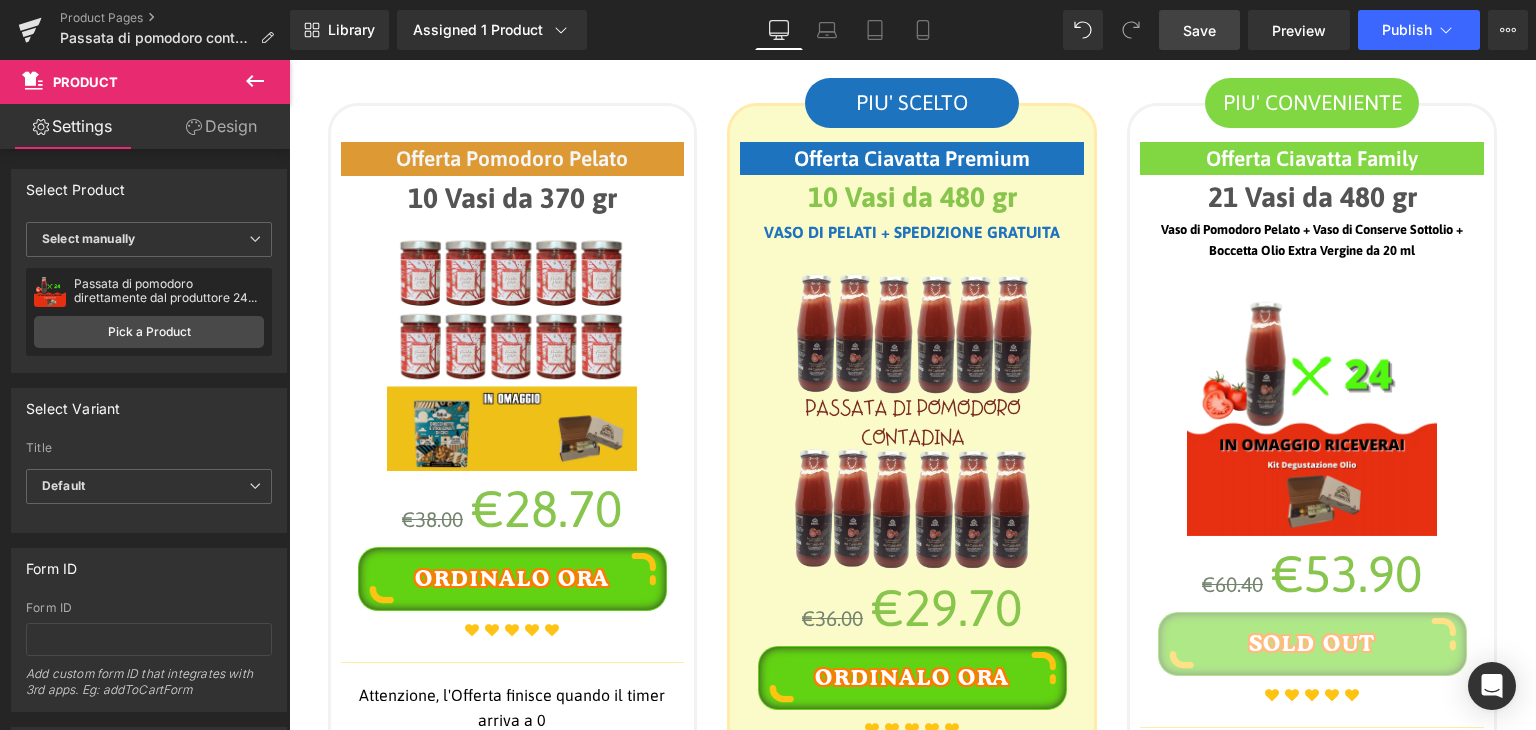 click on "Save" at bounding box center (1199, 30) 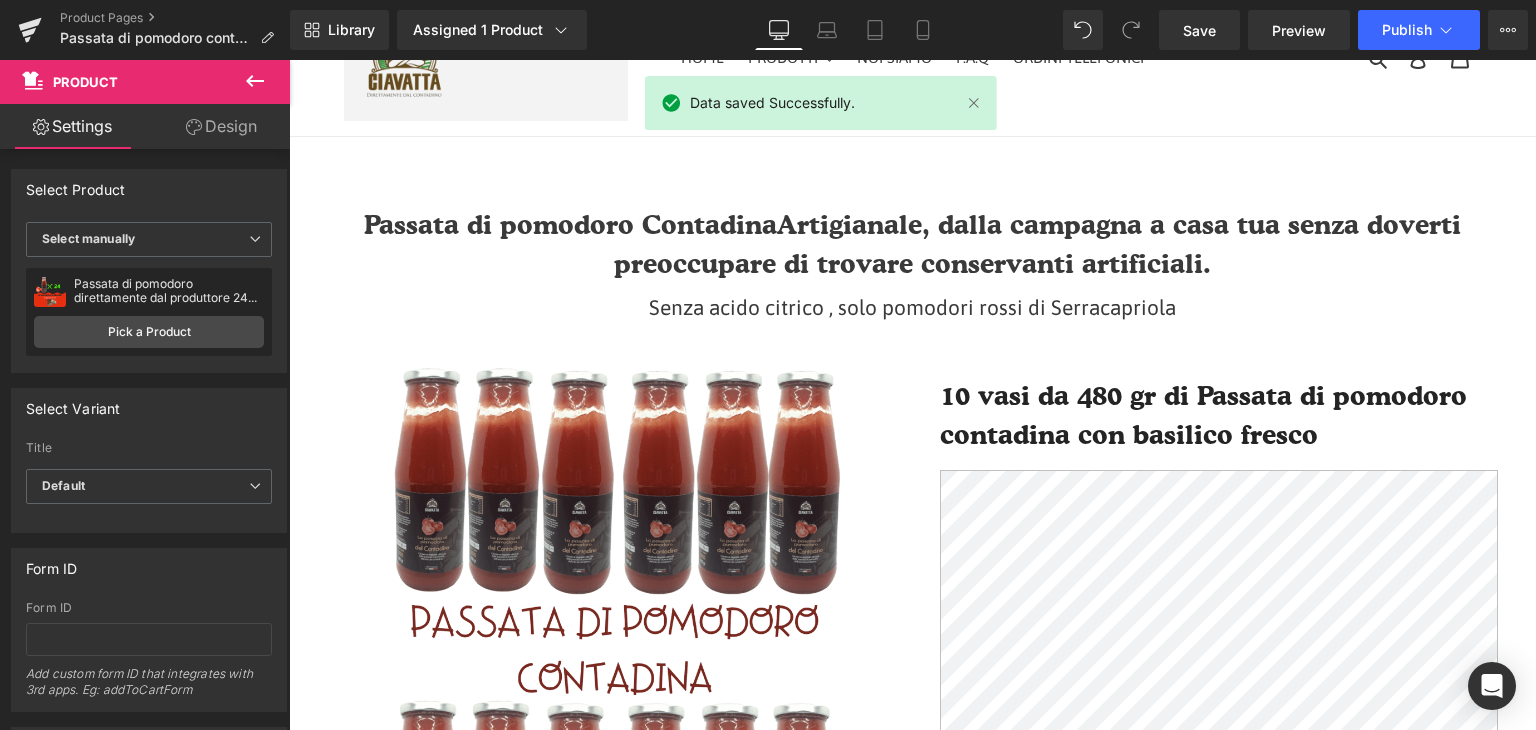 scroll, scrollTop: 0, scrollLeft: 0, axis: both 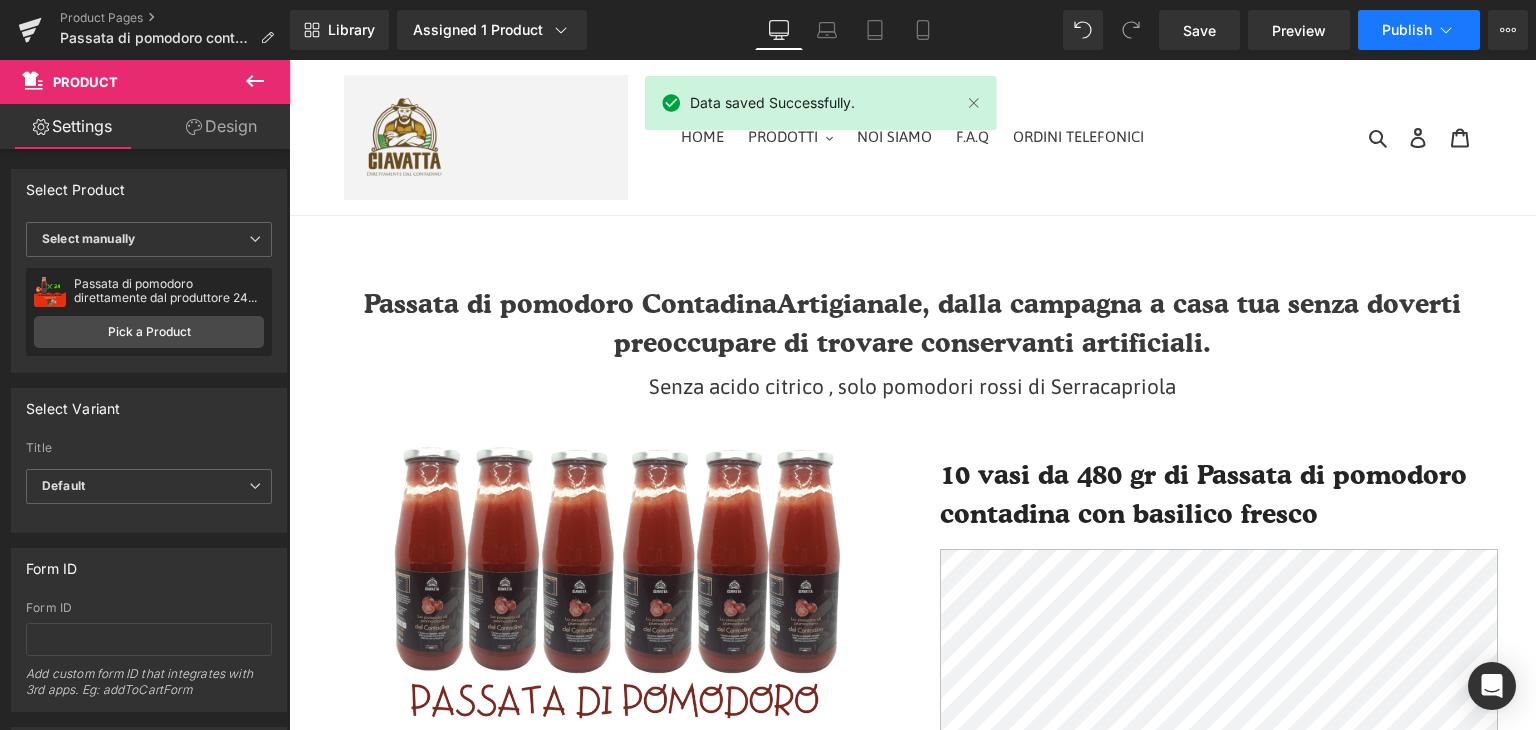 click on "Publish" at bounding box center [1419, 30] 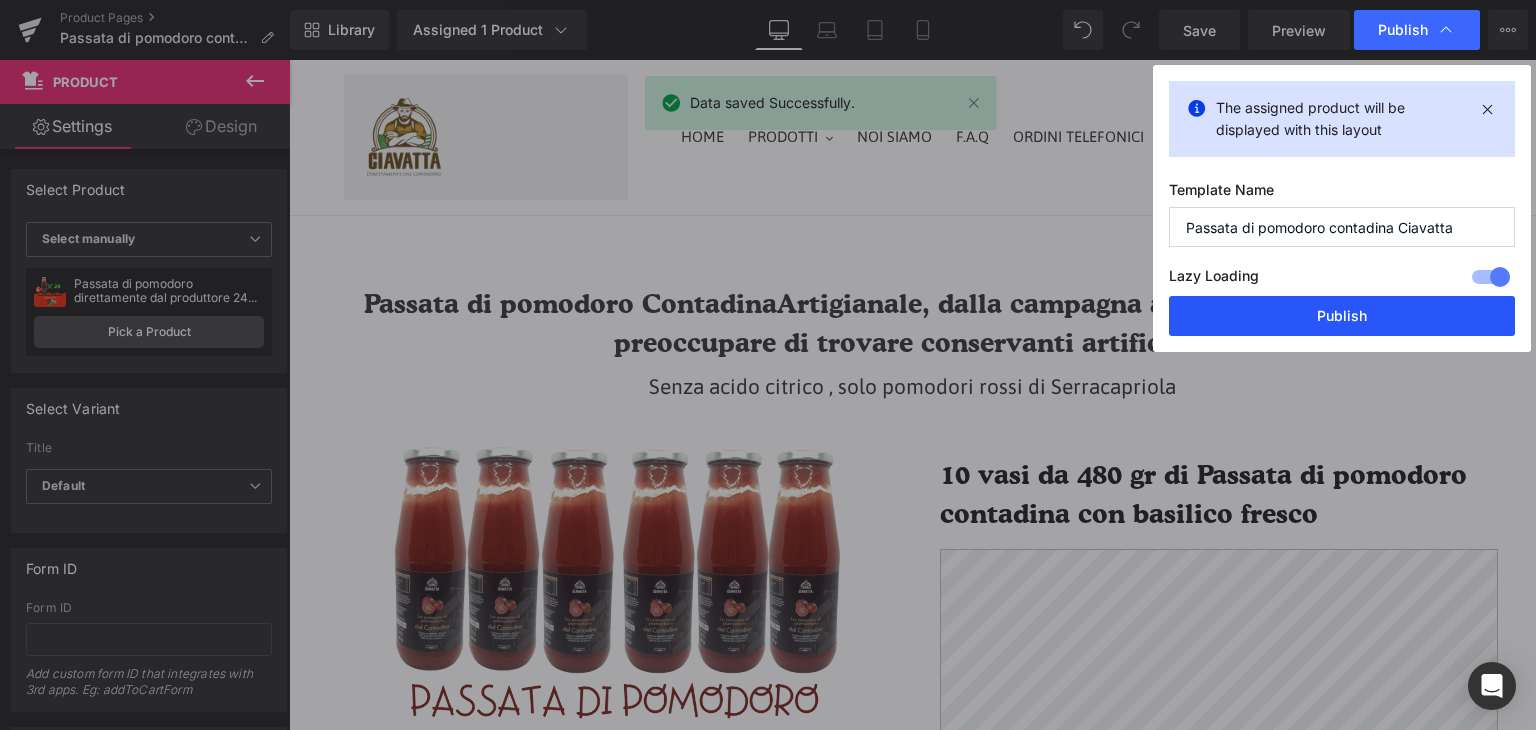 click on "Publish" at bounding box center [1342, 316] 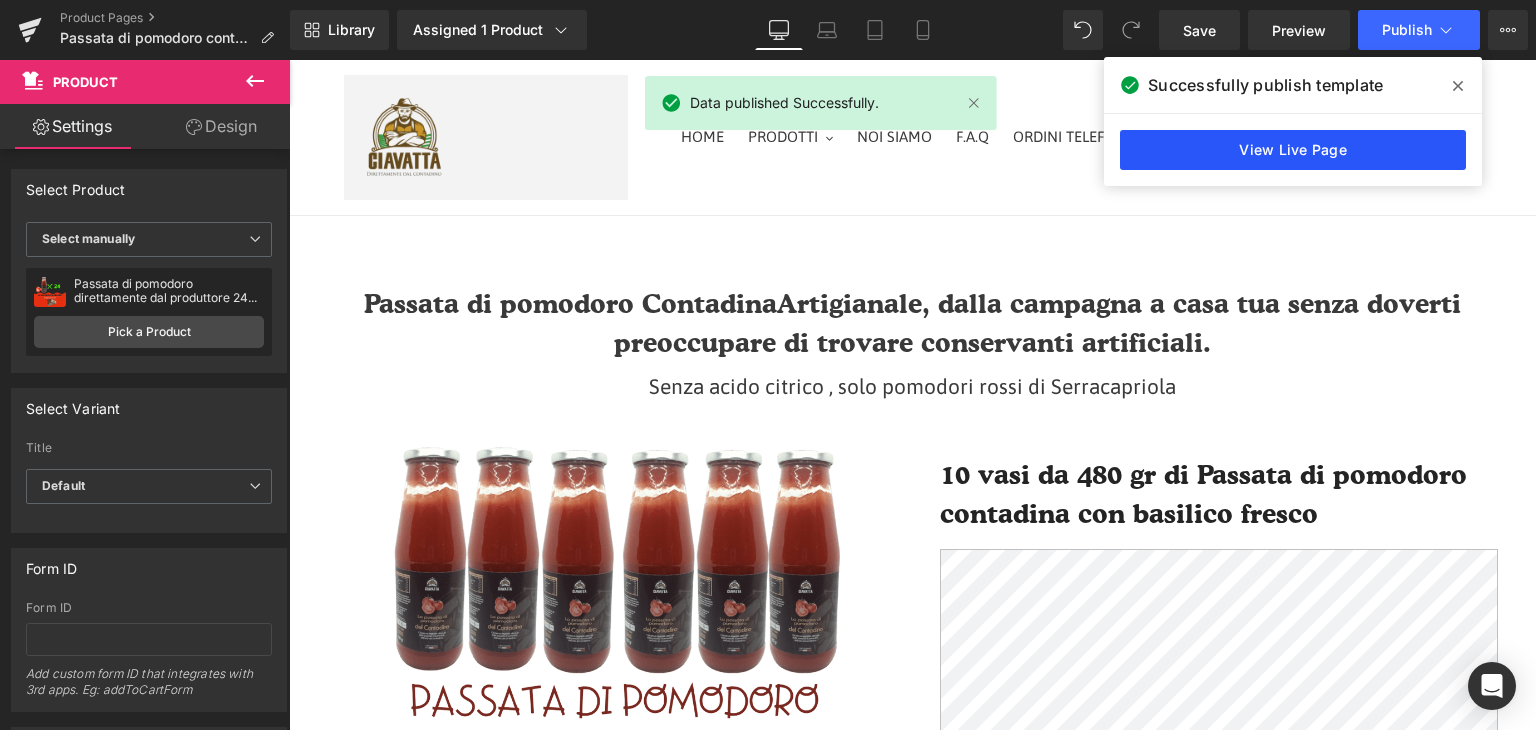 click on "View Live Page" at bounding box center [1293, 150] 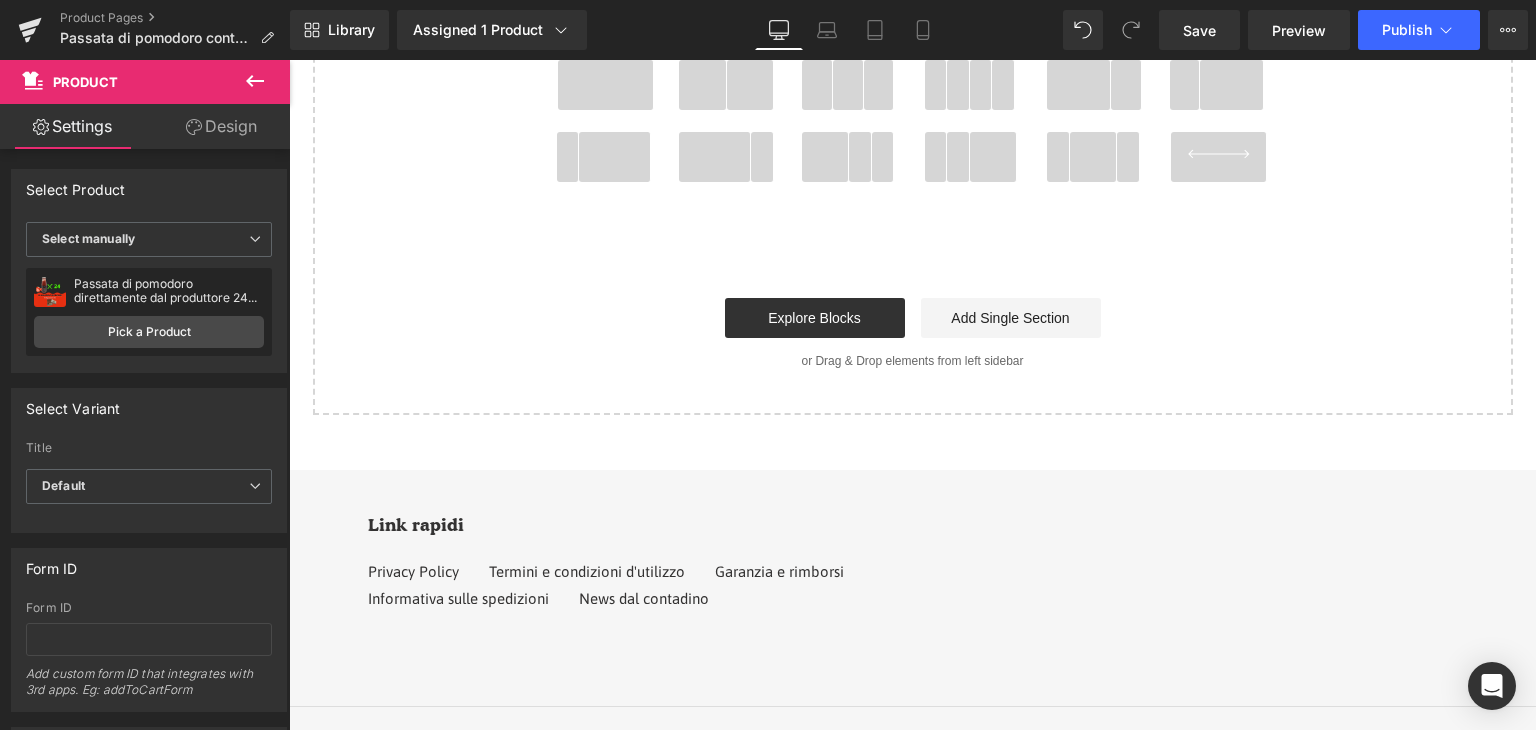 scroll, scrollTop: 5900, scrollLeft: 0, axis: vertical 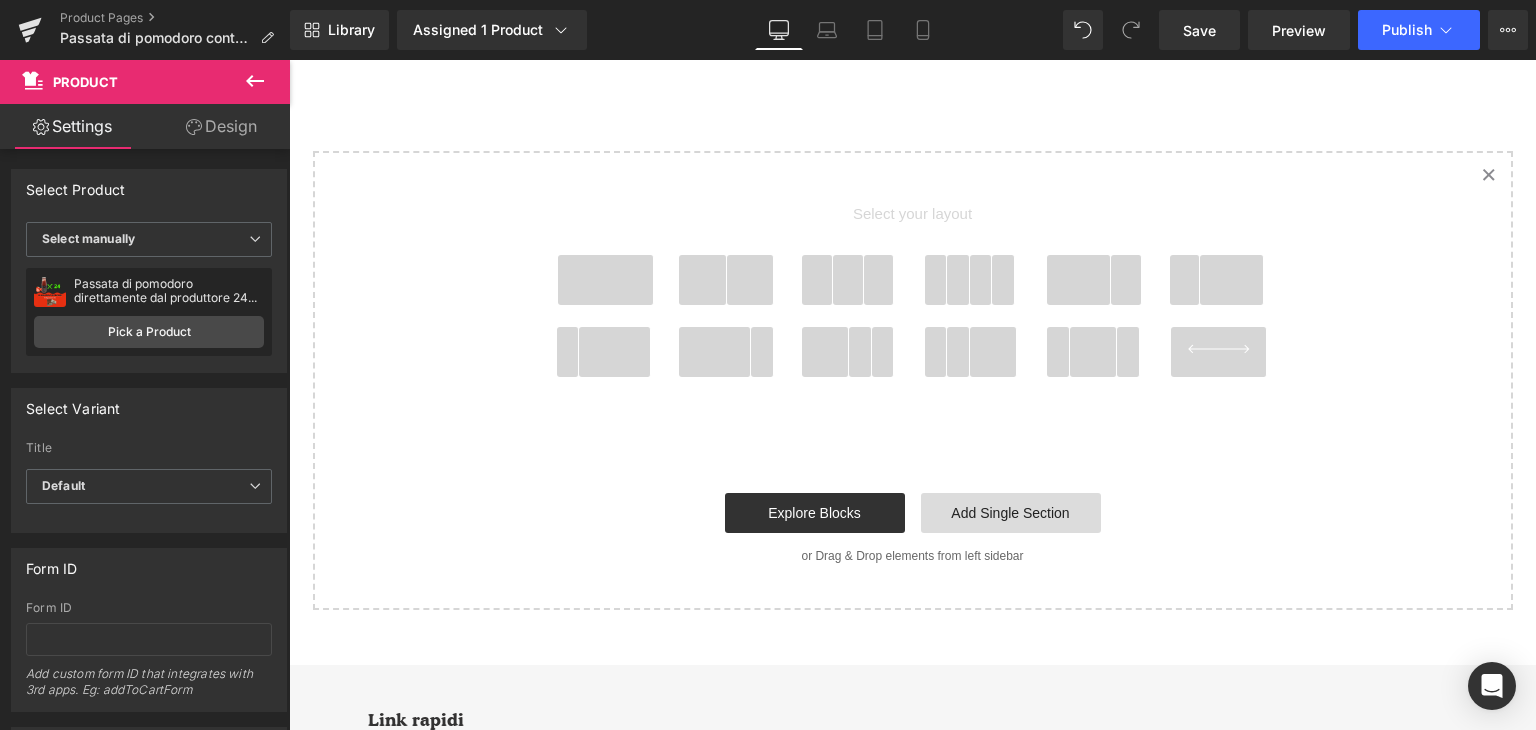click on "Add Single Section" at bounding box center (1011, 513) 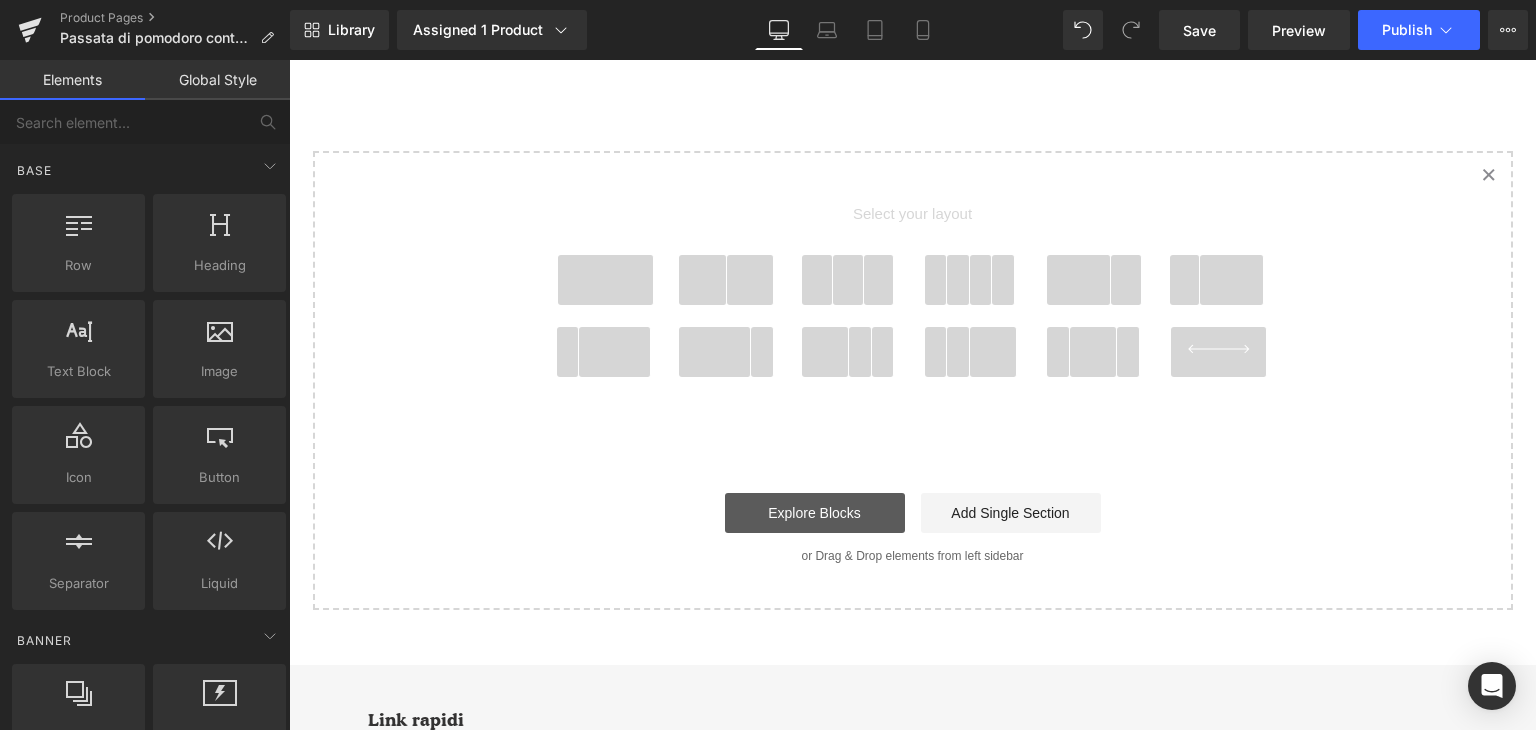 click on "Explore Blocks" at bounding box center (815, 513) 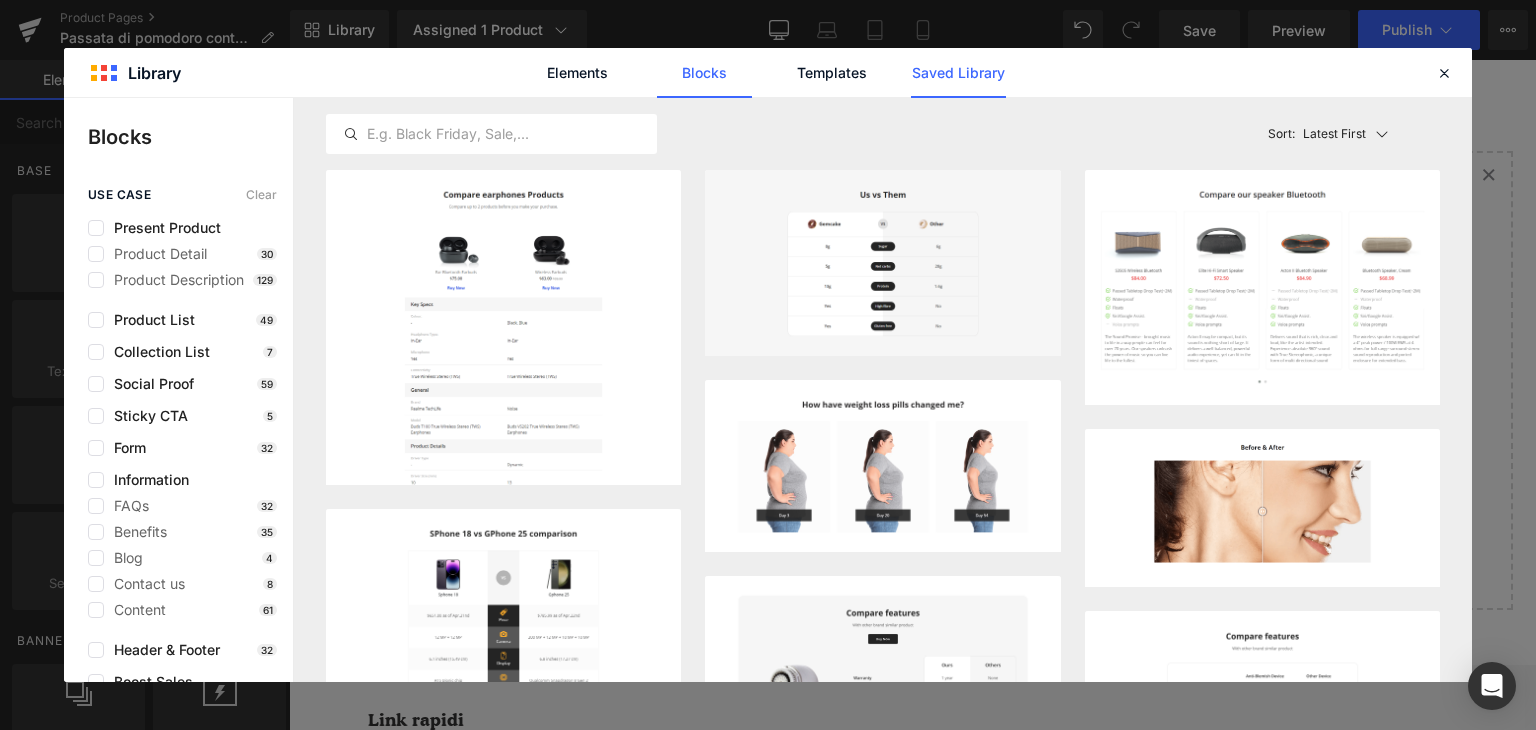 click on "Saved Library" 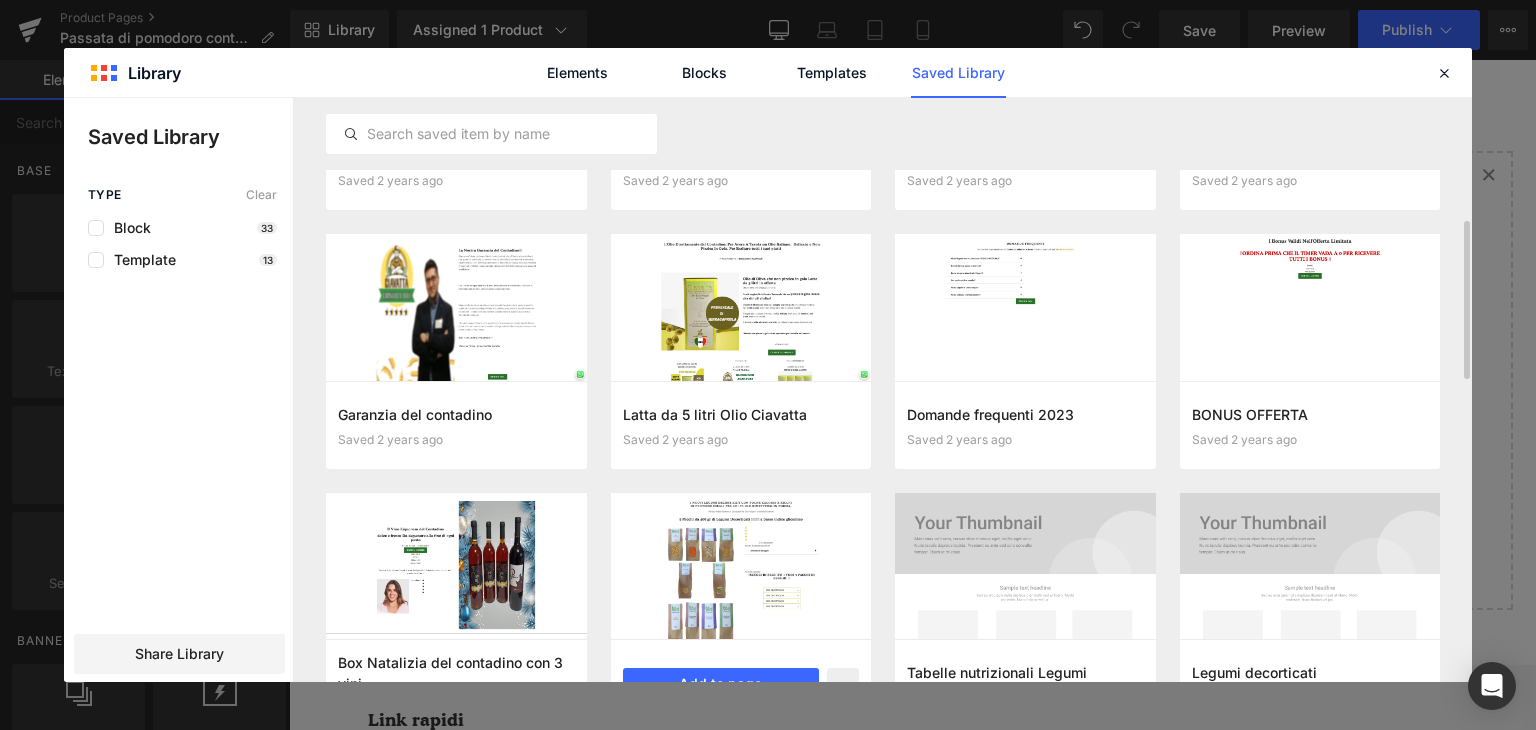 scroll, scrollTop: 655, scrollLeft: 0, axis: vertical 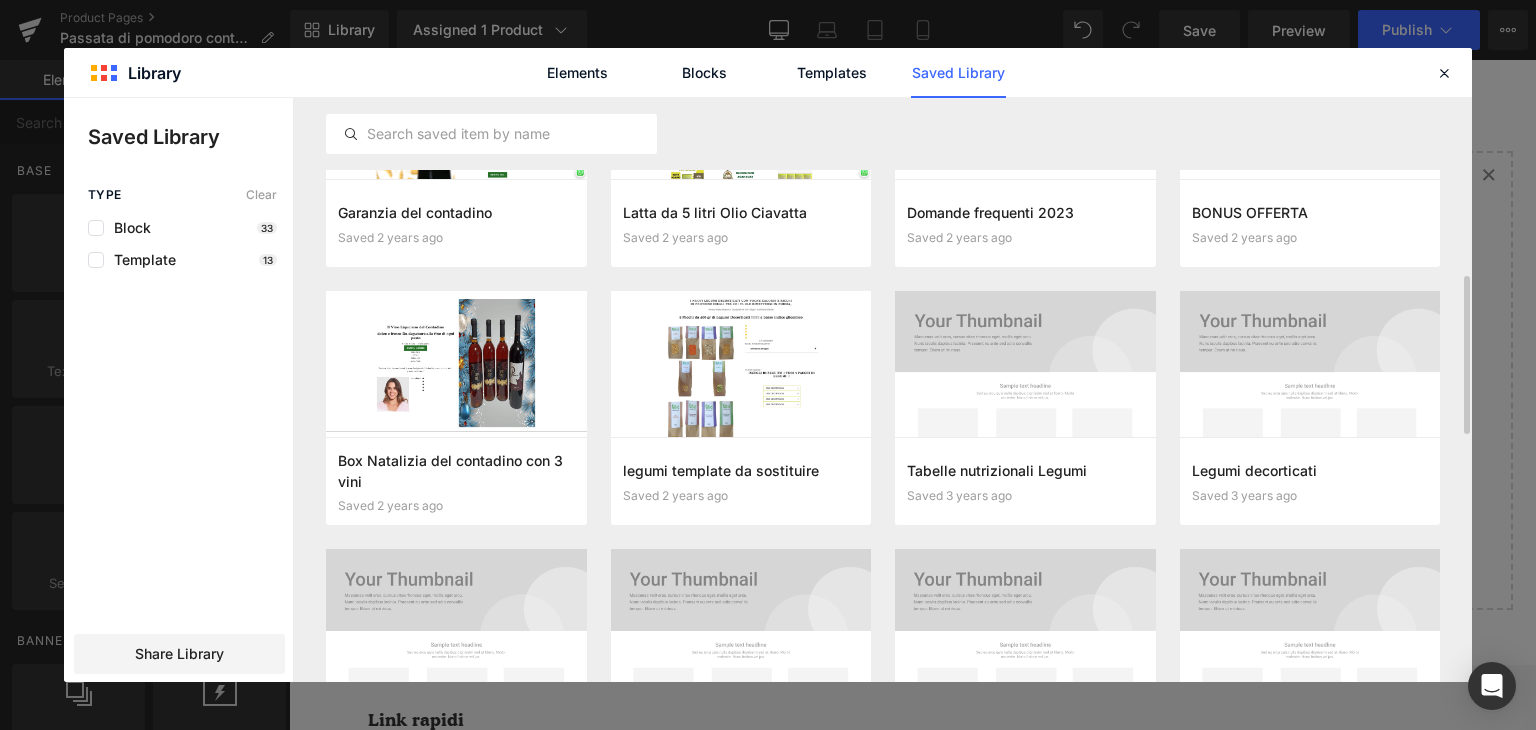 click on "Elements" 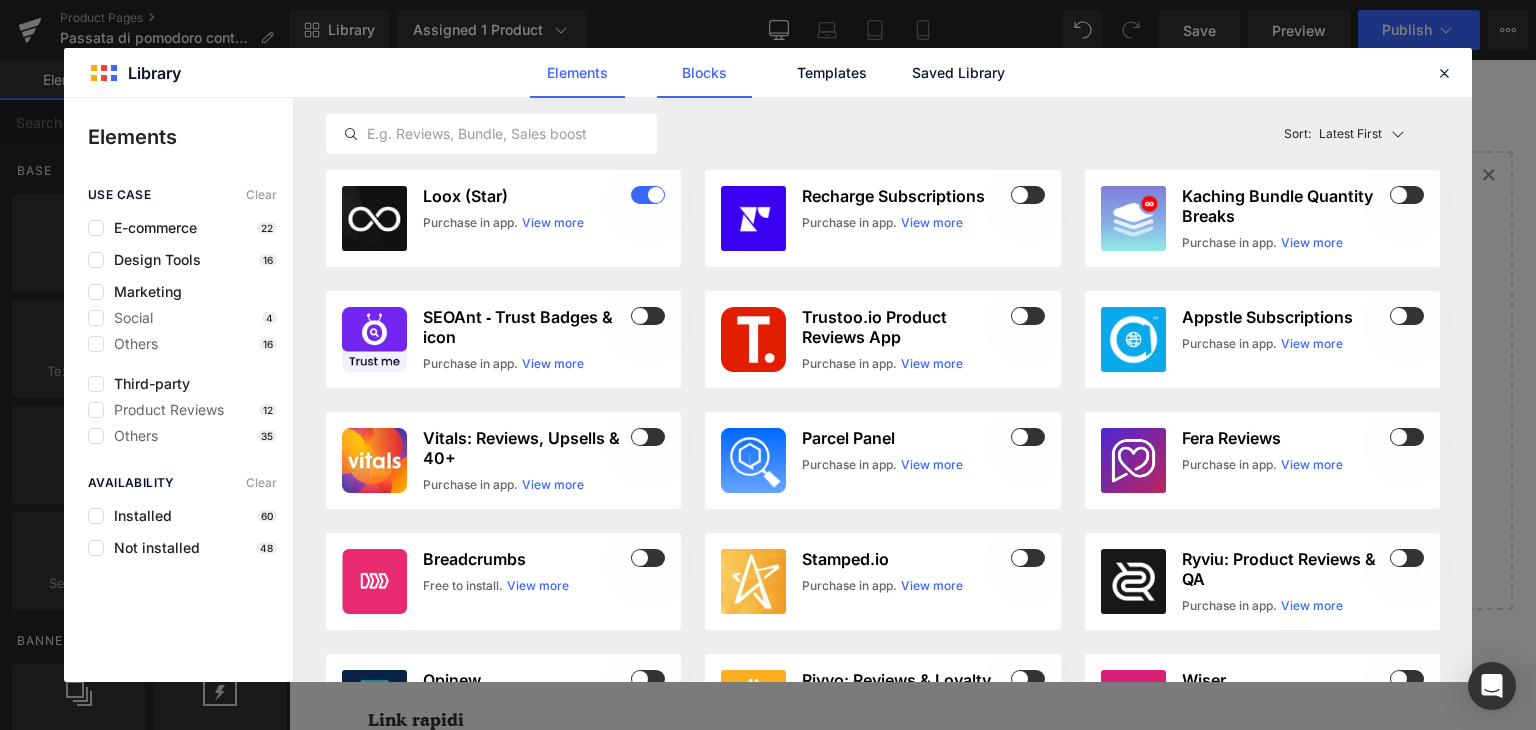 click on "Blocks" 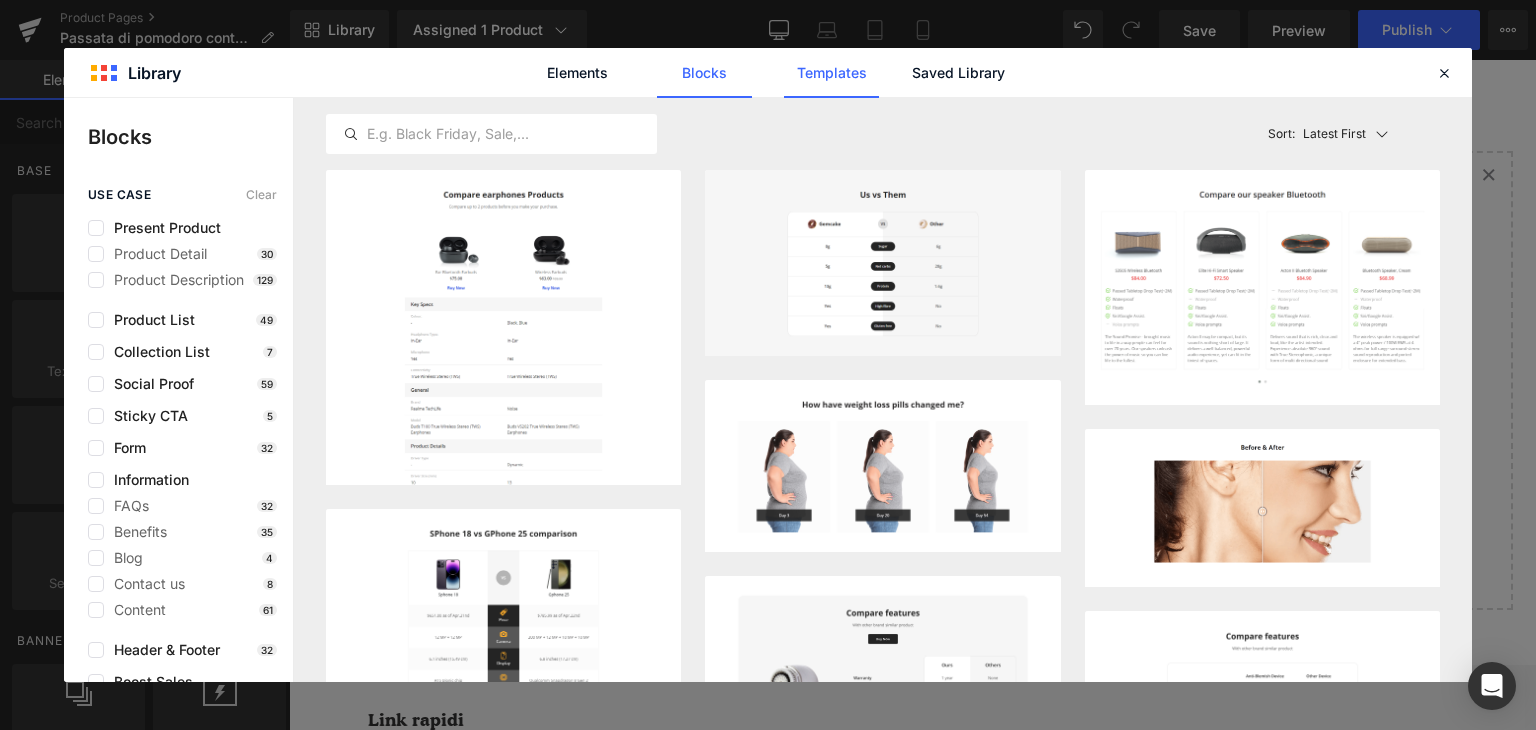 click on "Templates" 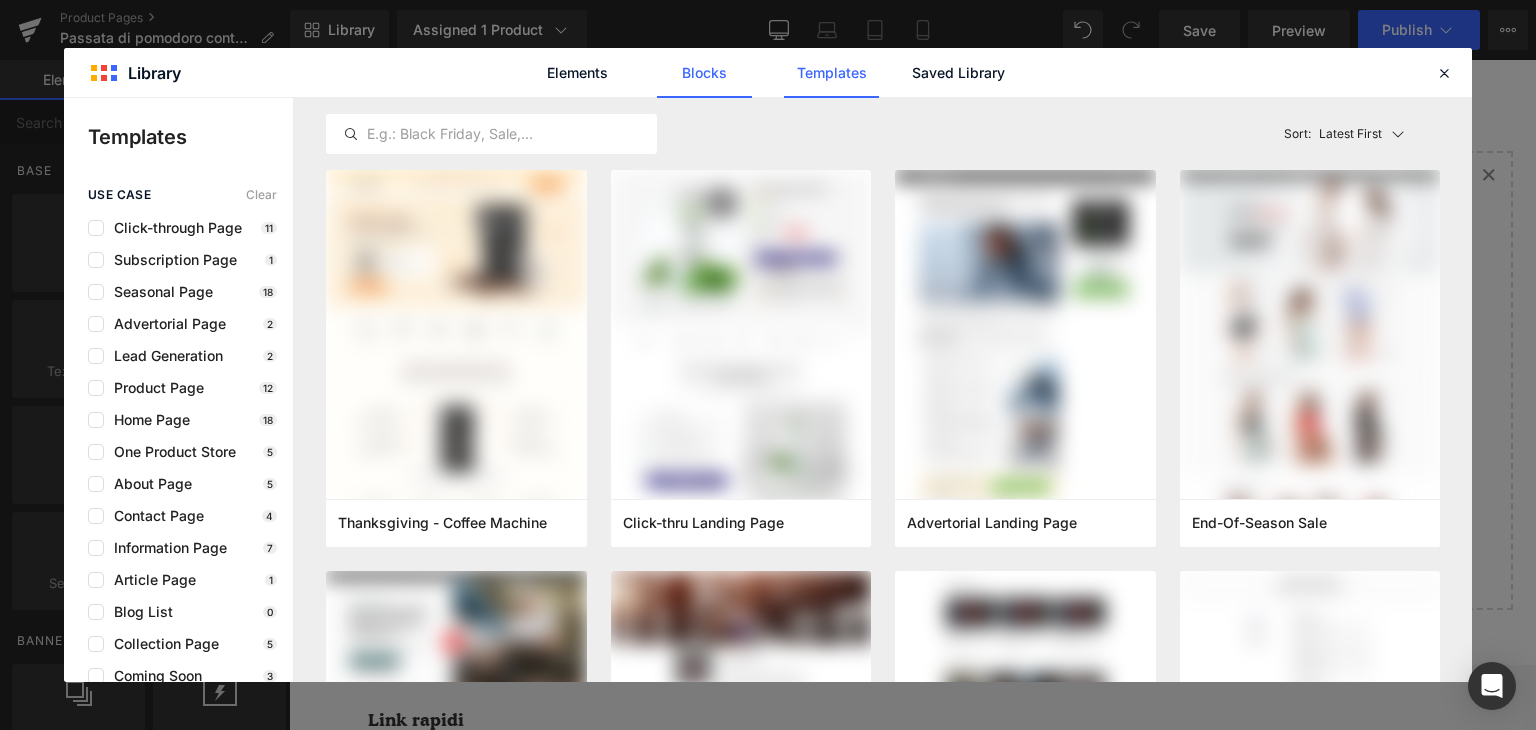 click on "Blocks" 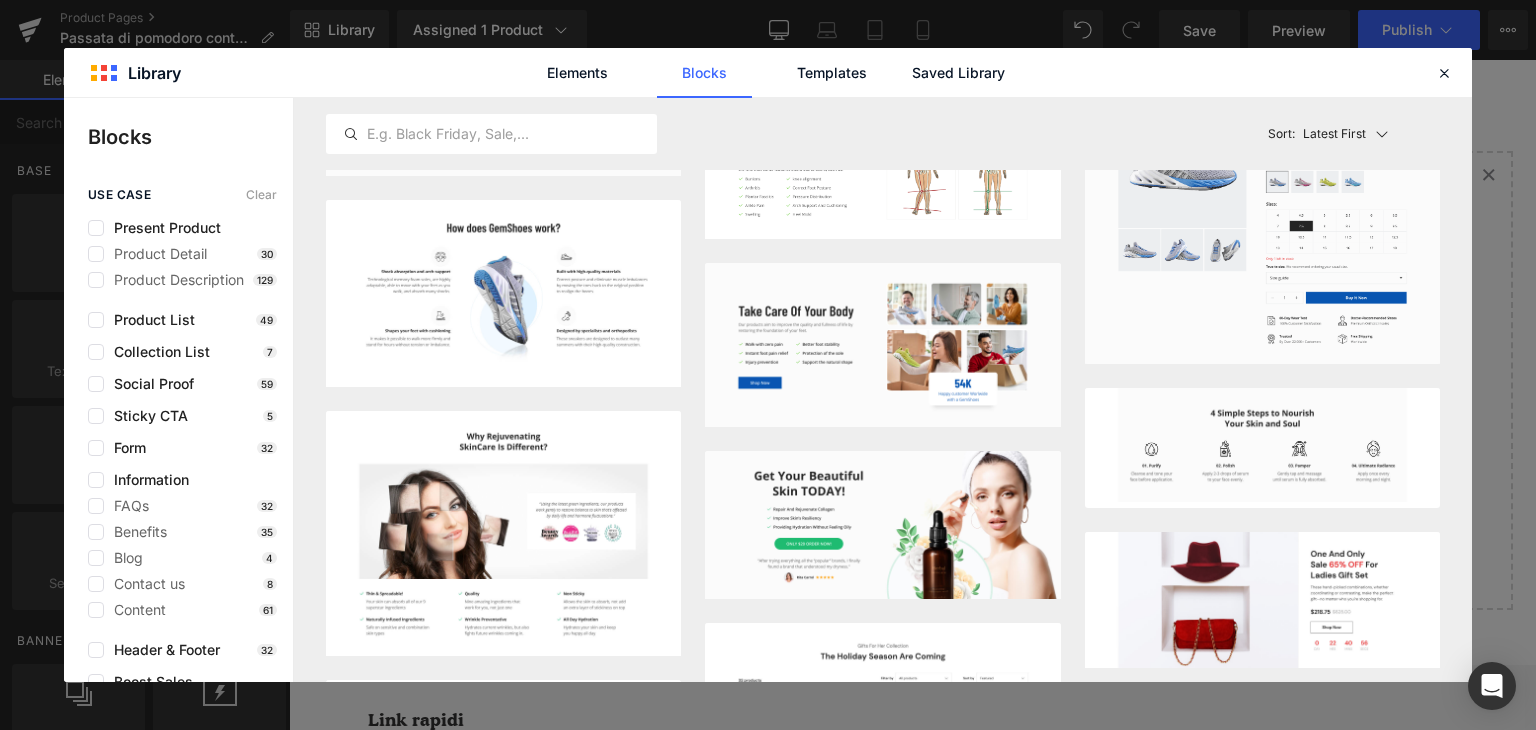 scroll, scrollTop: 903, scrollLeft: 0, axis: vertical 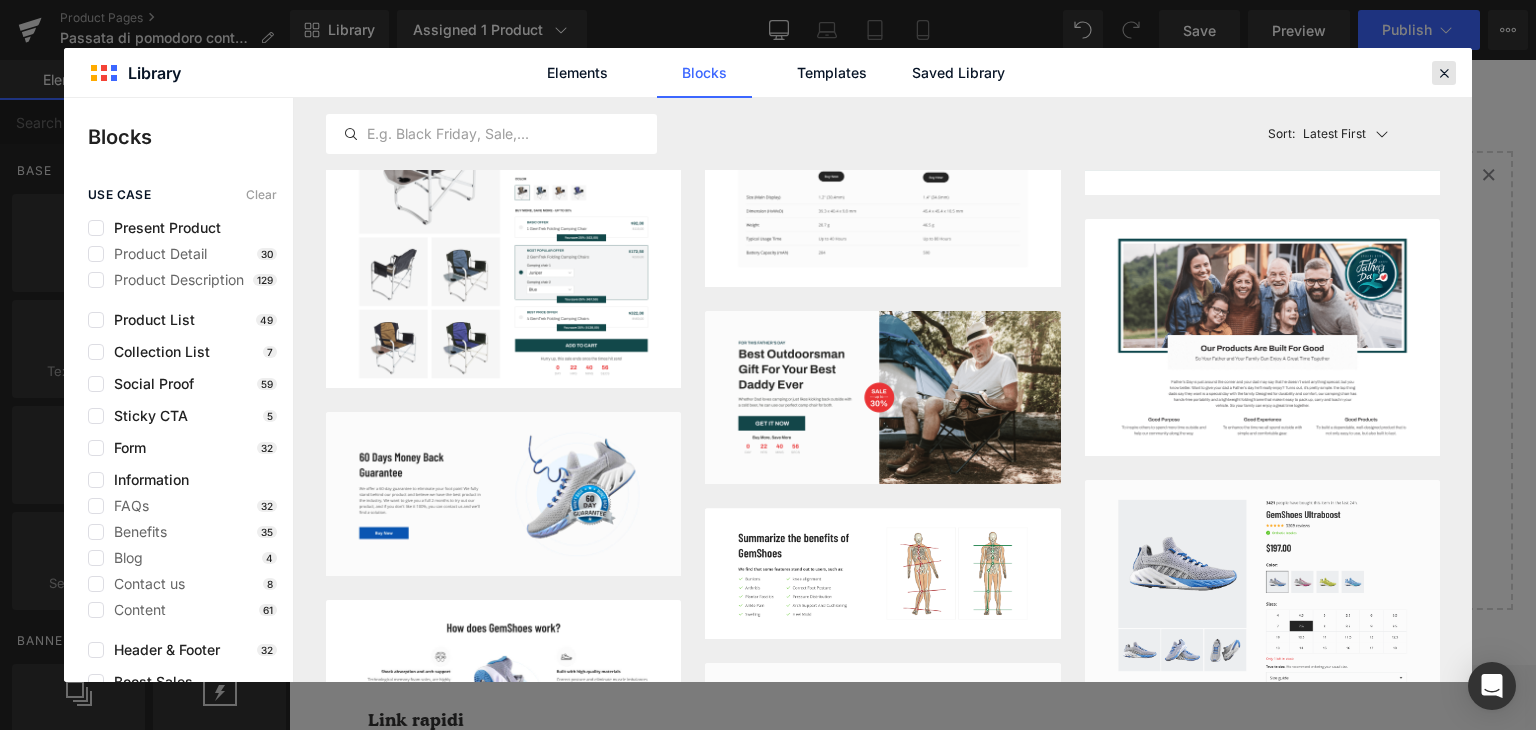 click at bounding box center (1444, 73) 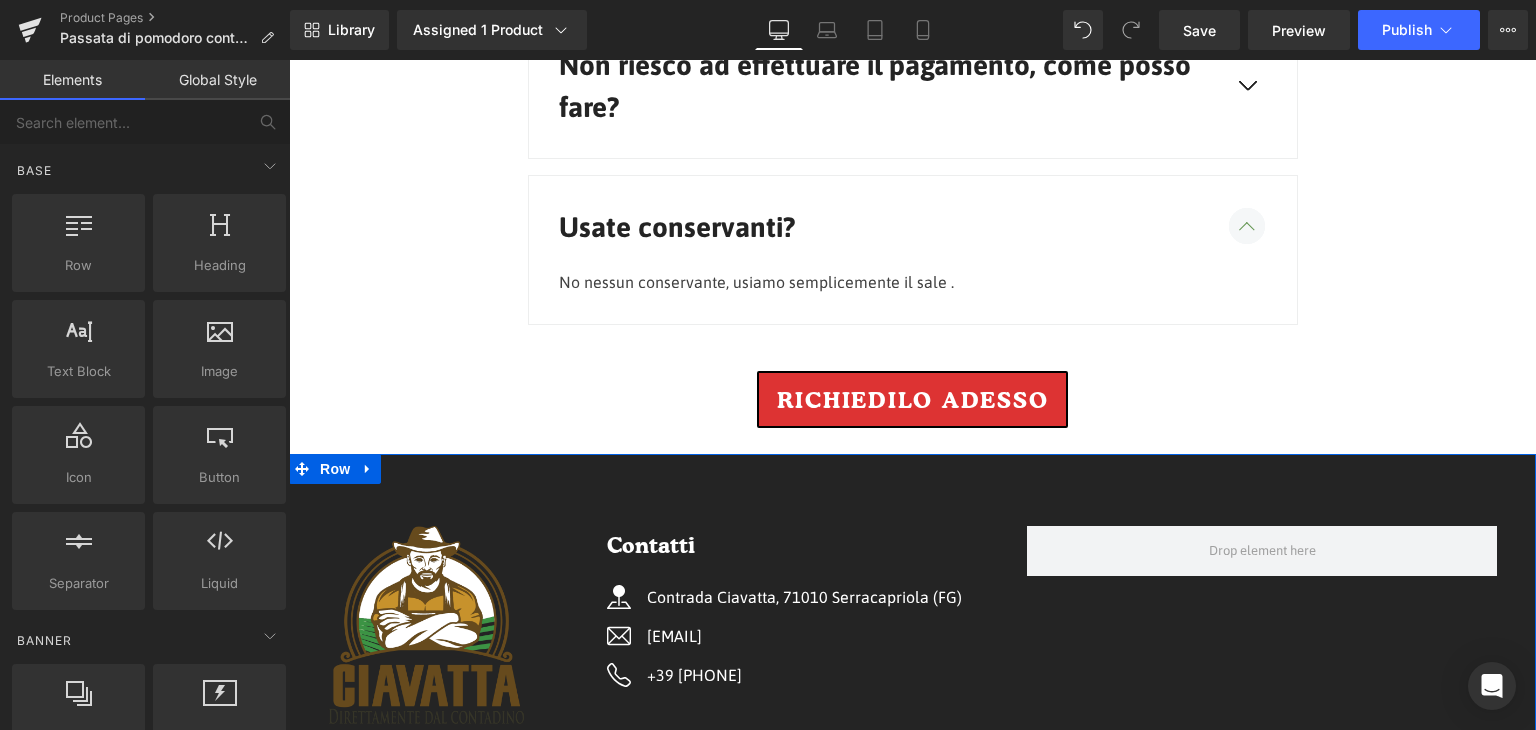 scroll, scrollTop: 5200, scrollLeft: 0, axis: vertical 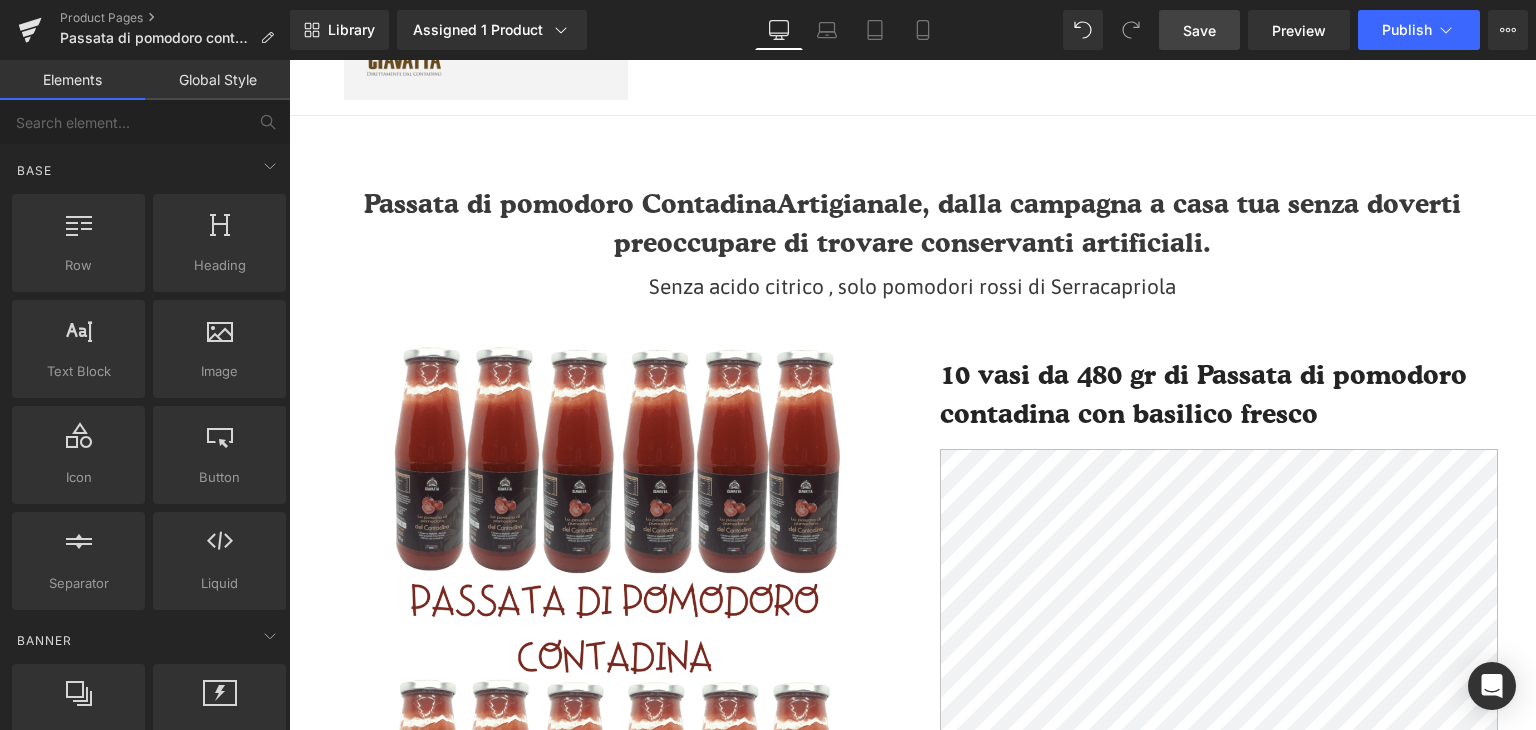drag, startPoint x: 1205, startPoint y: 37, endPoint x: 864, endPoint y: 56, distance: 341.5289 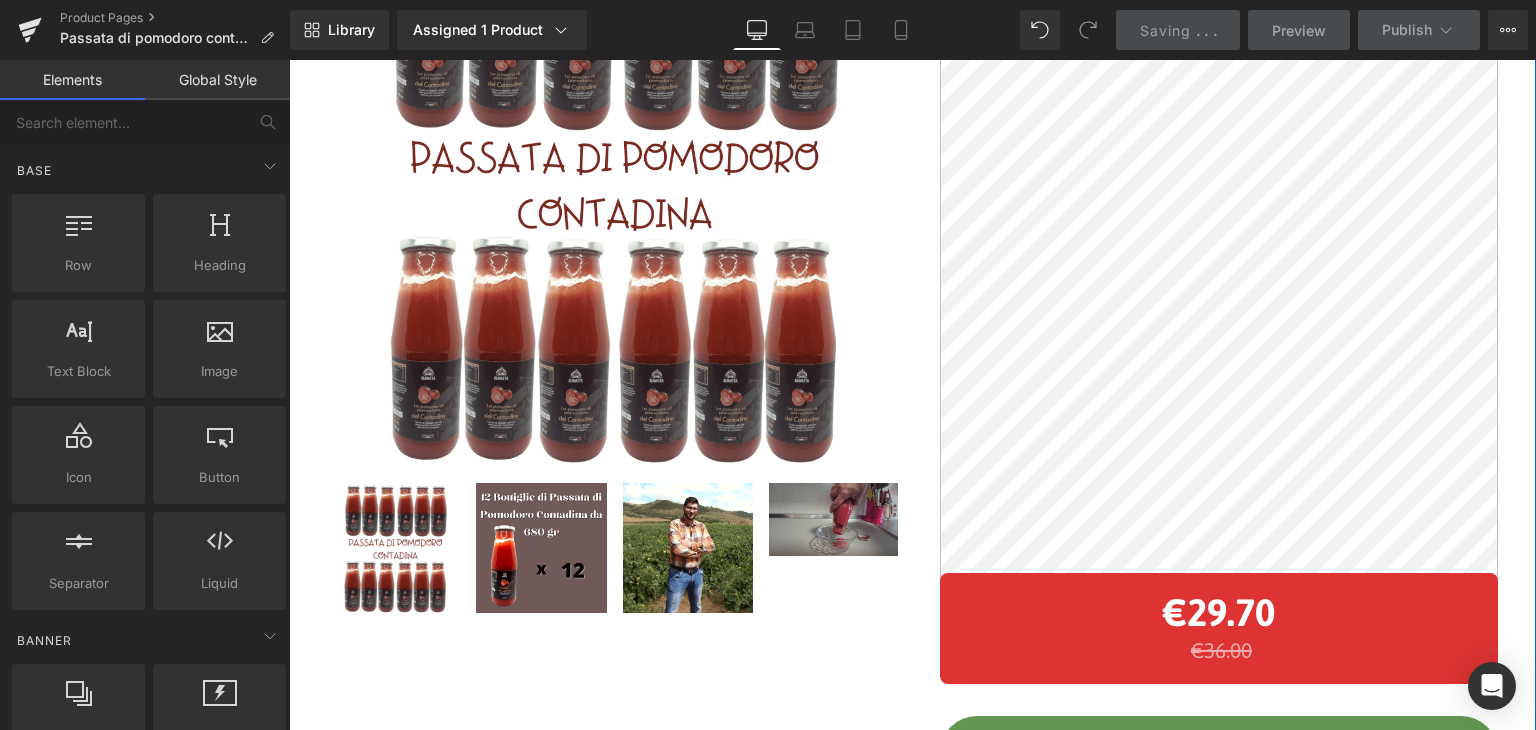 scroll, scrollTop: 700, scrollLeft: 0, axis: vertical 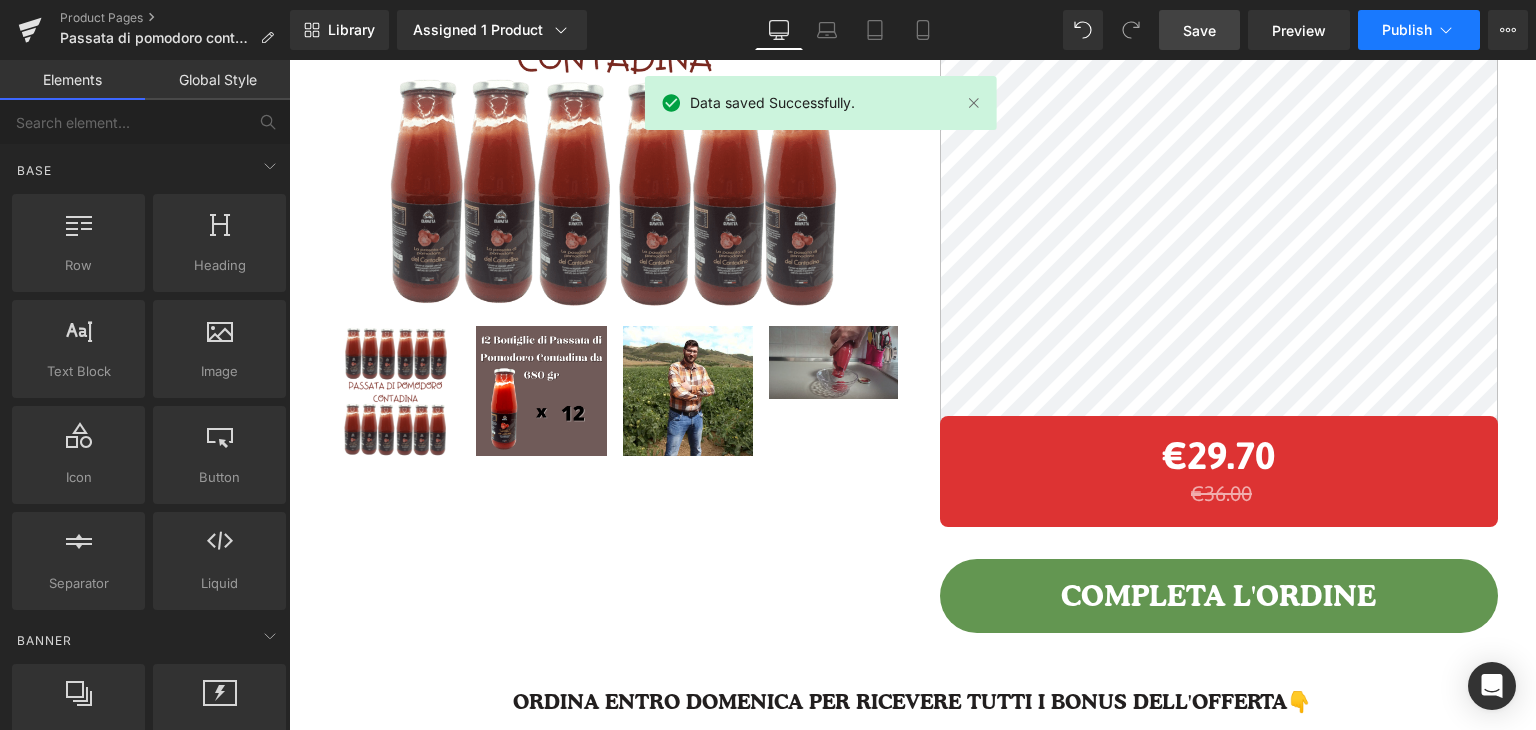 click on "Publish" at bounding box center [1419, 30] 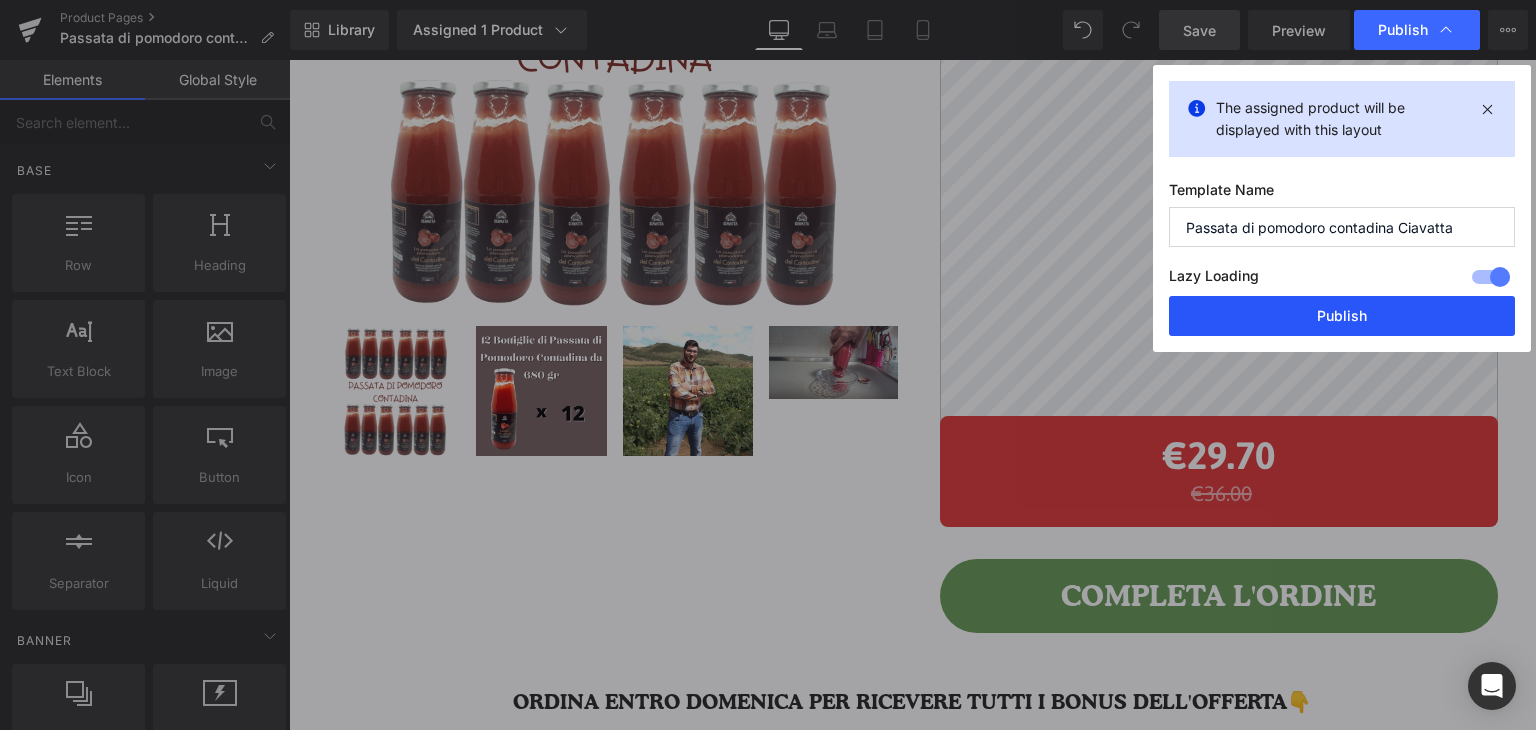 click on "Publish" at bounding box center [1342, 316] 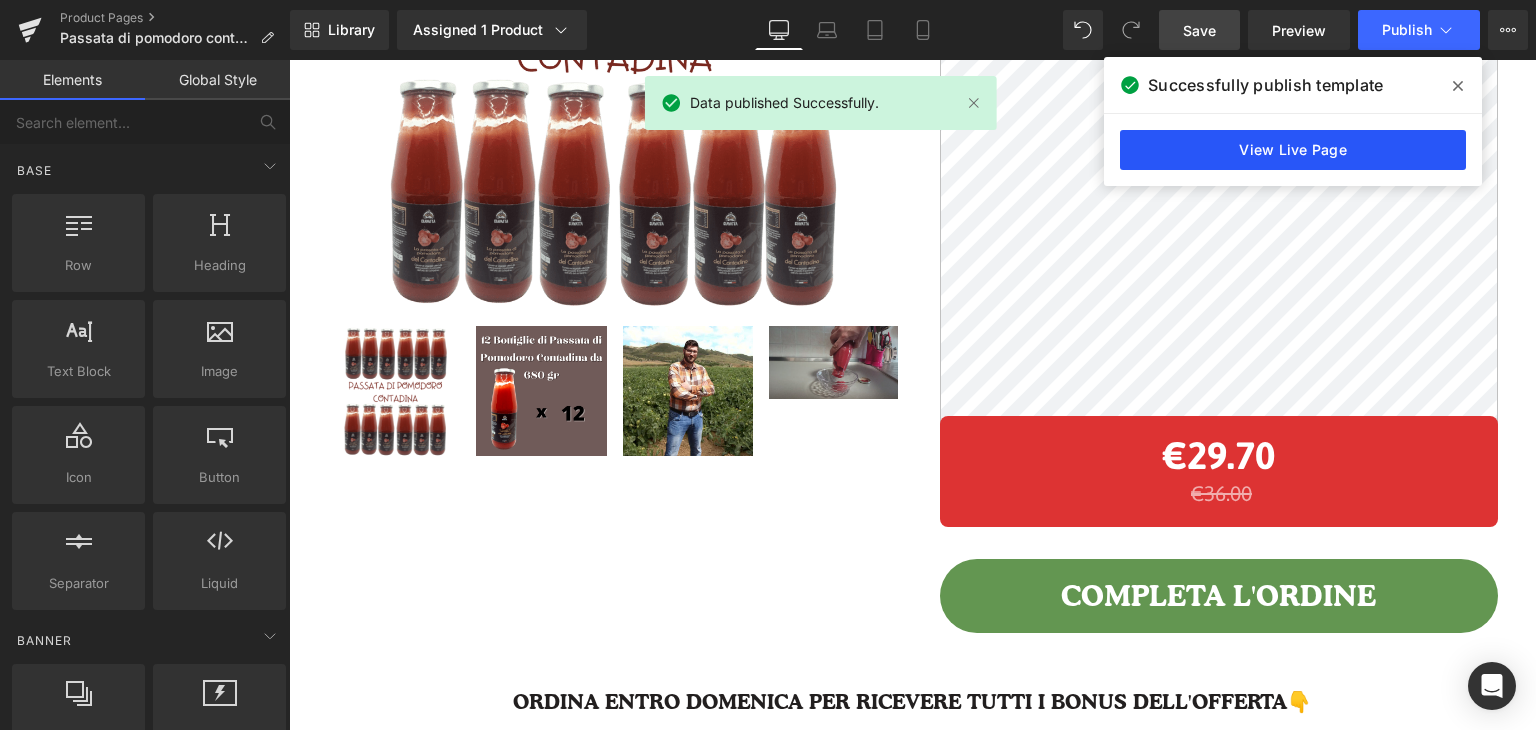 click on "View Live Page" at bounding box center (1293, 150) 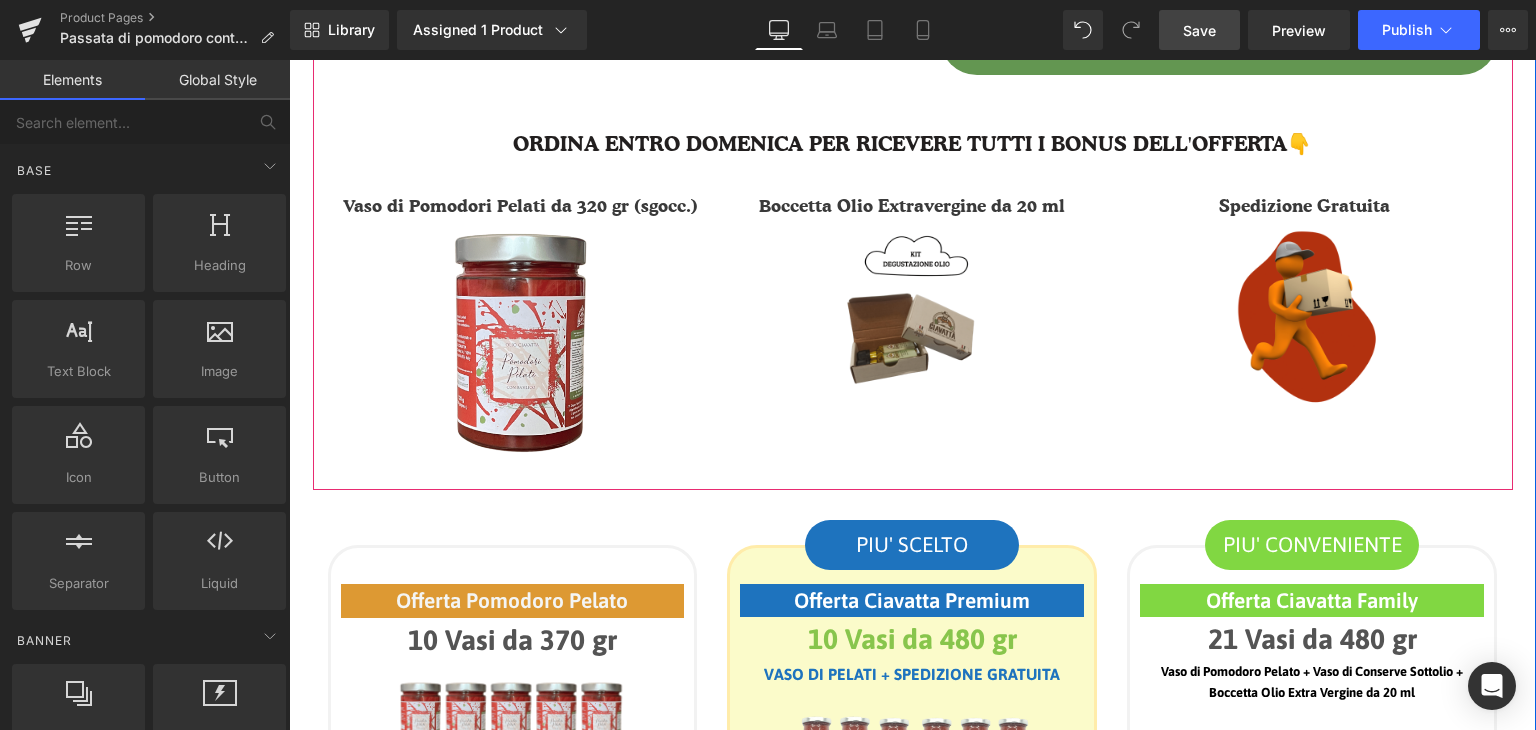 scroll, scrollTop: 1000, scrollLeft: 0, axis: vertical 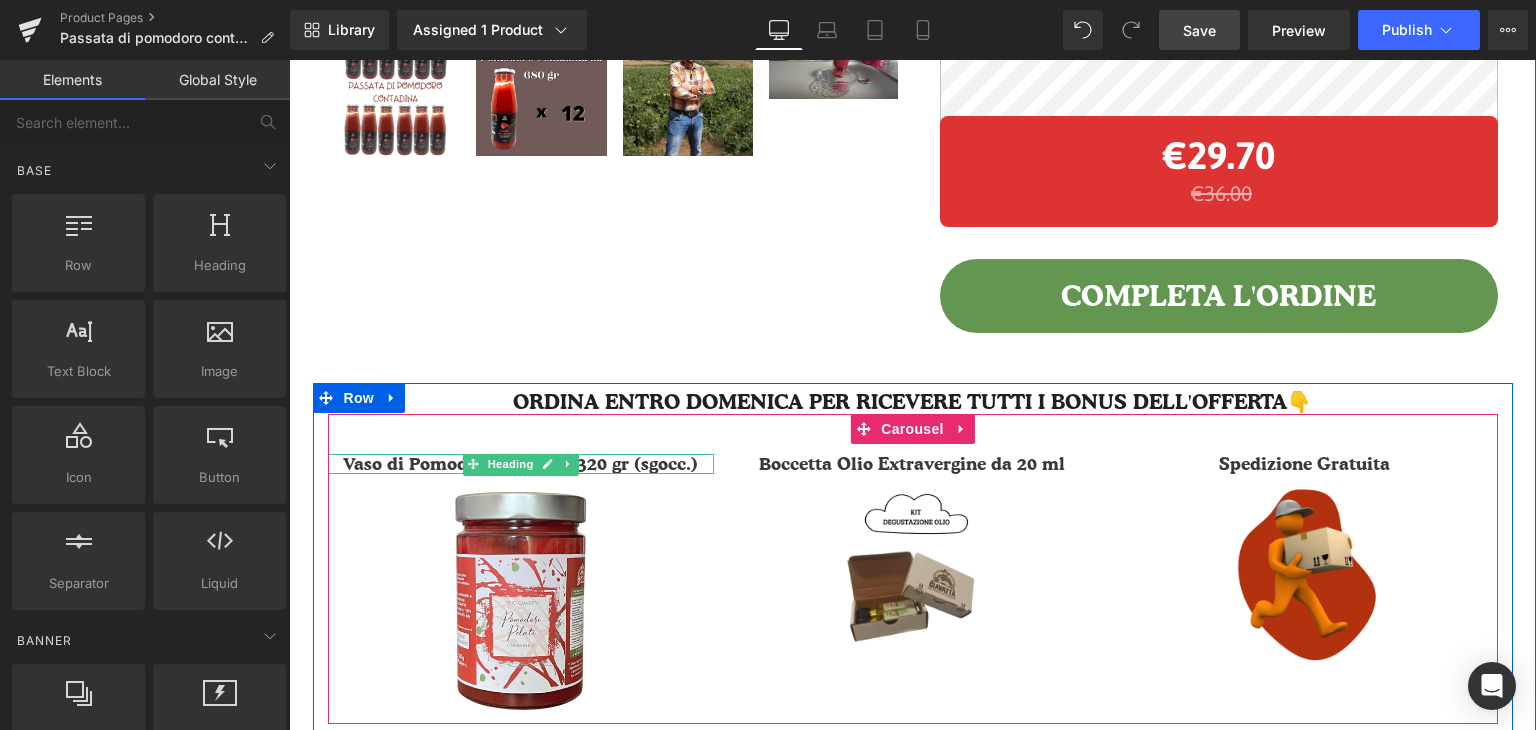 click 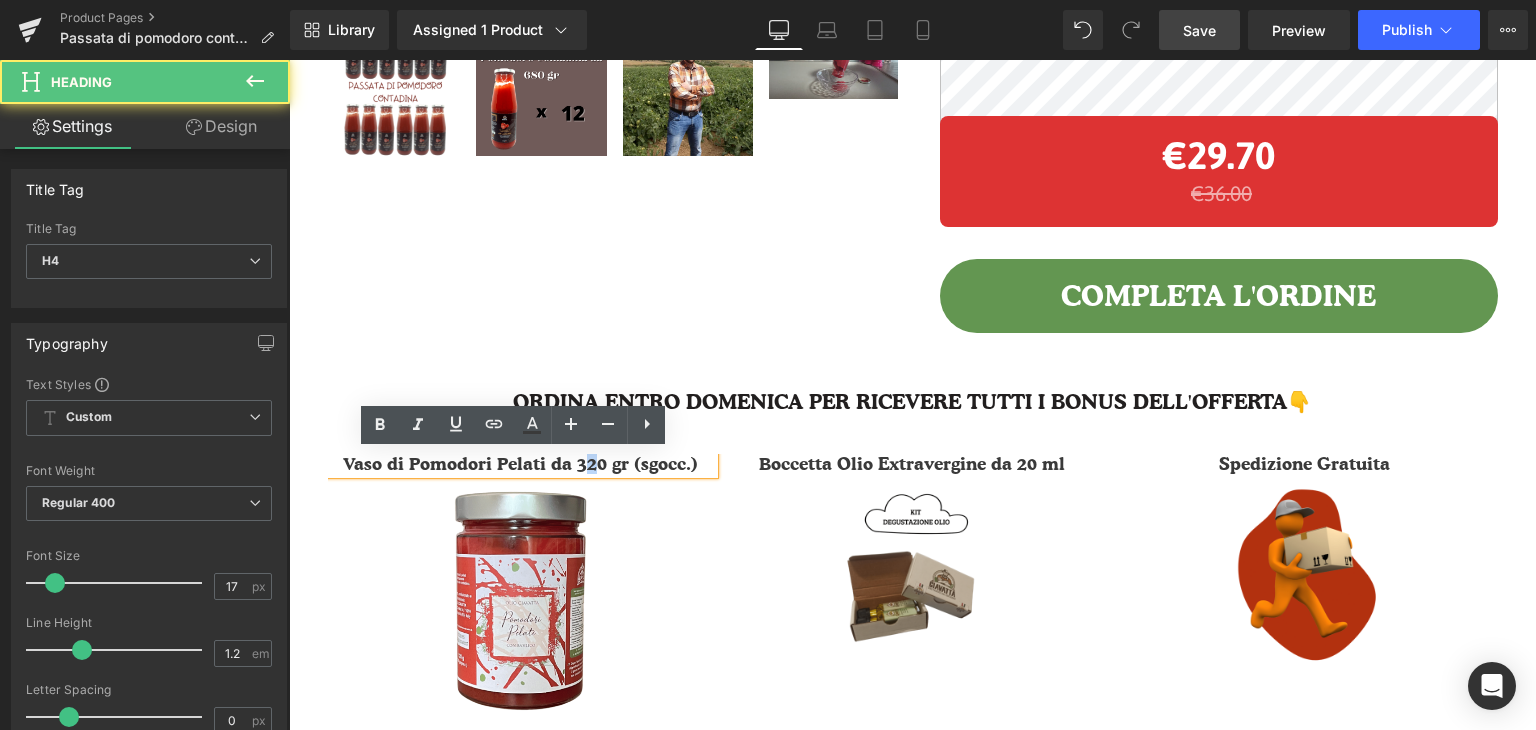 click on "Vaso di Pomodori Pelati da 320 gr (sgocc.)" at bounding box center [521, 464] 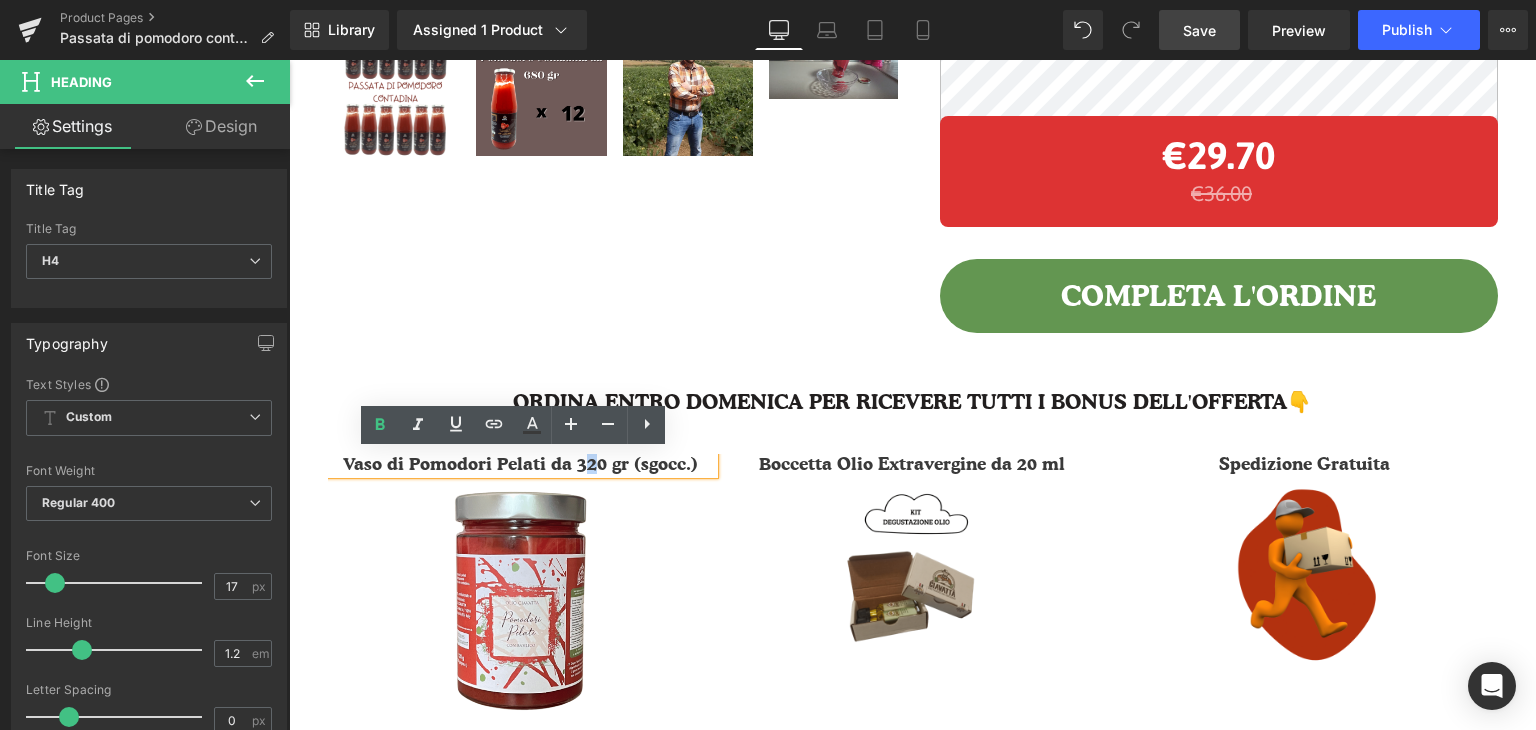 type 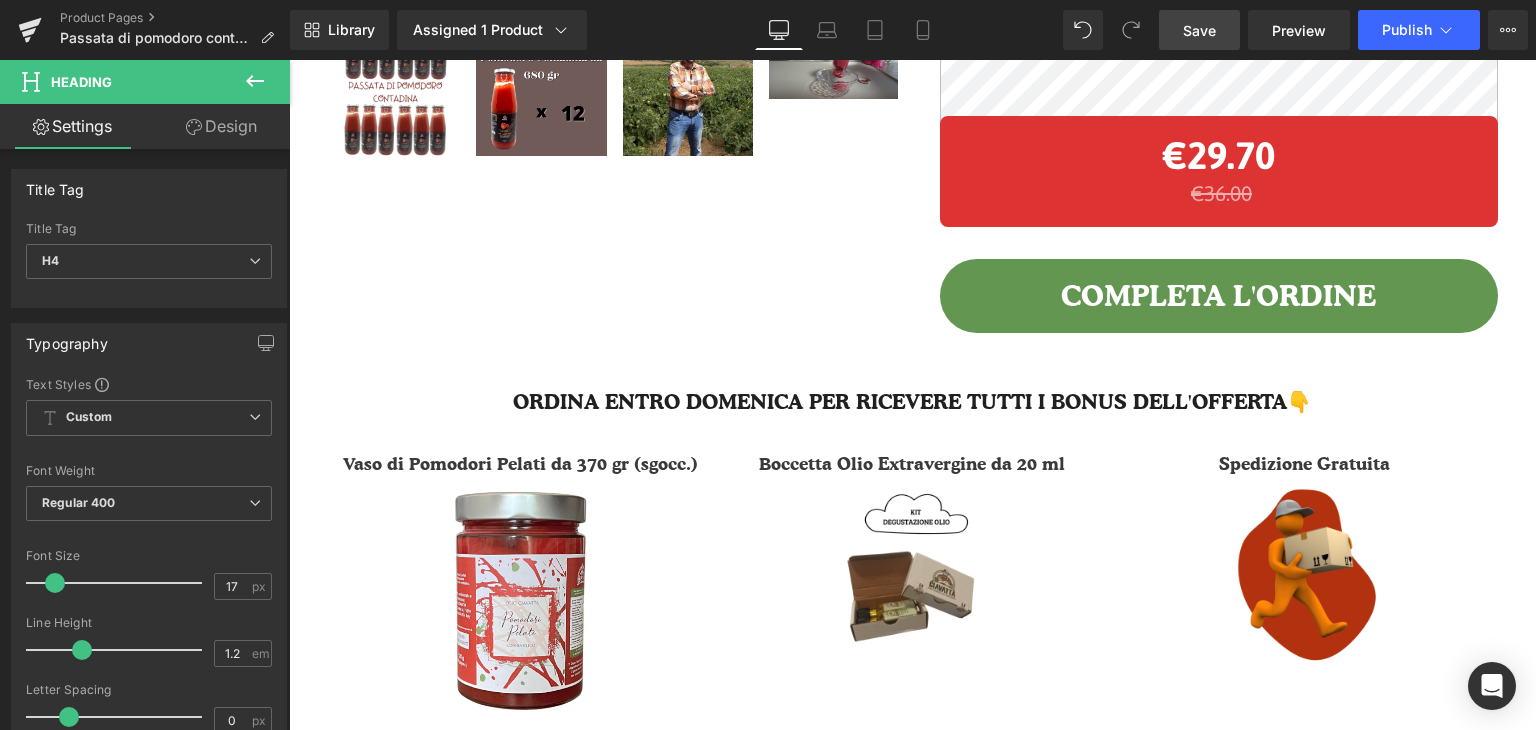 click on "Save" at bounding box center [1199, 30] 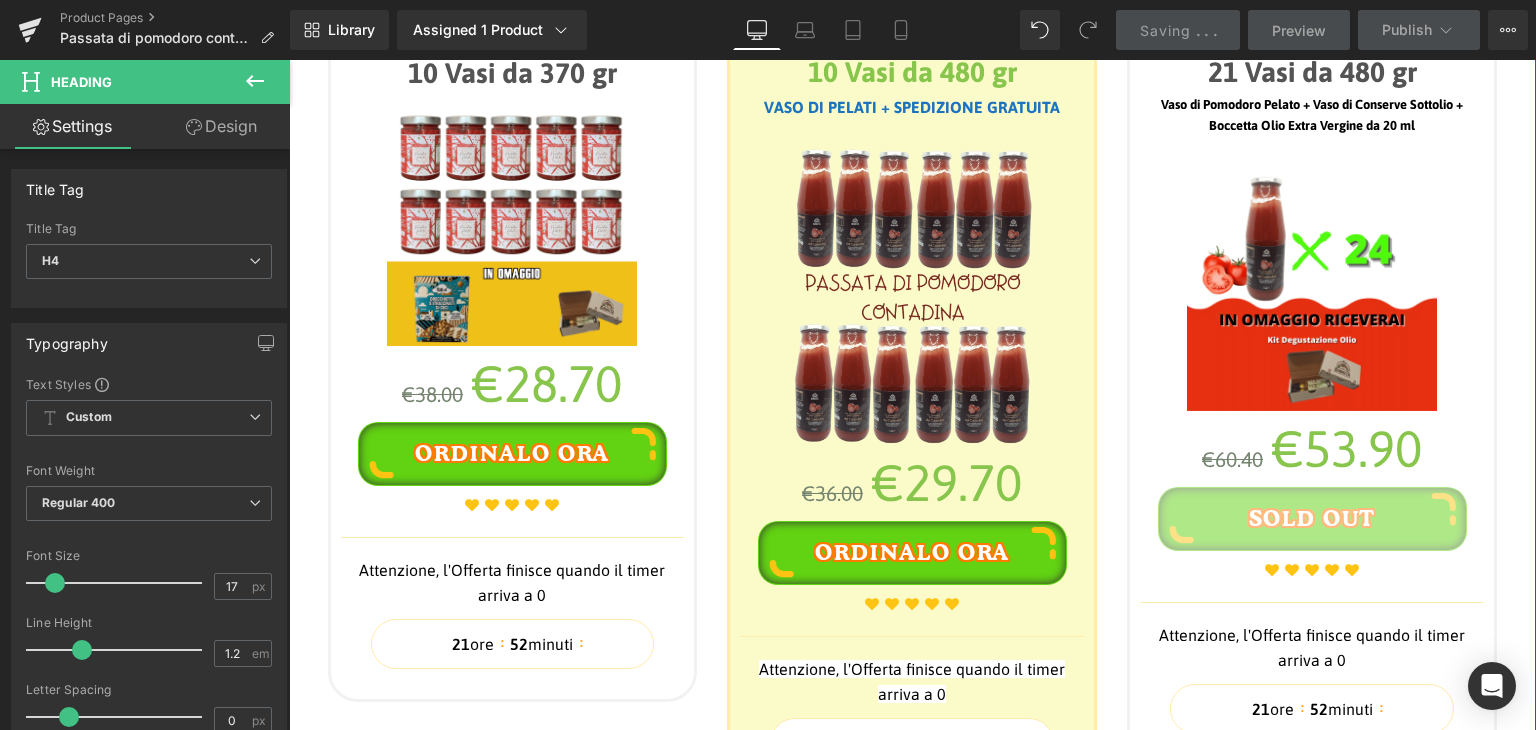 scroll, scrollTop: 1600, scrollLeft: 0, axis: vertical 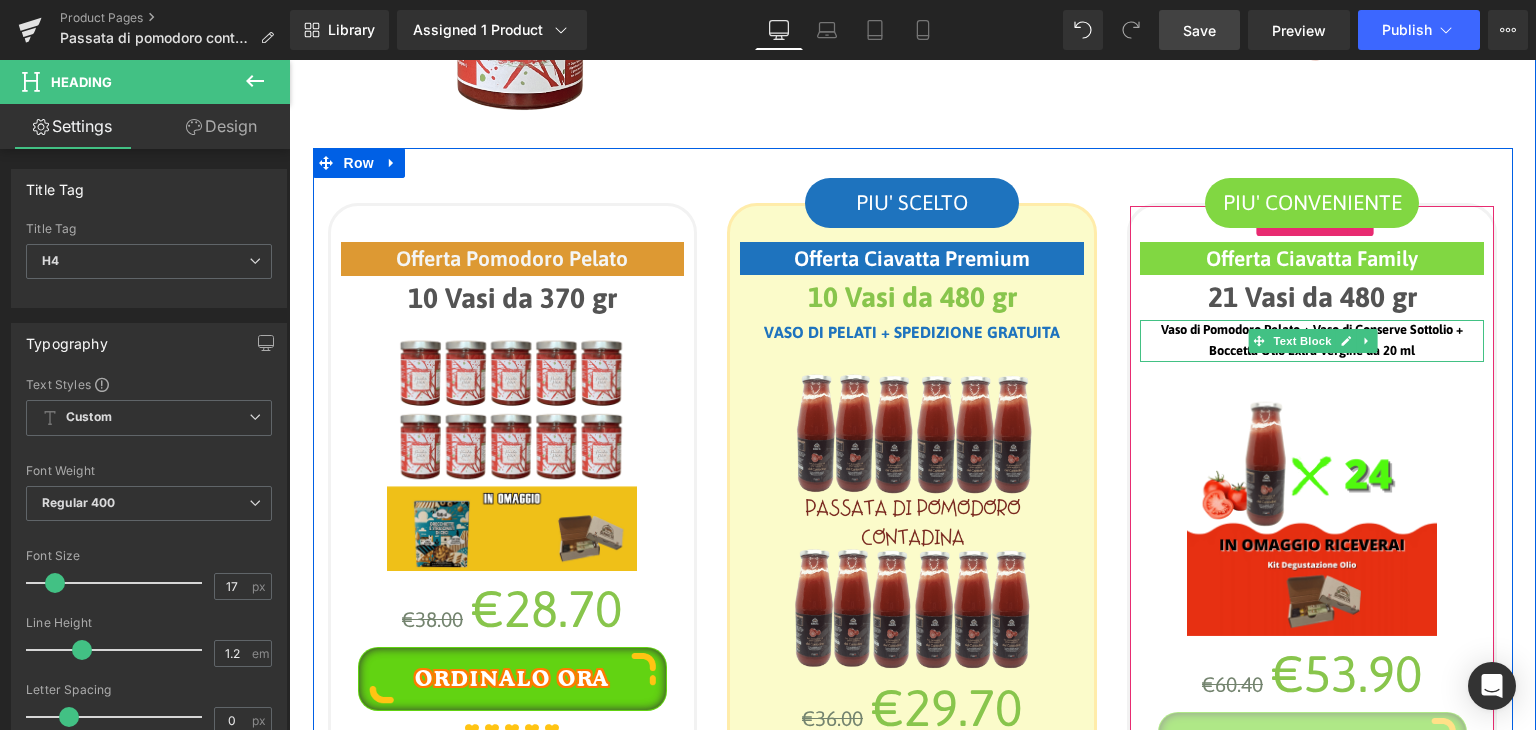 click at bounding box center (1346, 341) 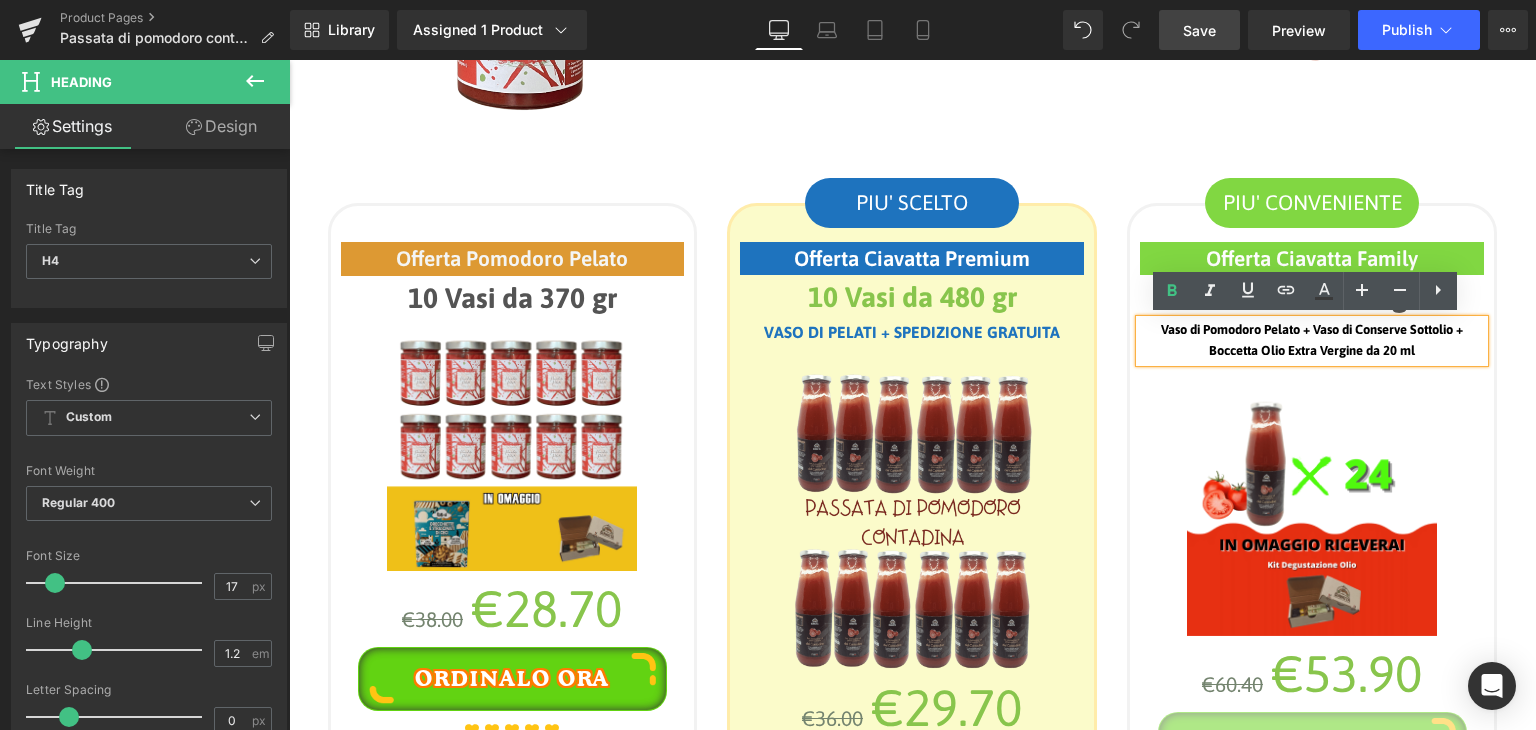 click on "PIU' CONVENIENTE Text Block
Offerta Ciavatta Family
Text Block          21 Vasi da 480 gr Text Block         Vaso di Pomodoro Pelato + Vaso di Conserve Sottolio + Boccetta Olio Extra Vergine da 20 ml Text Block
(P) Image
€60.40
€53.90
(P) Price
Sold Out
(P) Cart Button
Icon
Icon" at bounding box center (1312, 585) 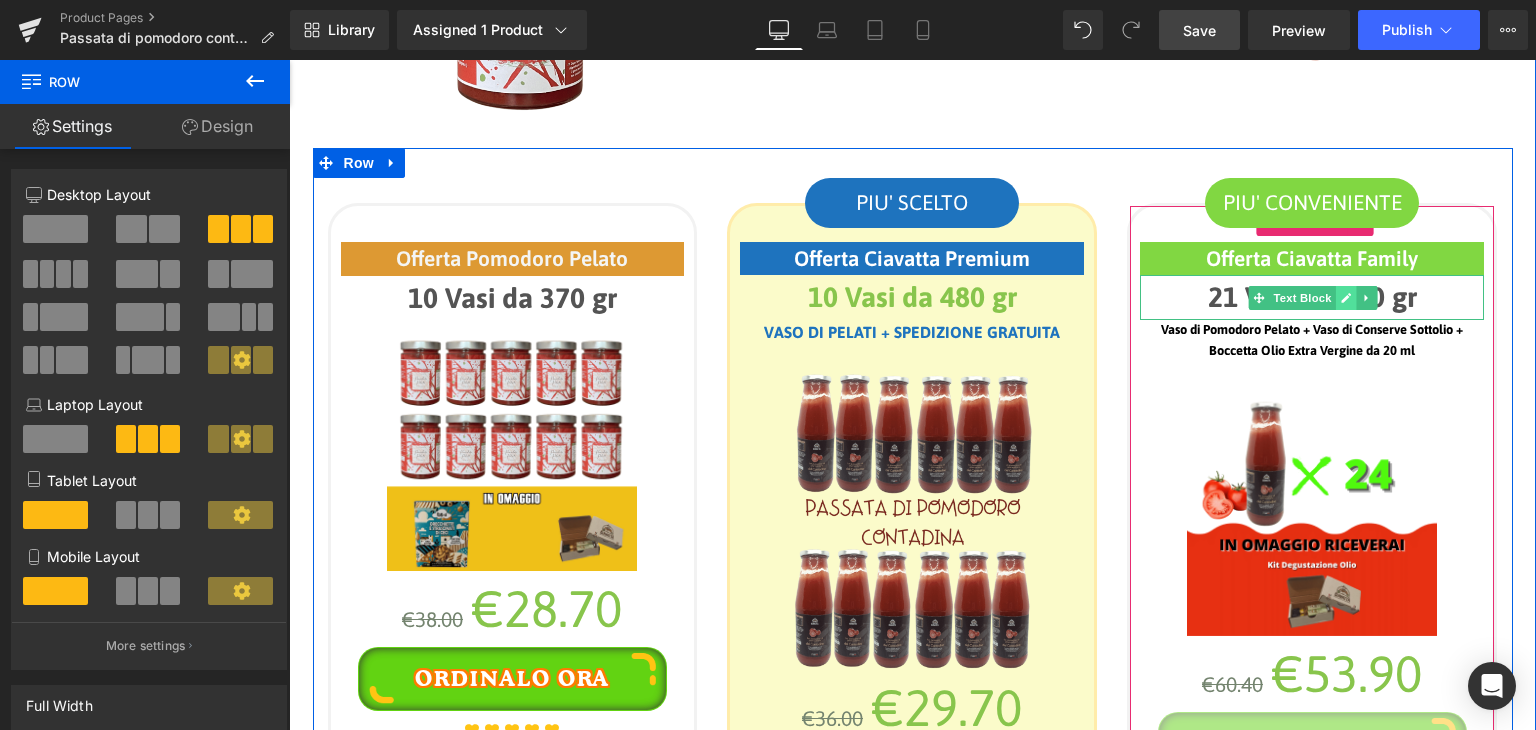 click 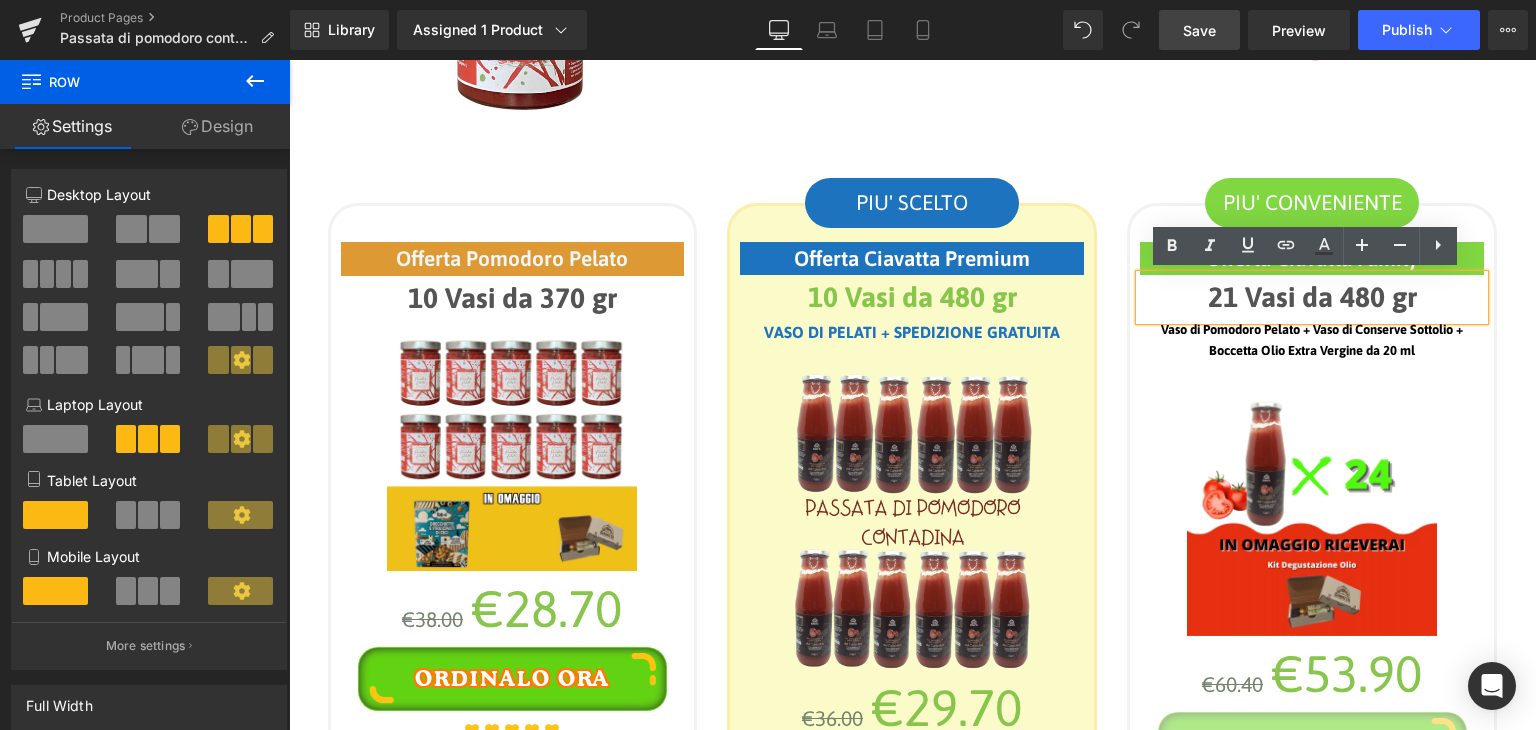 click on "21 Vasi da 480 gr" at bounding box center [1312, 297] 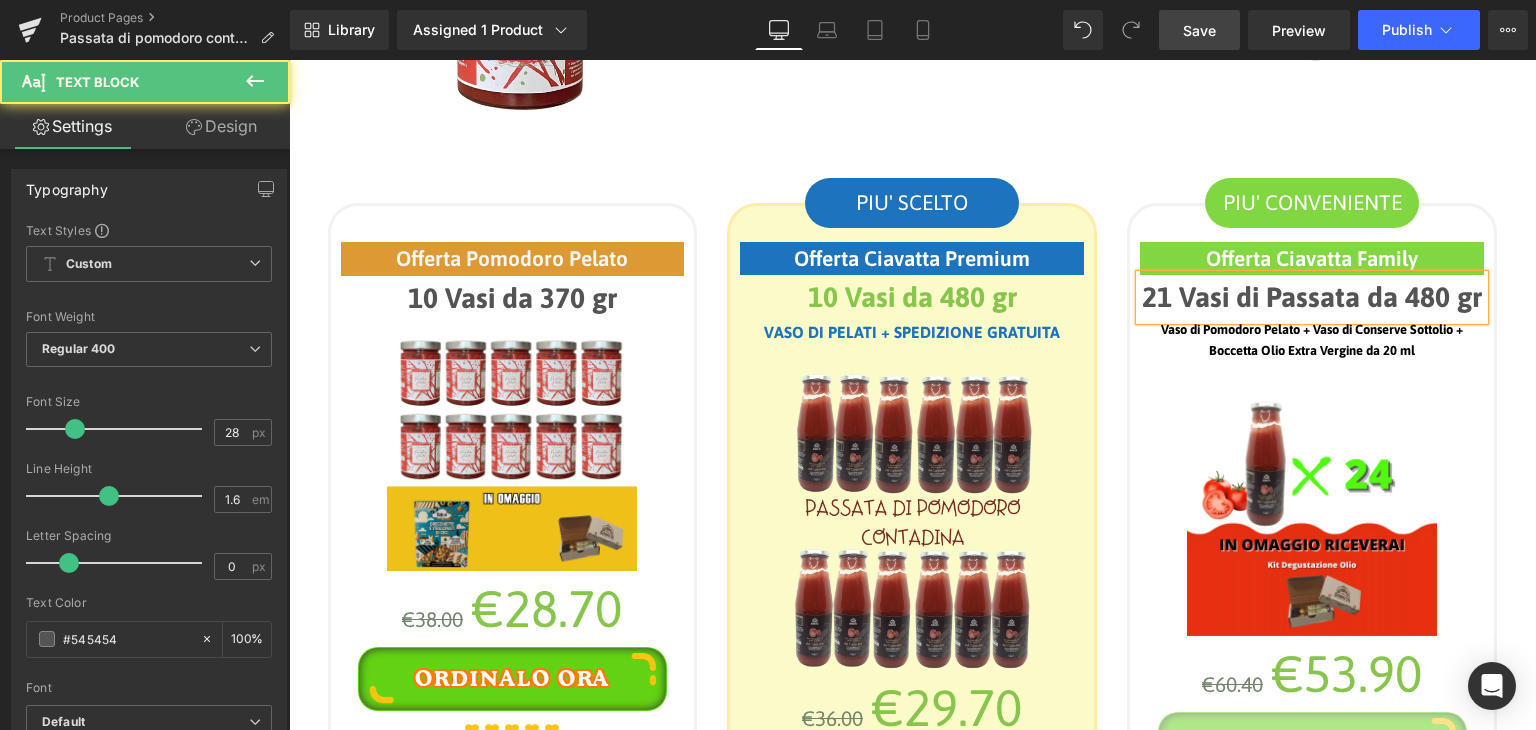 drag, startPoint x: 1329, startPoint y: 345, endPoint x: 1162, endPoint y: 295, distance: 174.32442 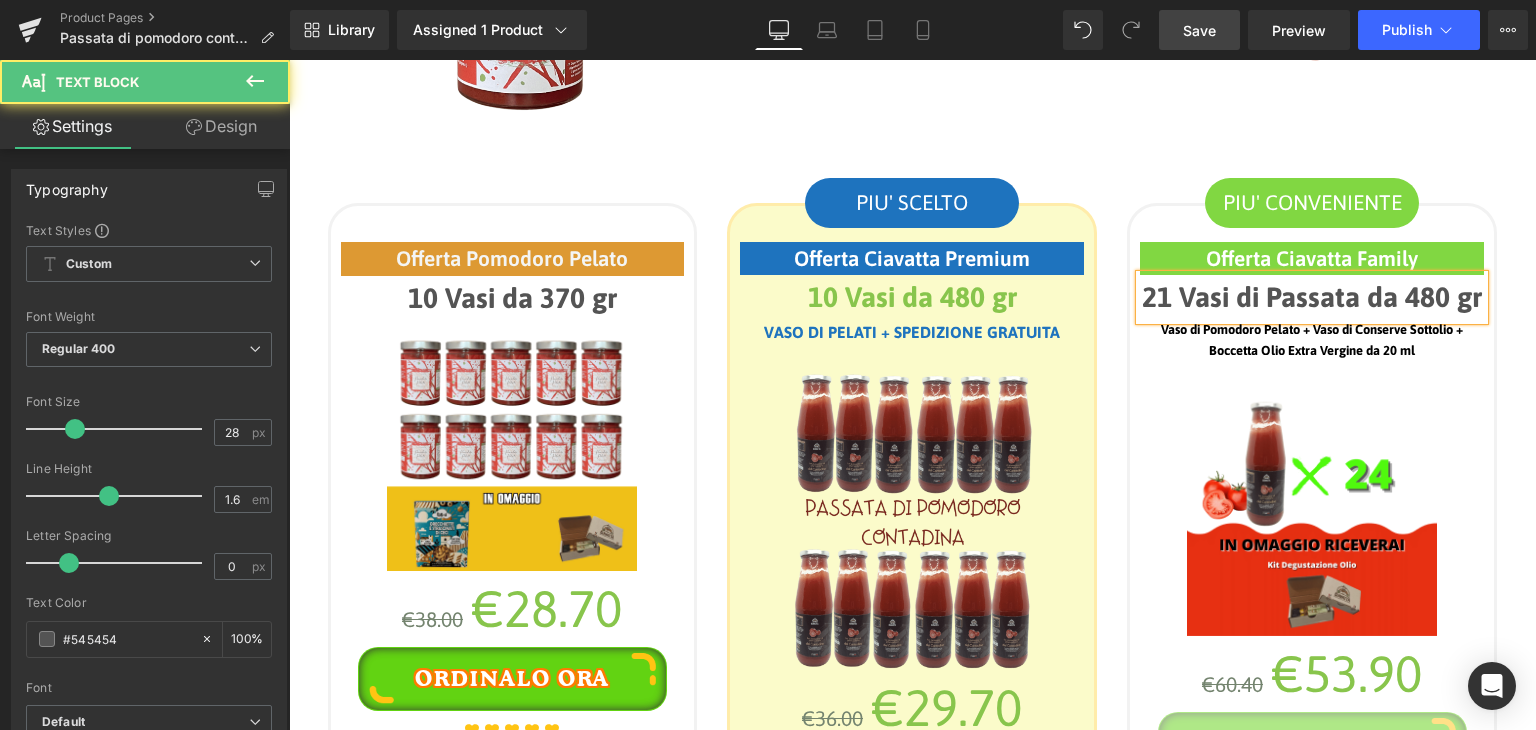 click on "21 Vasi di Passata da 480 gr" at bounding box center (1312, 297) 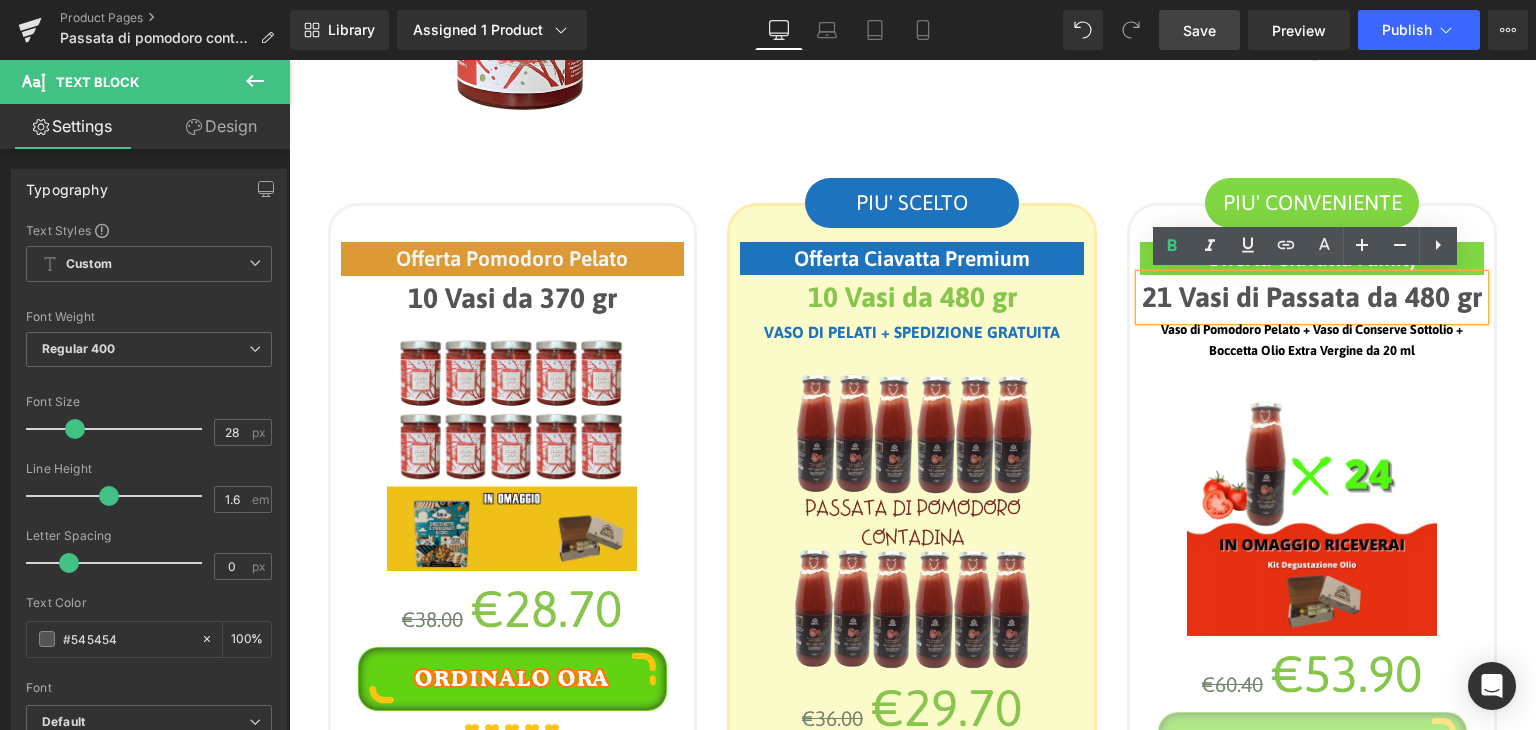 click on "21 Vasi di Passata da 480 gr" at bounding box center [1312, 297] 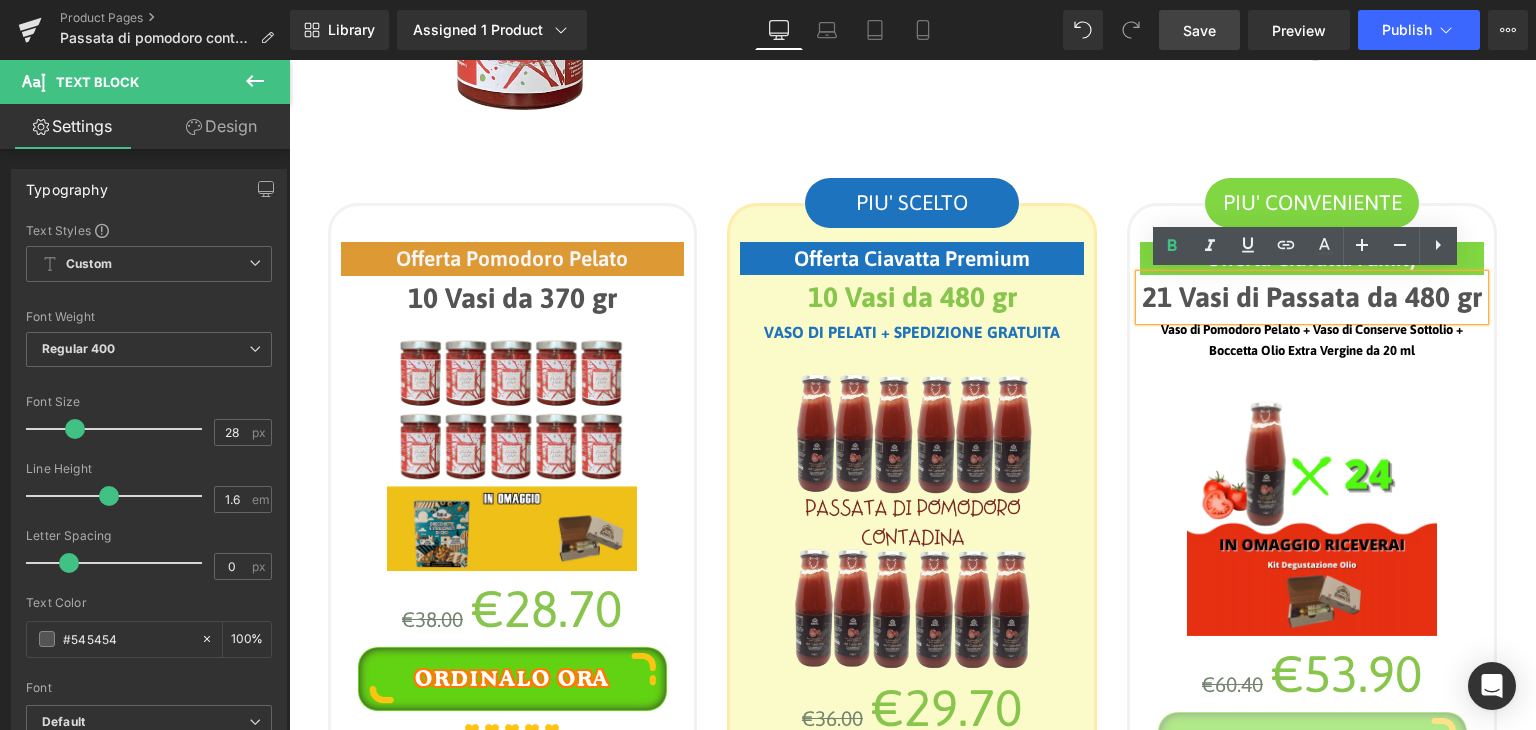 drag, startPoint x: 1151, startPoint y: 291, endPoint x: 1272, endPoint y: 349, distance: 134.18271 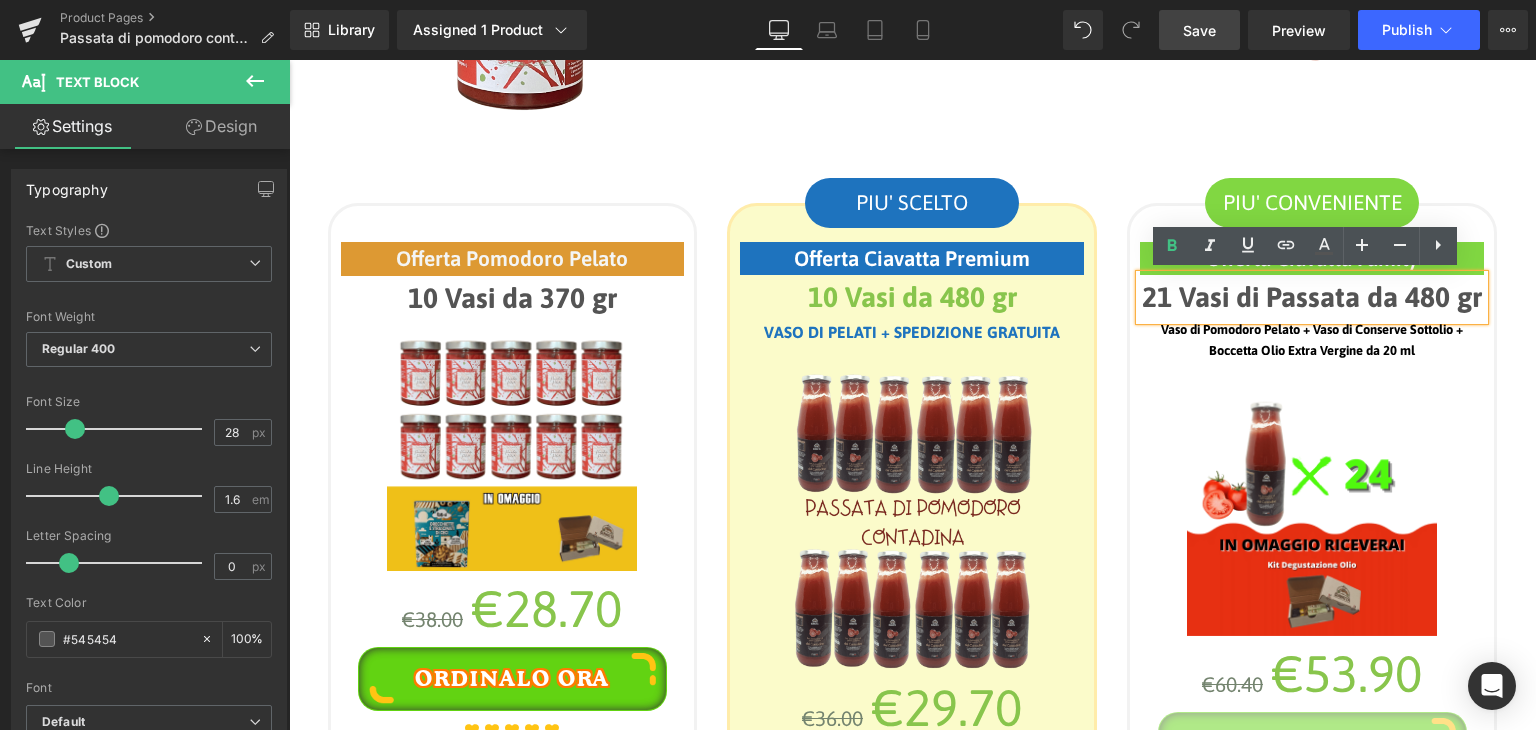 click on "21 Vasi di Passata da 480 gr" at bounding box center [1312, 297] 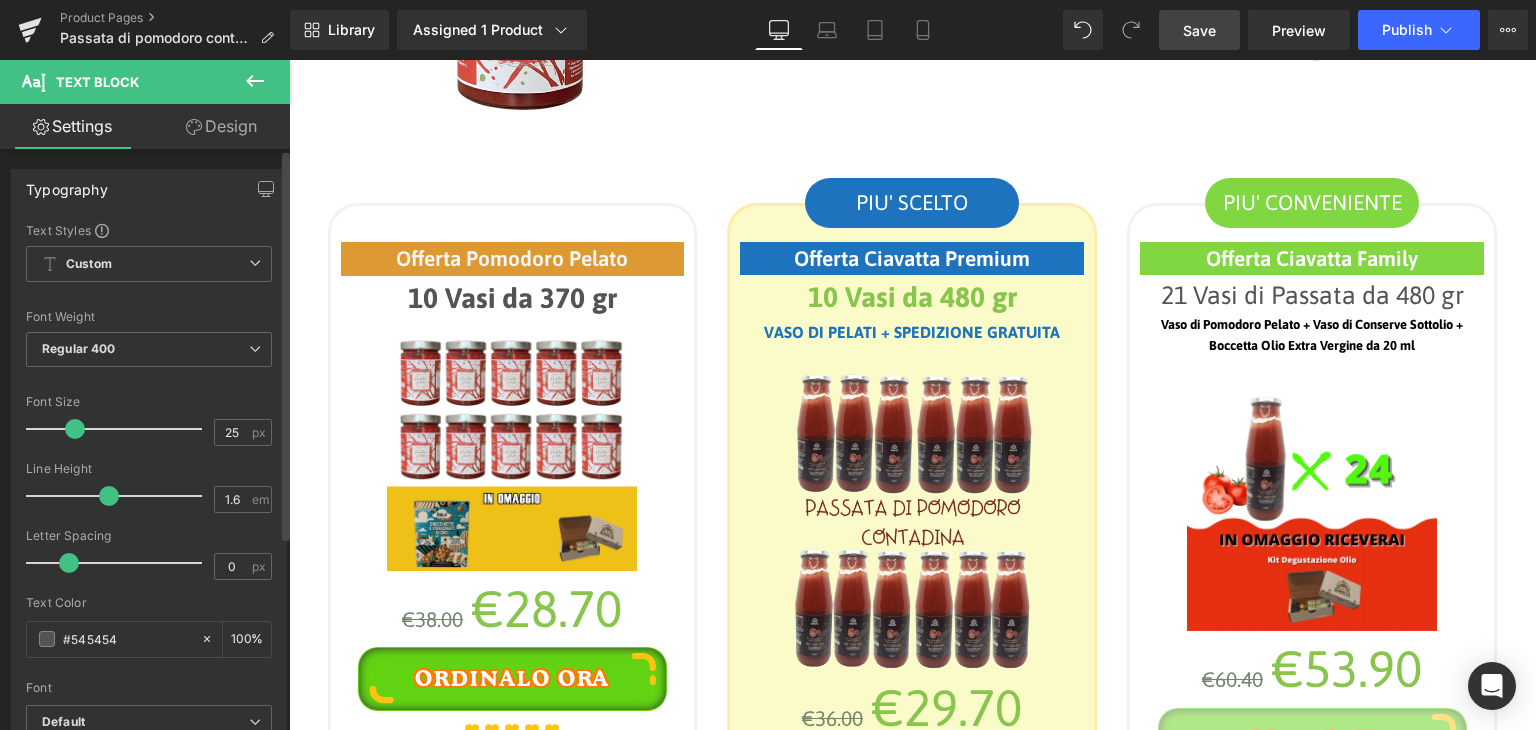 type on "24" 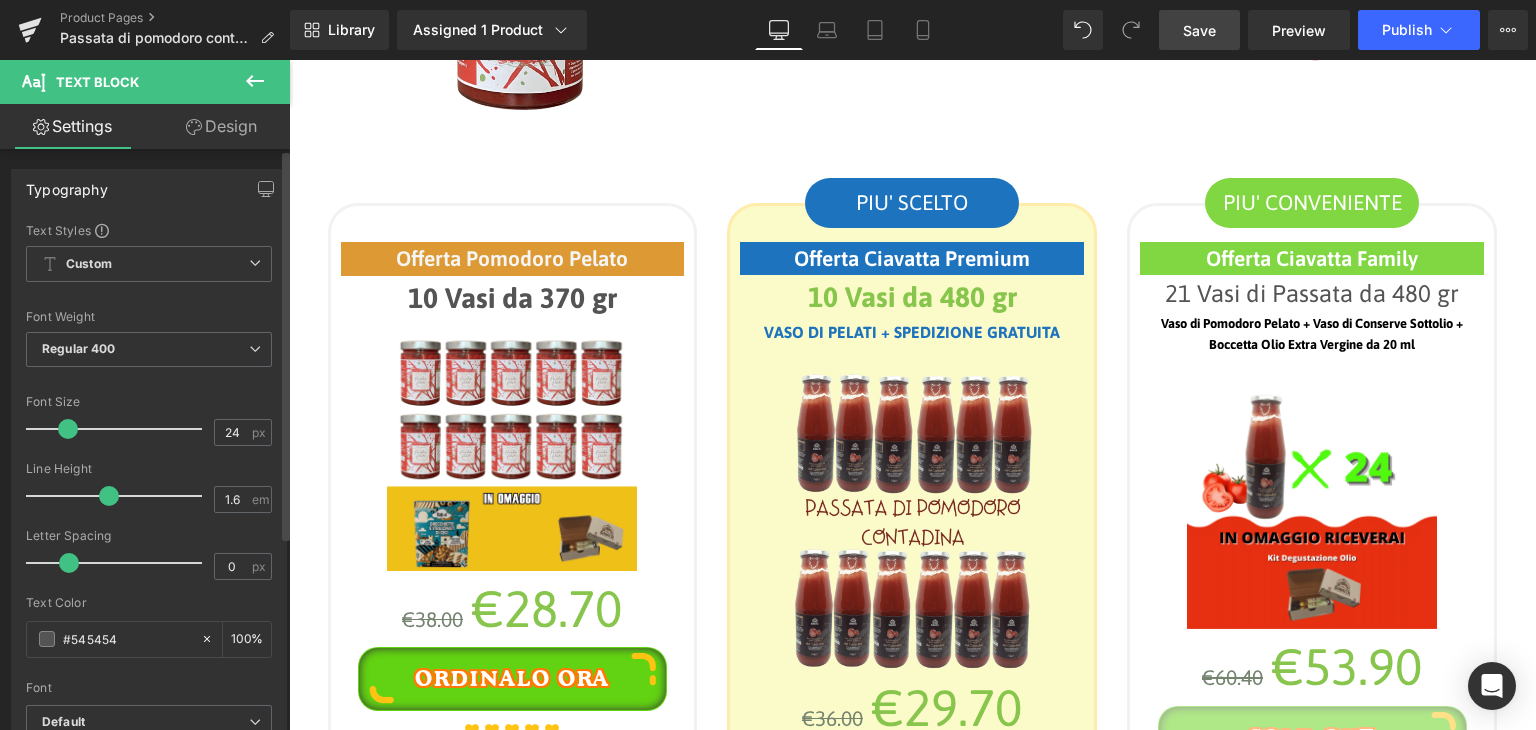 click at bounding box center (68, 429) 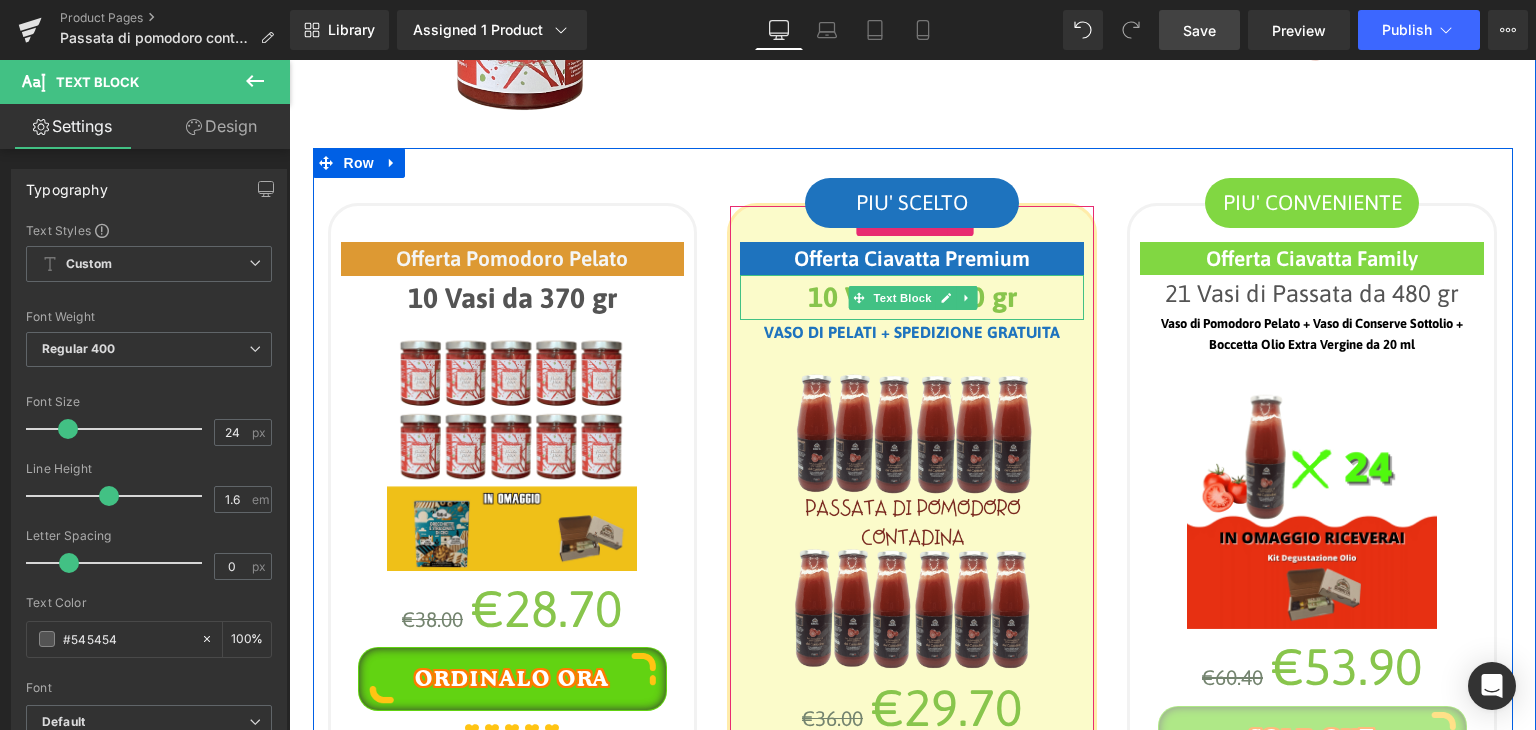 click on "10 Vasi da 480 gr" at bounding box center (912, 297) 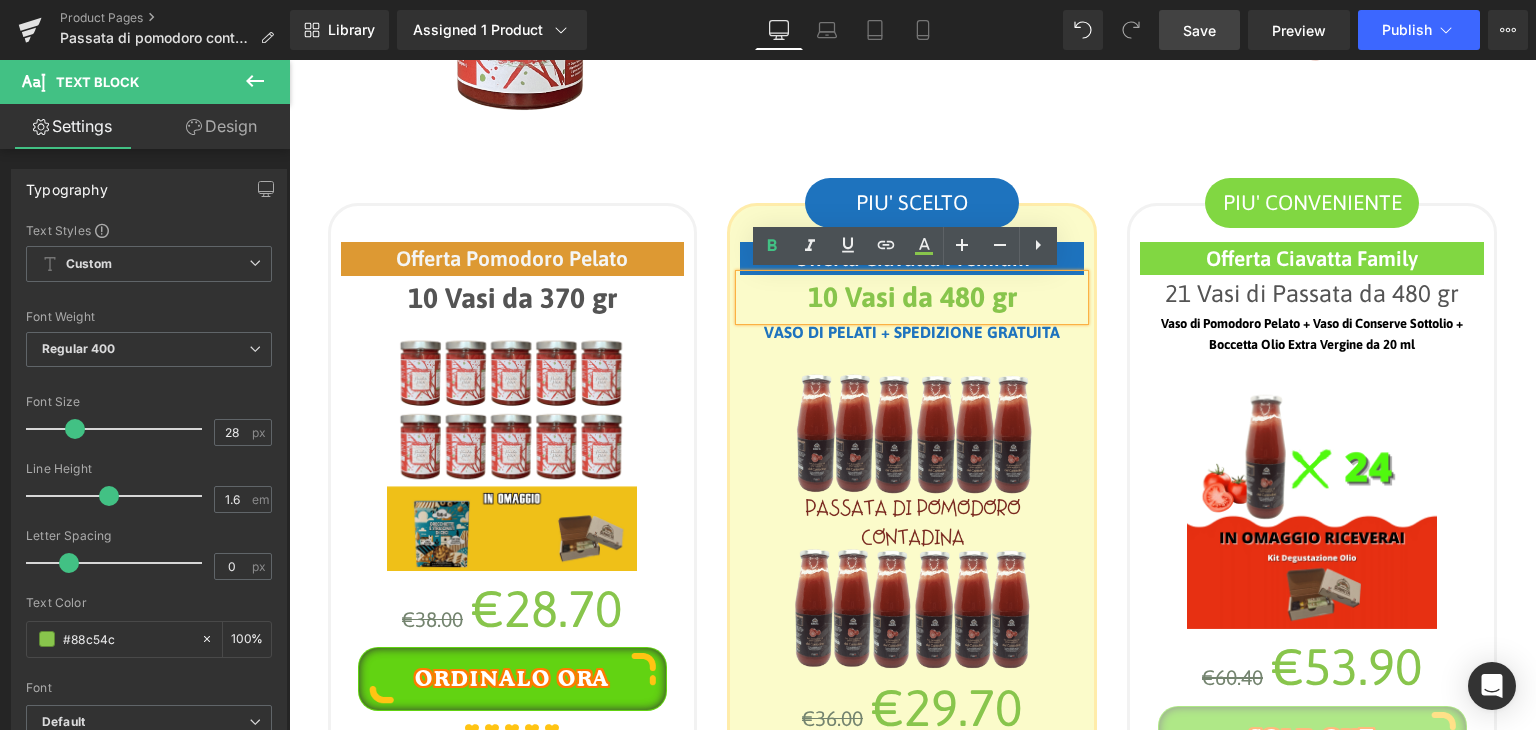 drag, startPoint x: 1019, startPoint y: 302, endPoint x: 870, endPoint y: 297, distance: 149.08386 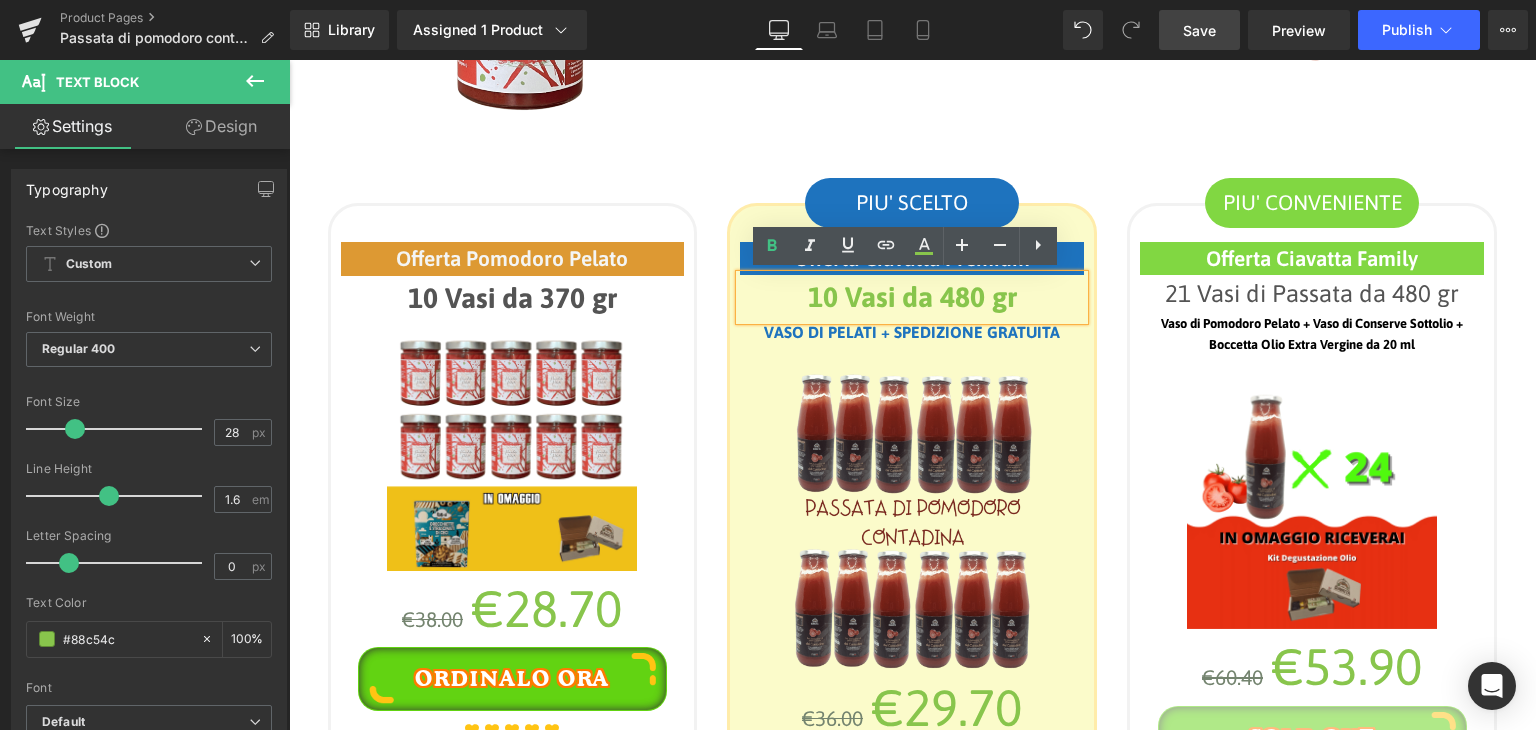 click on "10 Vasi da 480 gr" at bounding box center (912, 297) 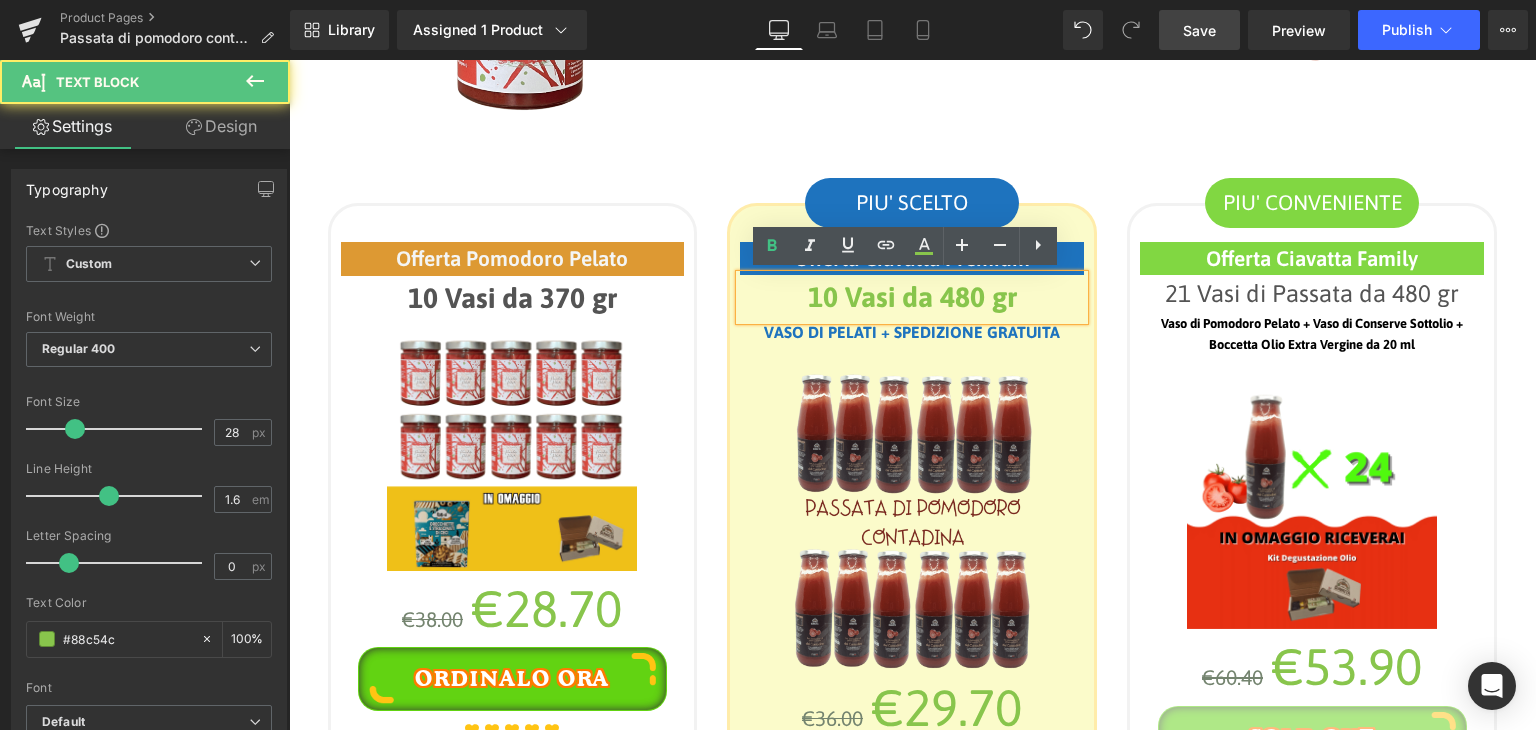 click on "10 Vasi da 480 gr" at bounding box center (912, 297) 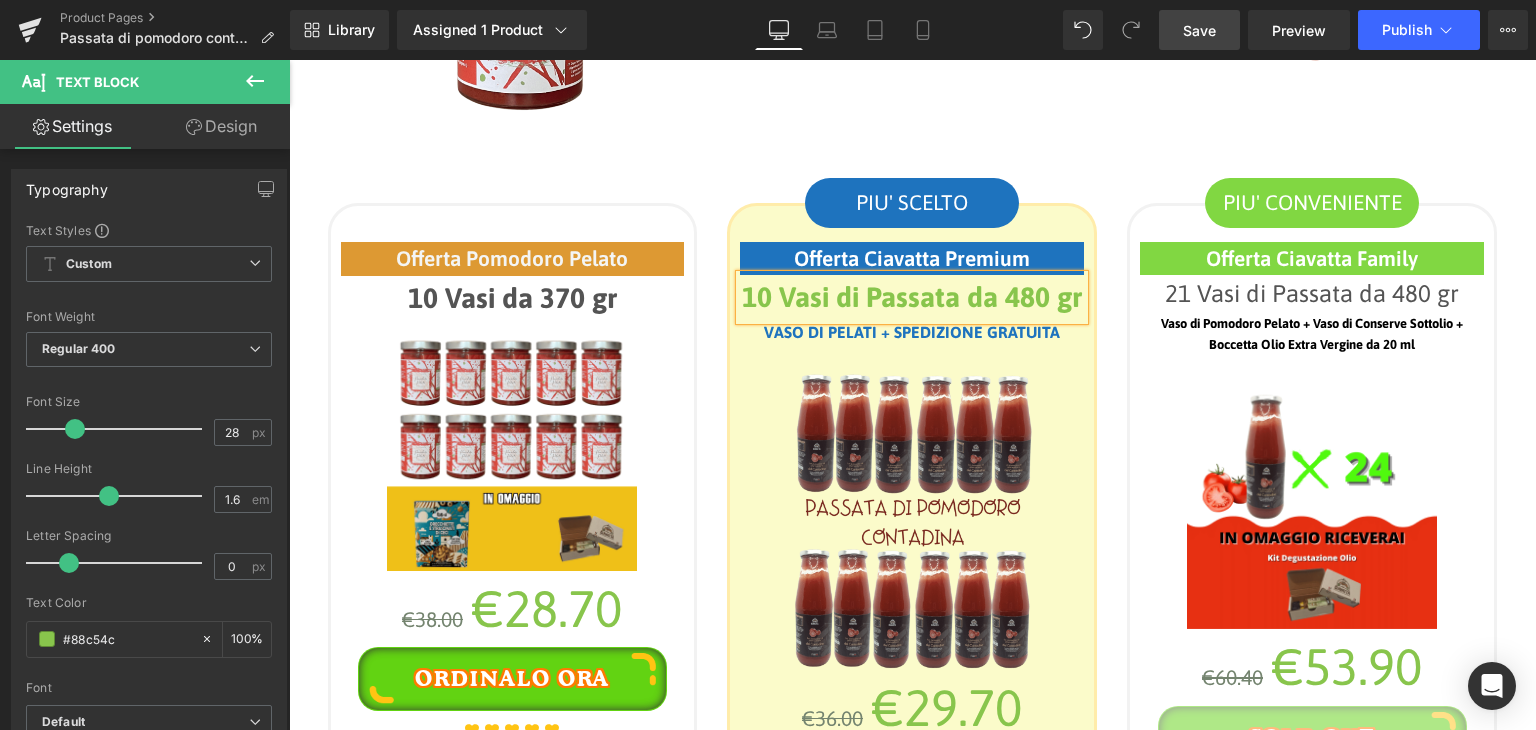 drag, startPoint x: 921, startPoint y: 348, endPoint x: 736, endPoint y: 293, distance: 193.0026 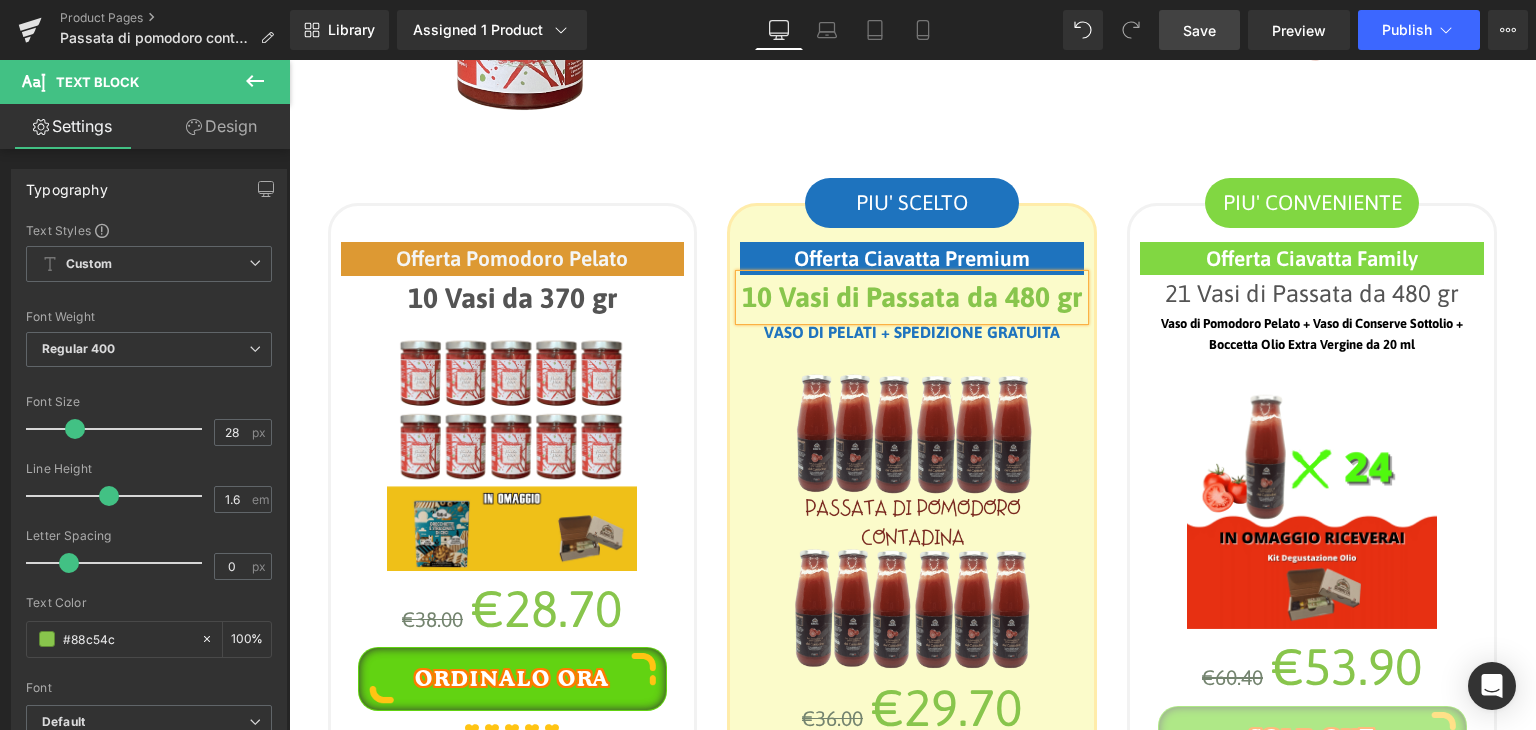 click on "10 Vasi di Passata da 480 gr" at bounding box center (912, 297) 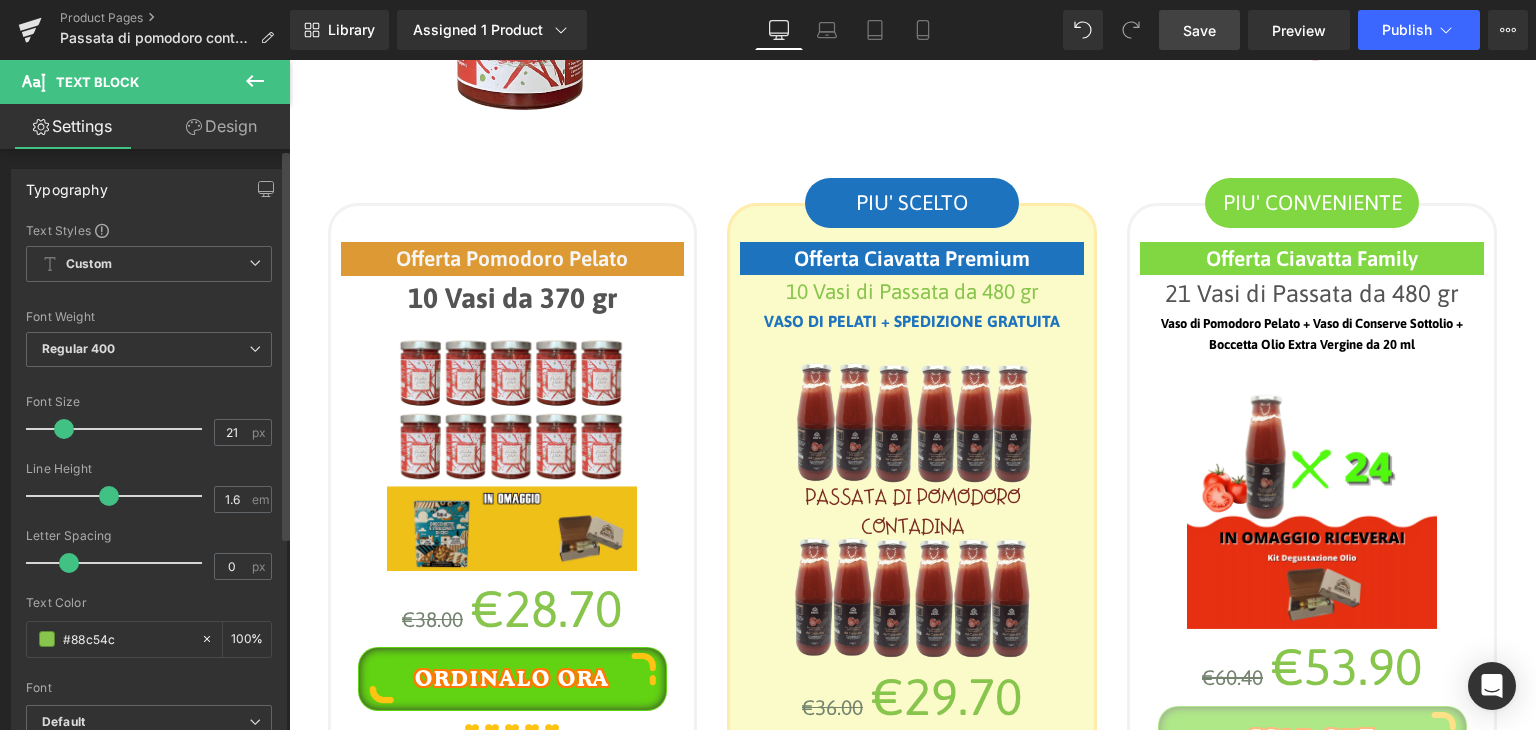 type on "20" 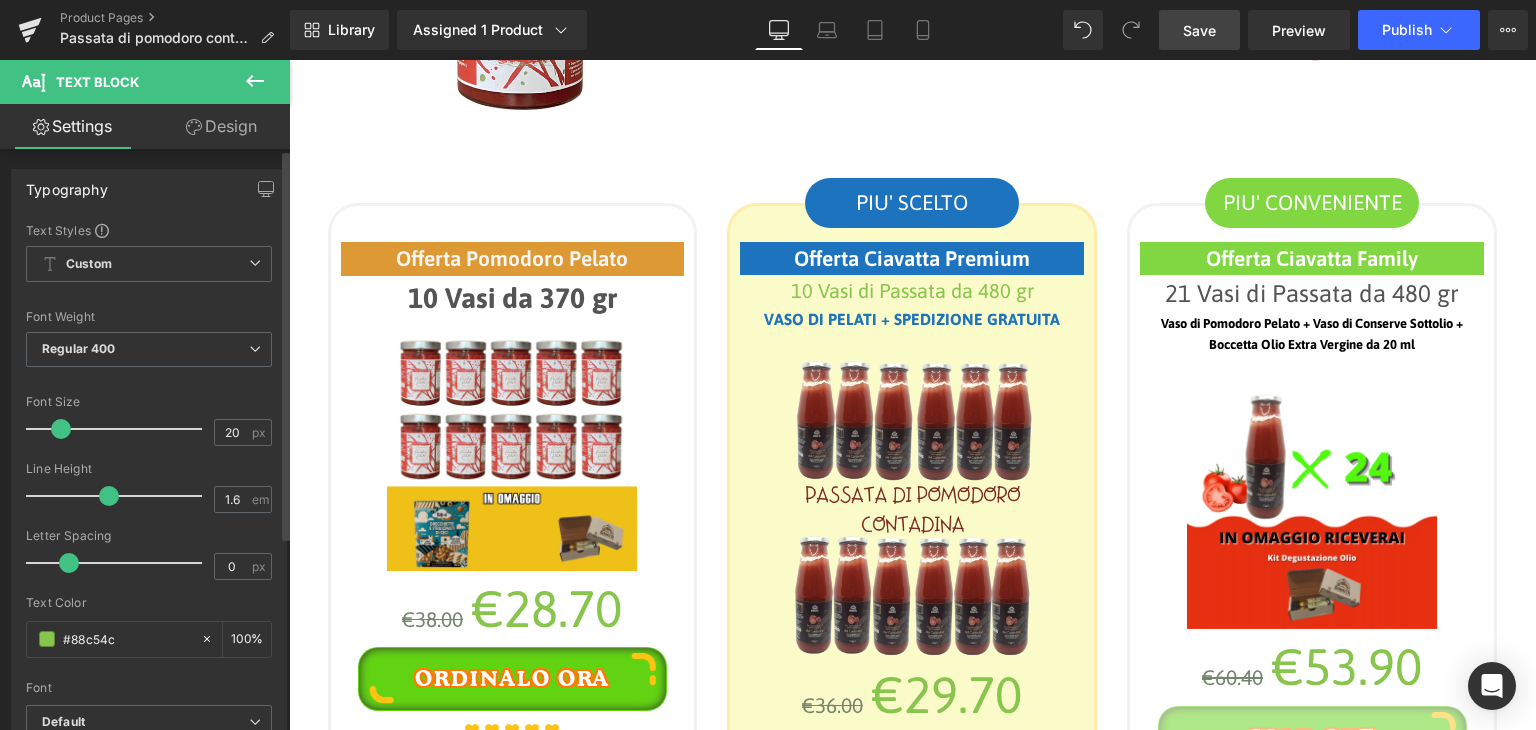 drag, startPoint x: 71, startPoint y: 429, endPoint x: 59, endPoint y: 430, distance: 12.0415945 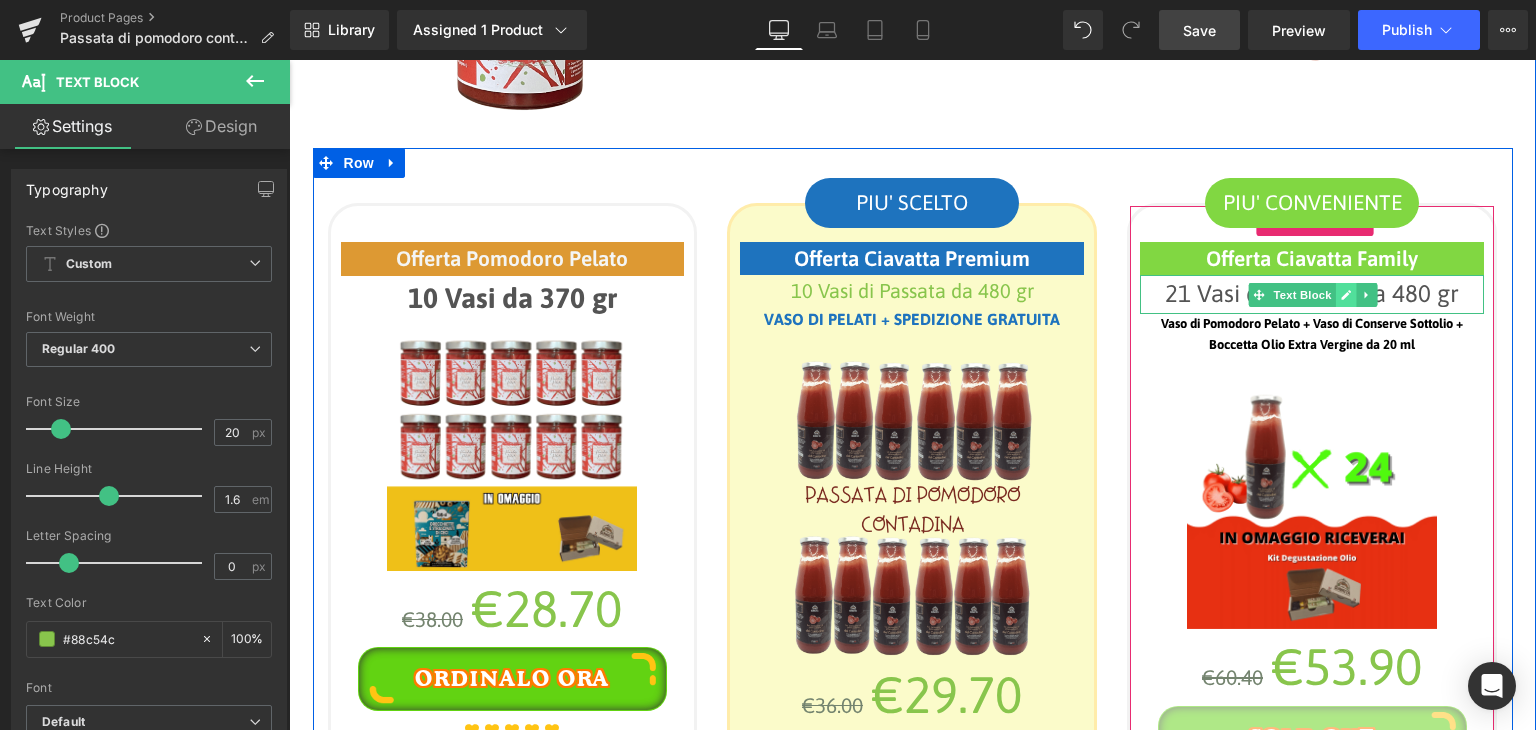 click 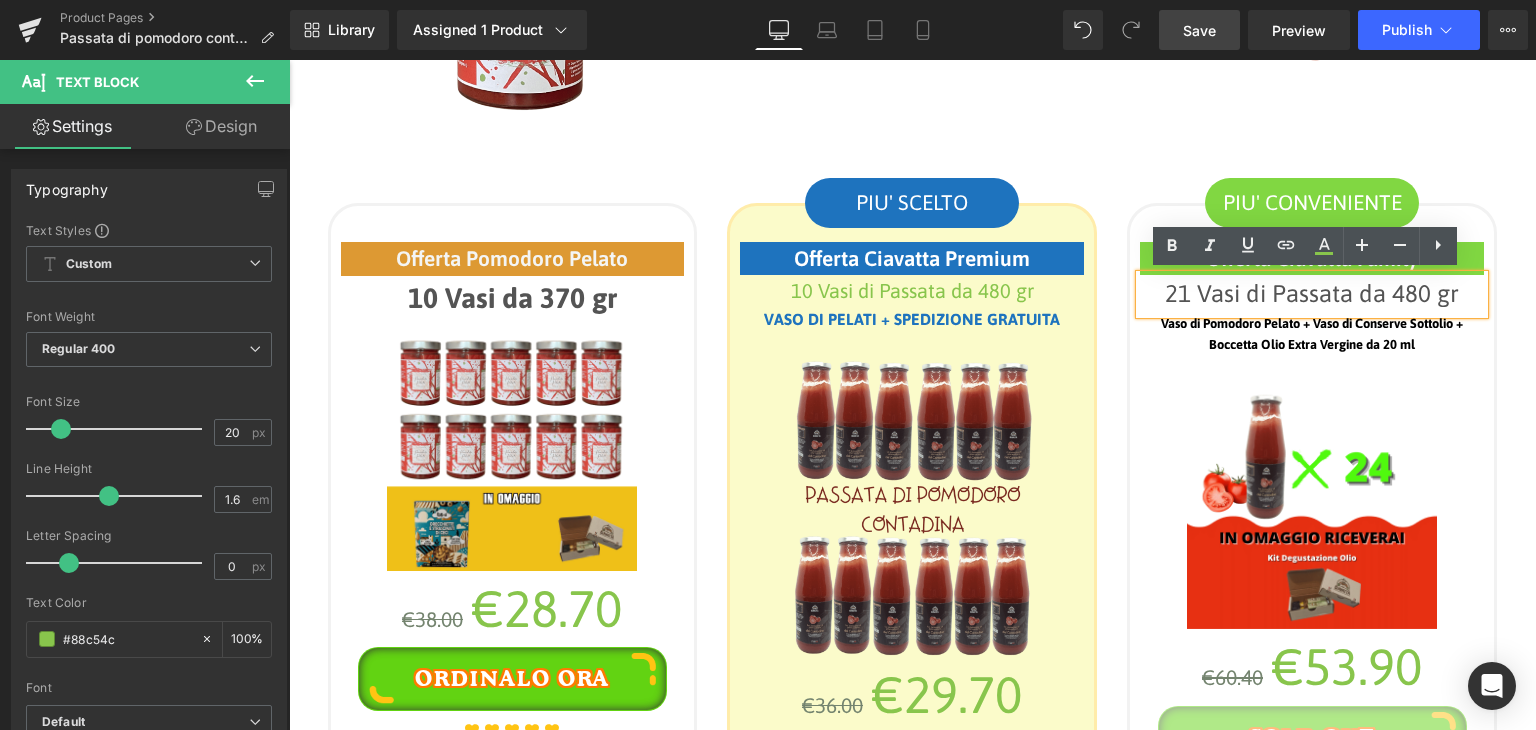 click on "21 Vasi di Passata da 480 gr" at bounding box center [1312, 294] 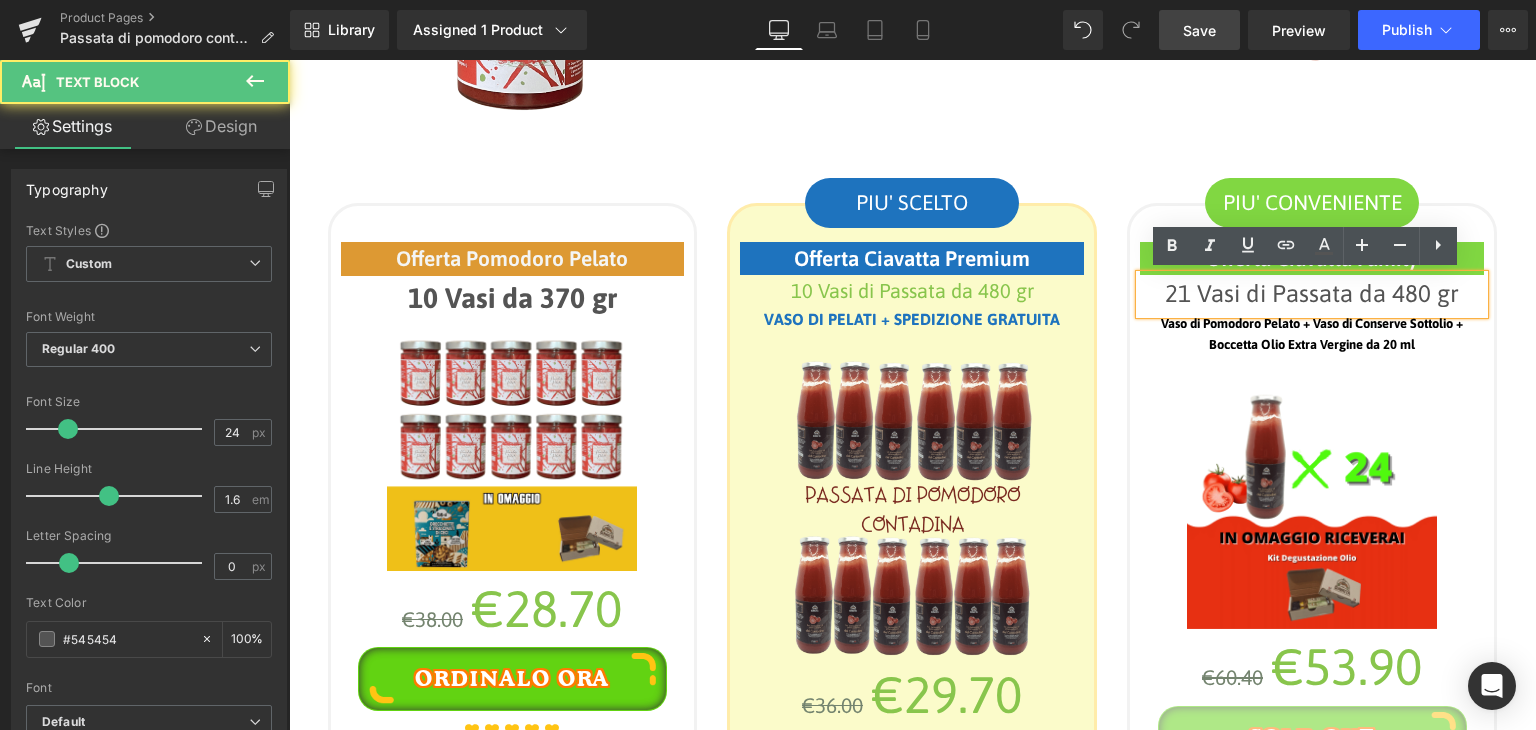 drag, startPoint x: 1454, startPoint y: 295, endPoint x: 1130, endPoint y: 305, distance: 324.1543 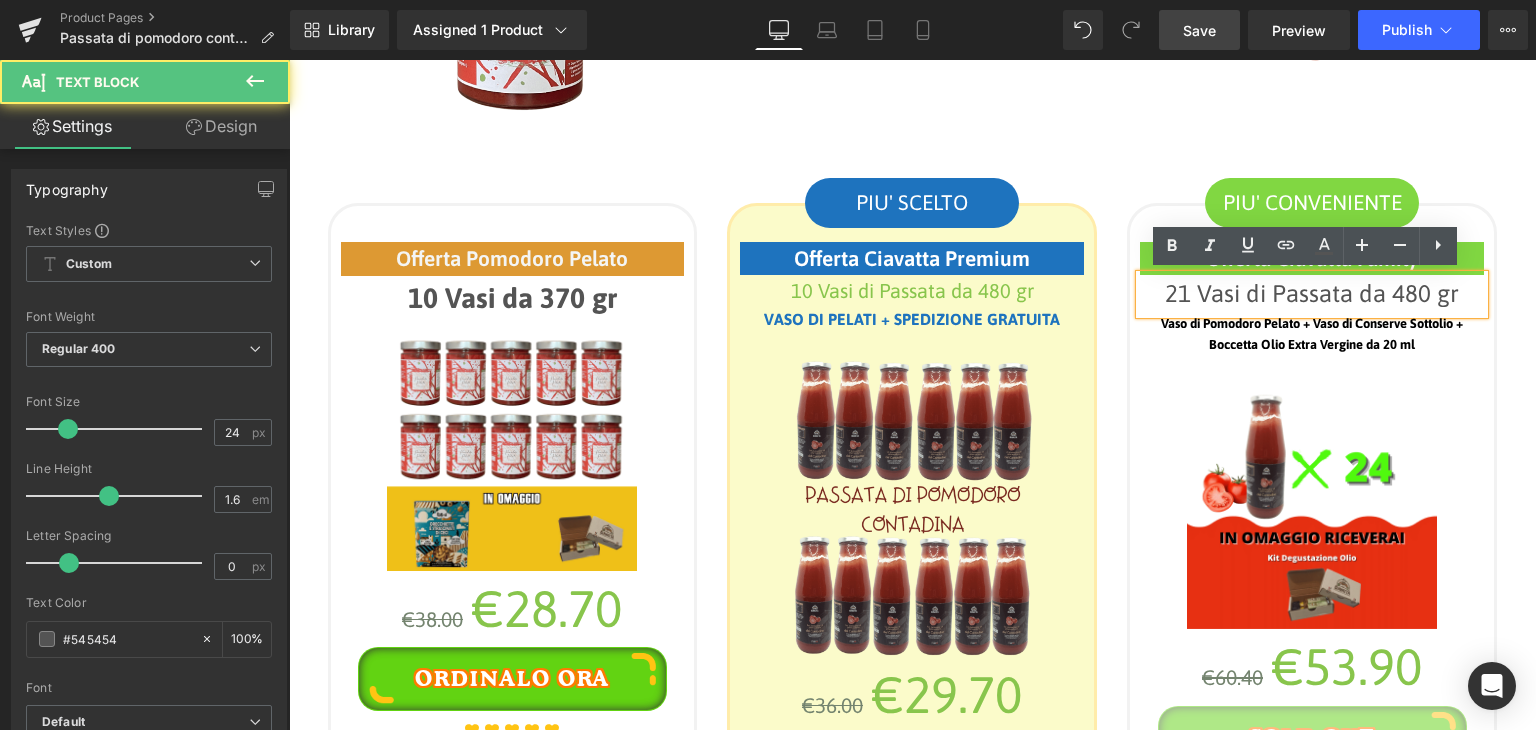 click on "21 Vasi di Passata da 480 gr" at bounding box center [1312, 294] 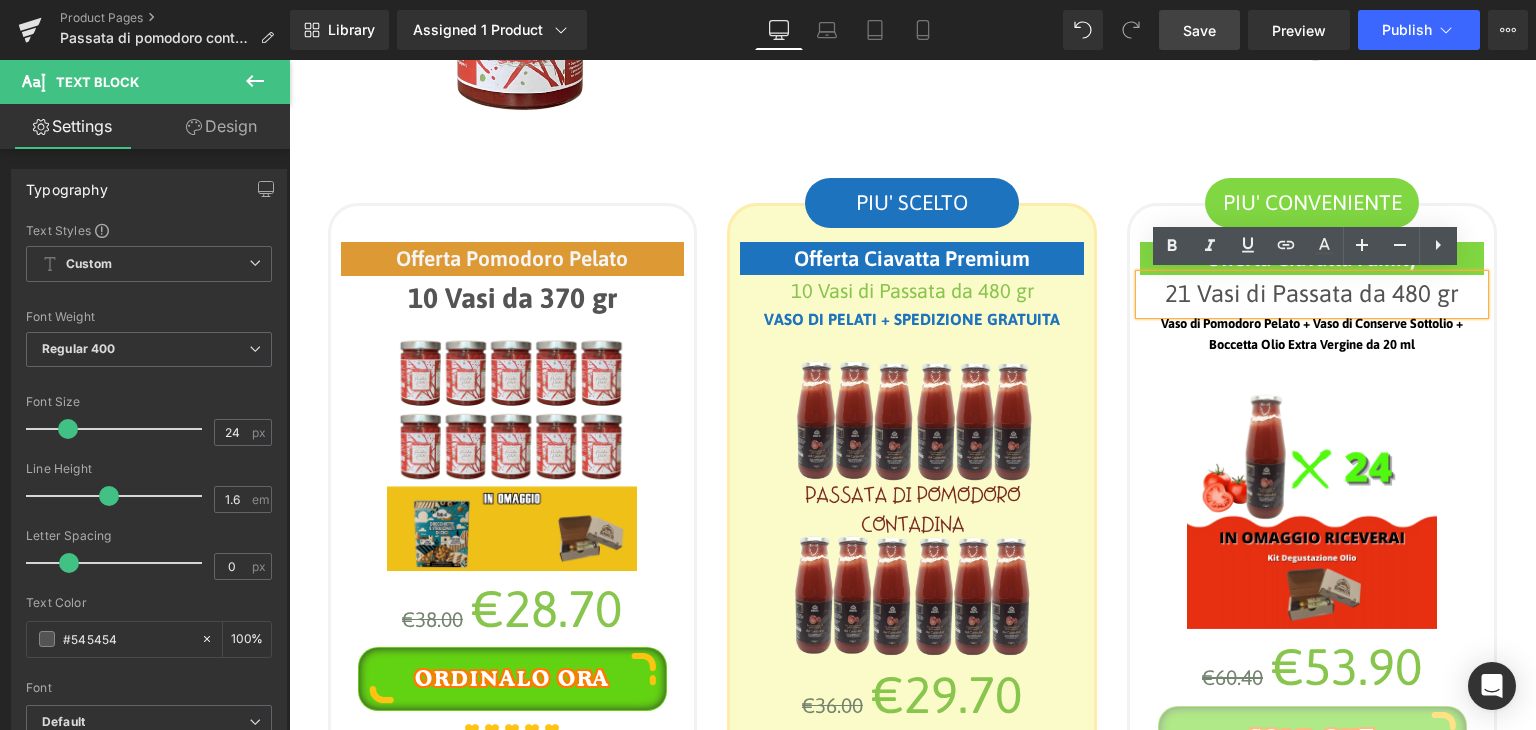 drag, startPoint x: 1155, startPoint y: 292, endPoint x: 1459, endPoint y: 294, distance: 304.0066 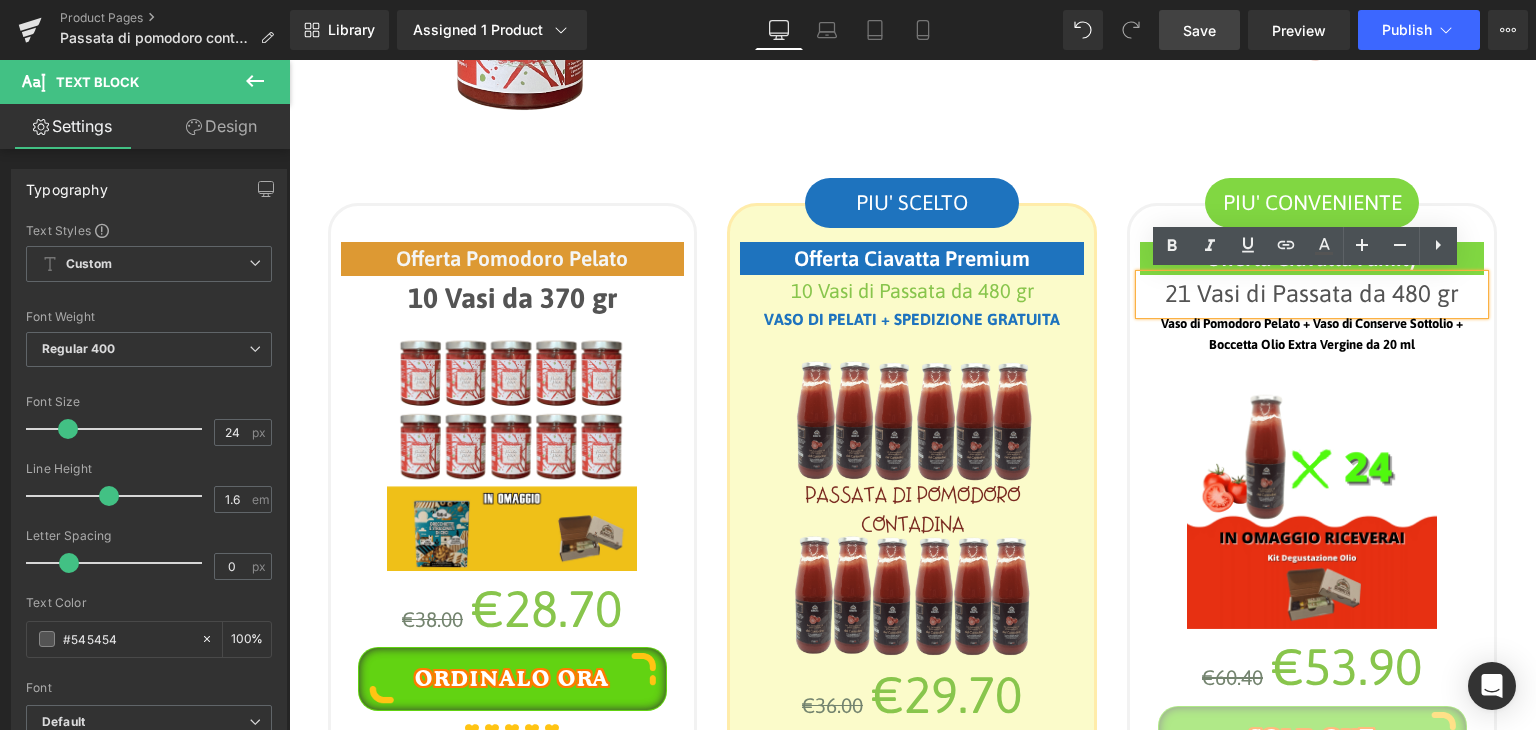 click on "21 Vasi di Passata da 480 gr" at bounding box center (1312, 294) 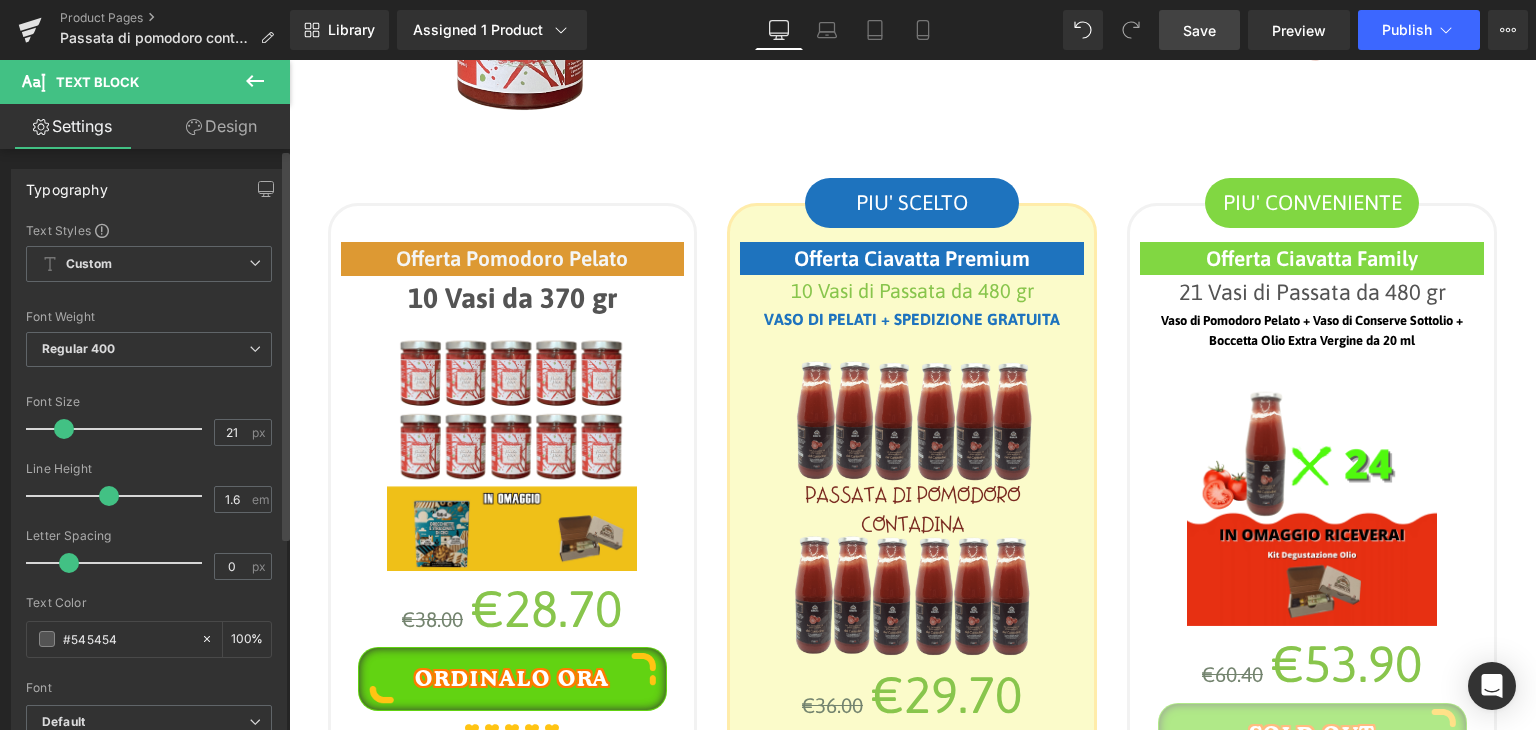 type on "20" 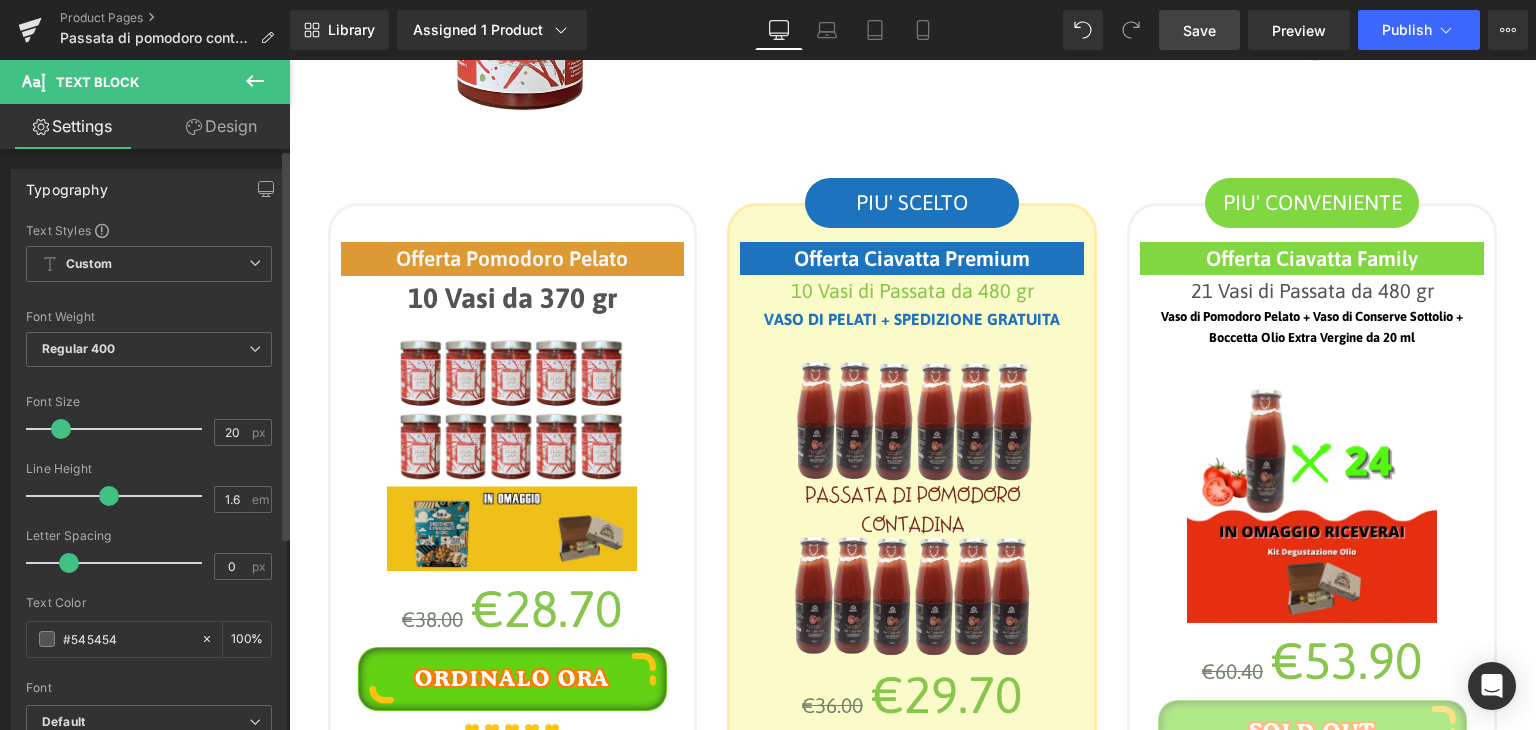 click at bounding box center [61, 429] 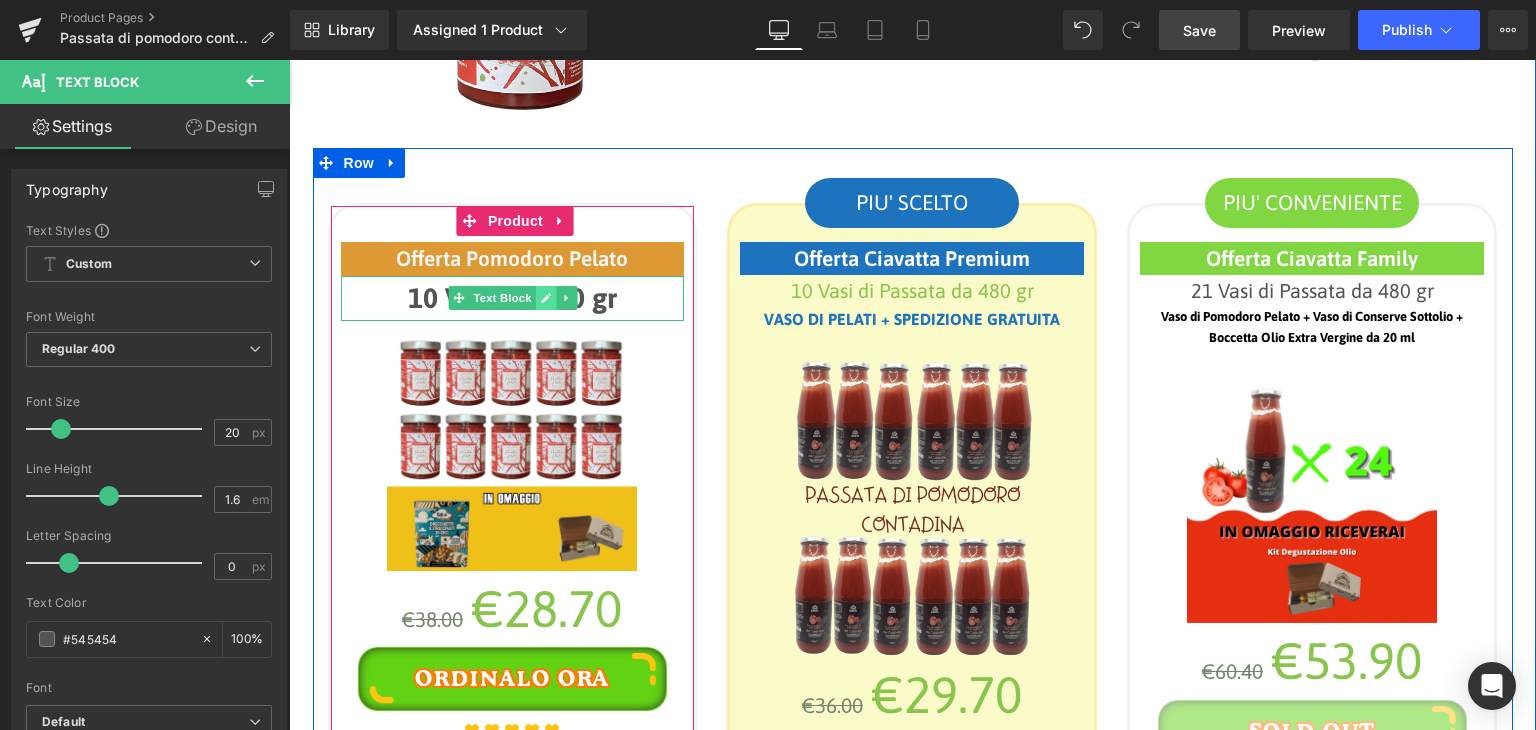 click 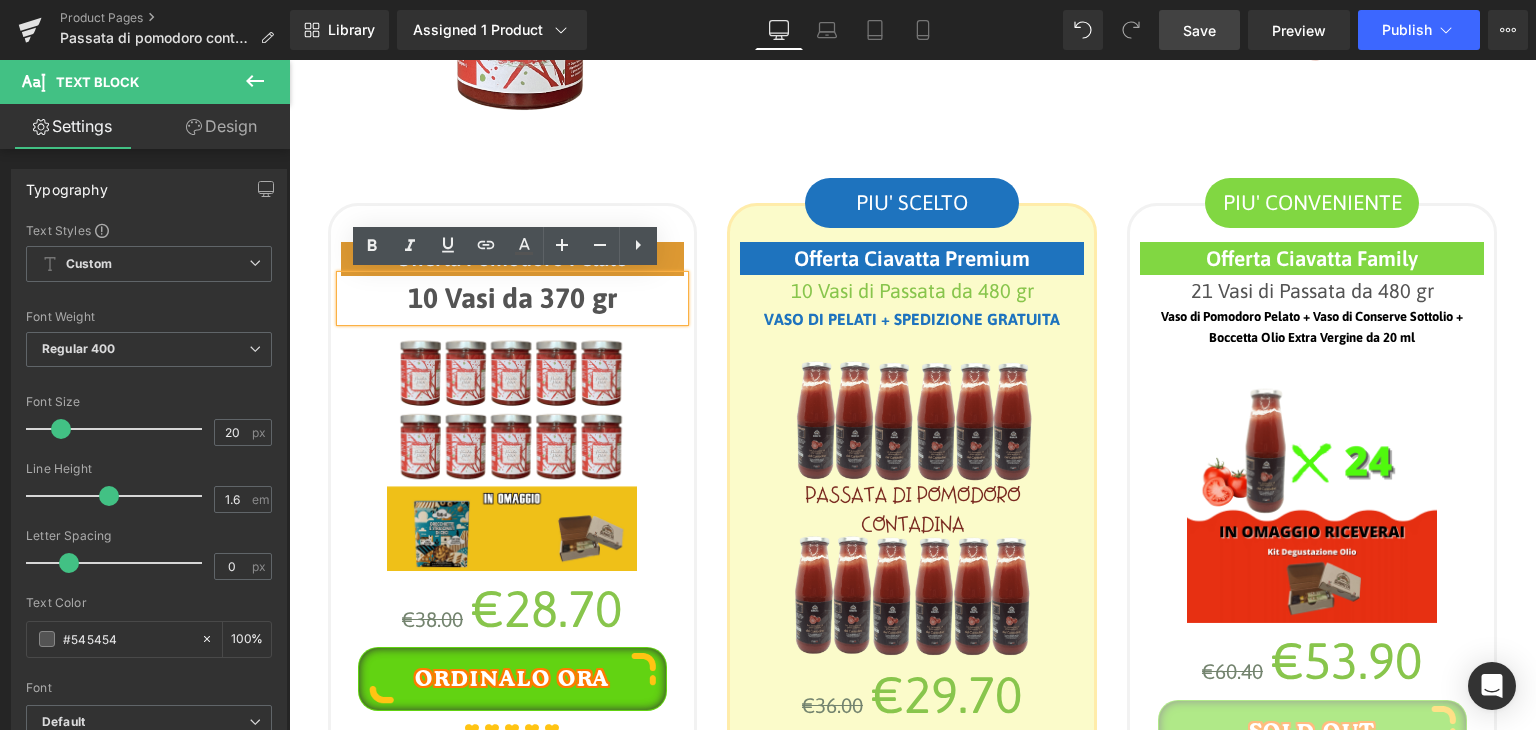 click on "10 Vasi da 370 gr" at bounding box center [513, 298] 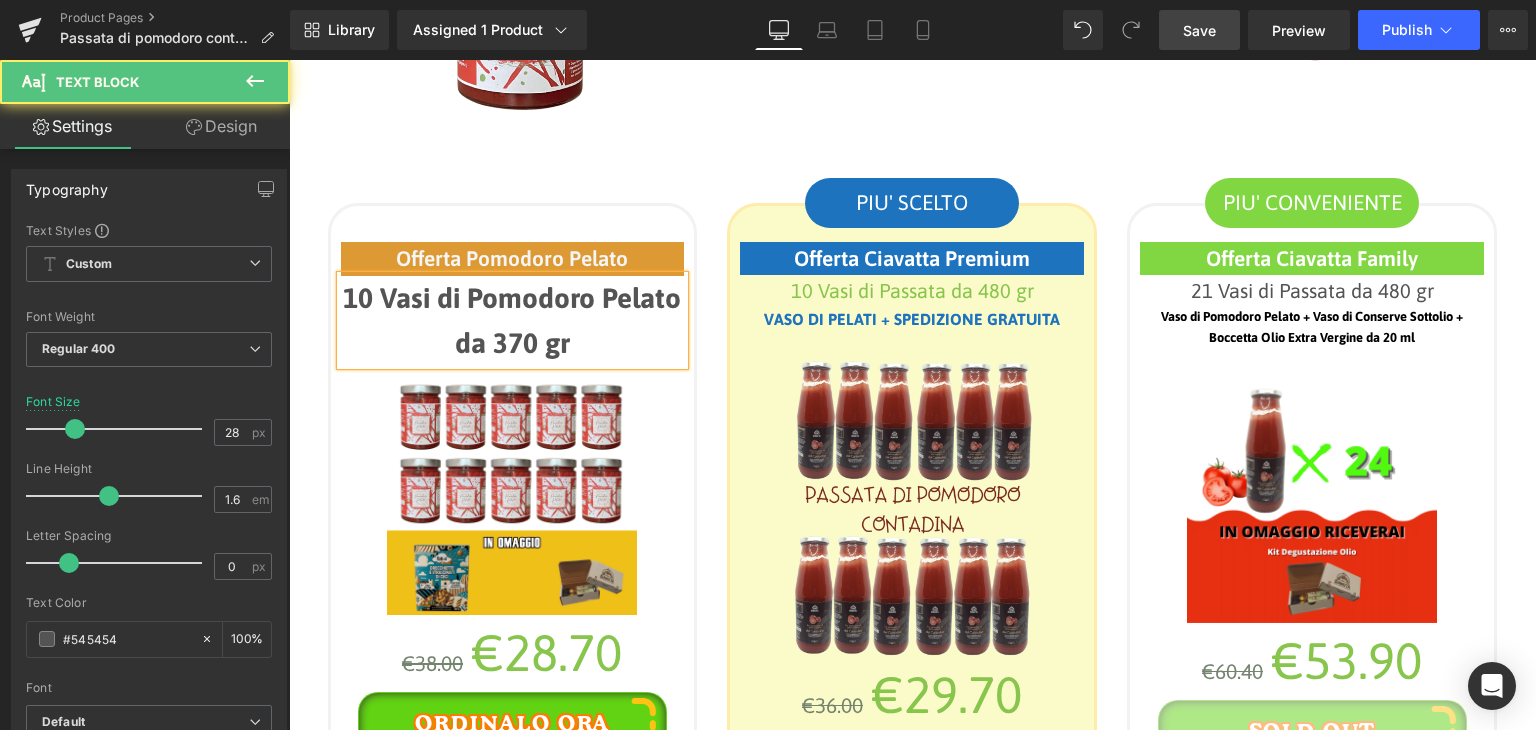 drag, startPoint x: 567, startPoint y: 347, endPoint x: 344, endPoint y: 287, distance: 230.93073 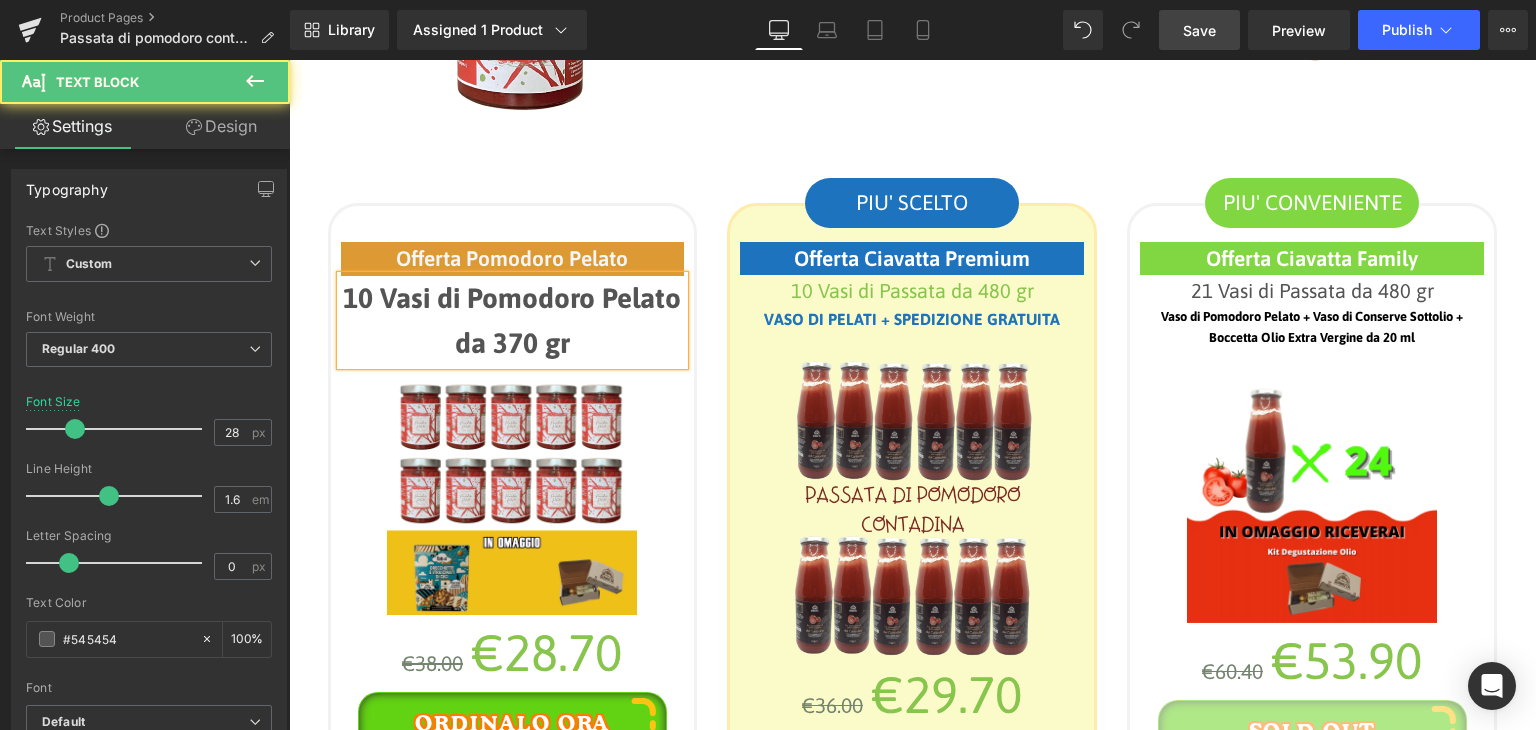 click on "10 Vasi di Pomodoro Pelato da 370 gr" at bounding box center (513, 321) 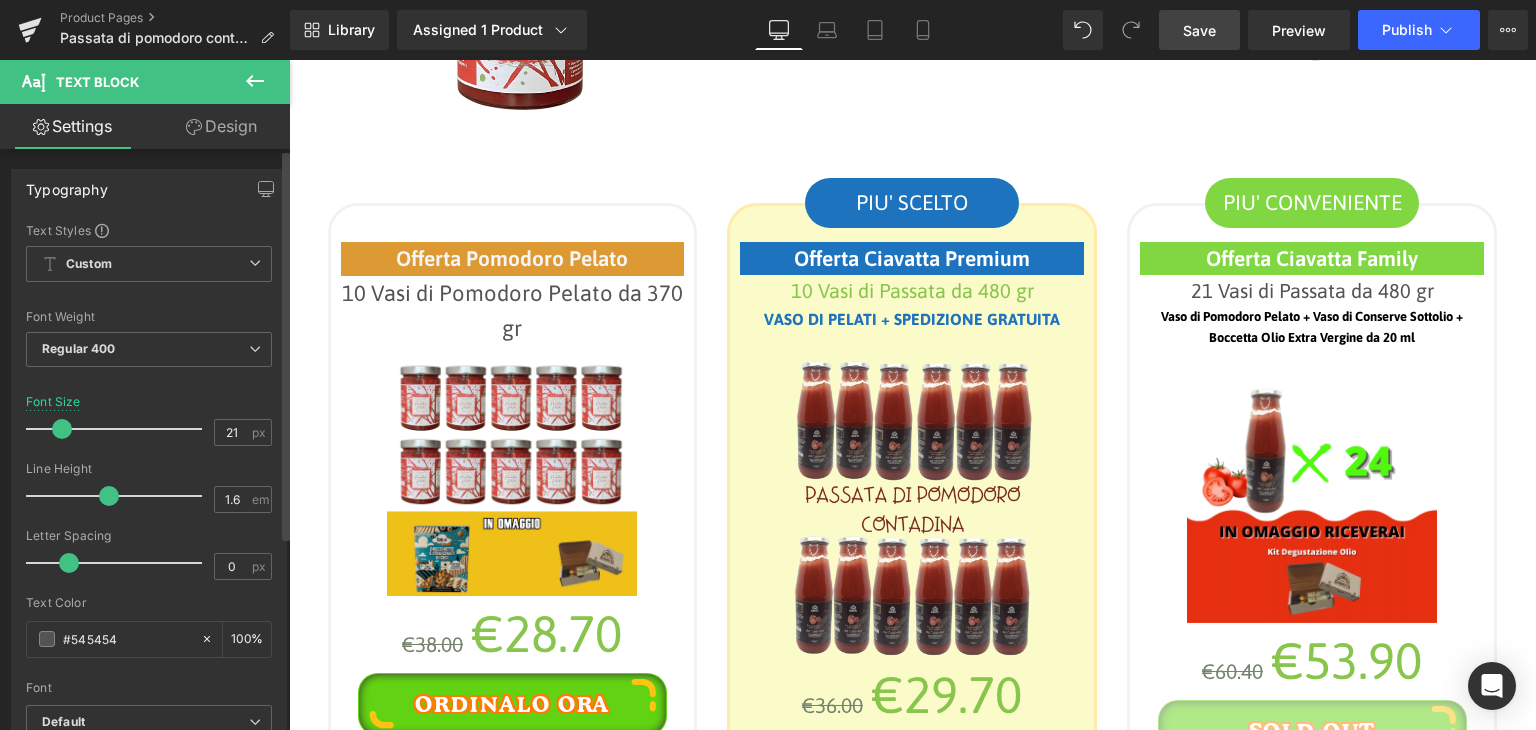 type on "20" 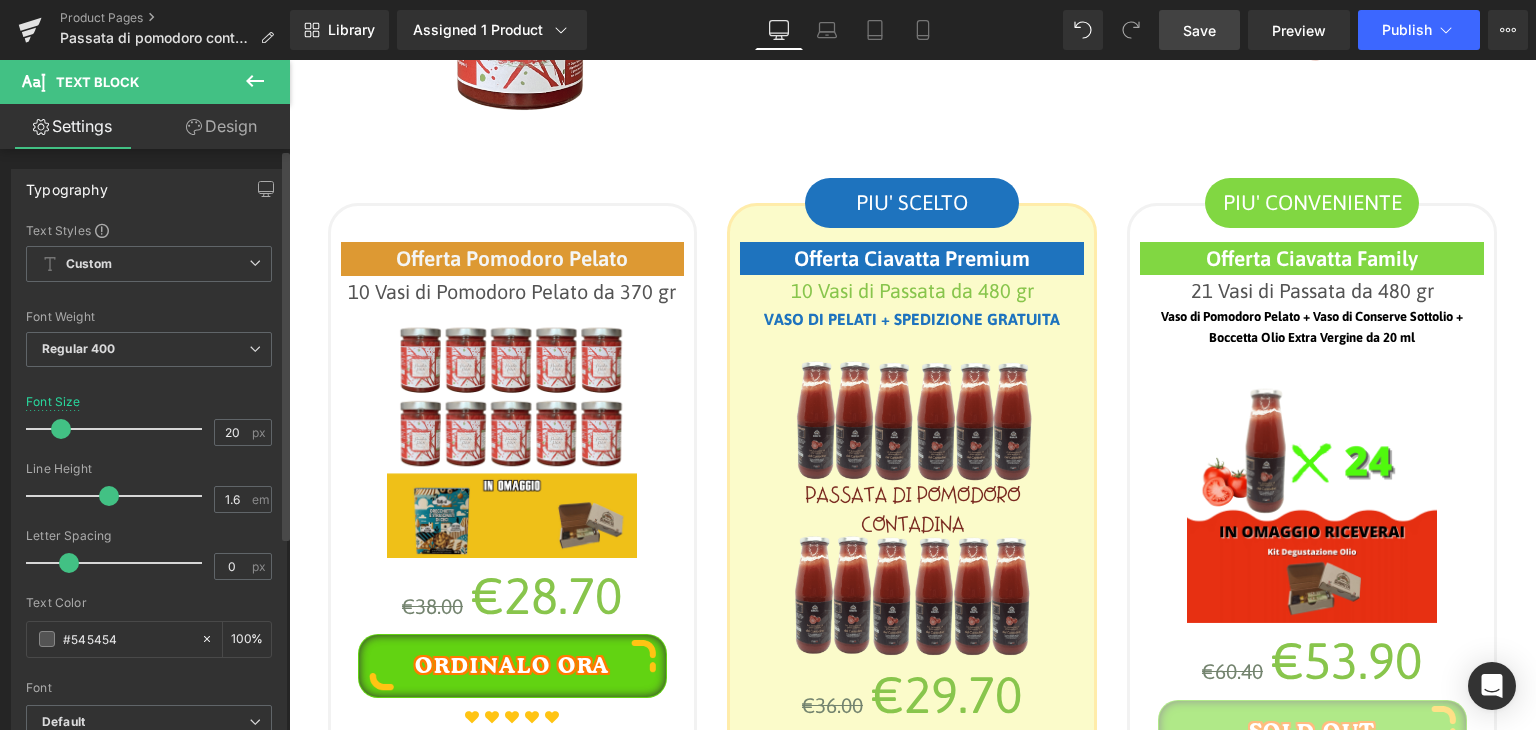 drag, startPoint x: 70, startPoint y: 429, endPoint x: 56, endPoint y: 420, distance: 16.643316 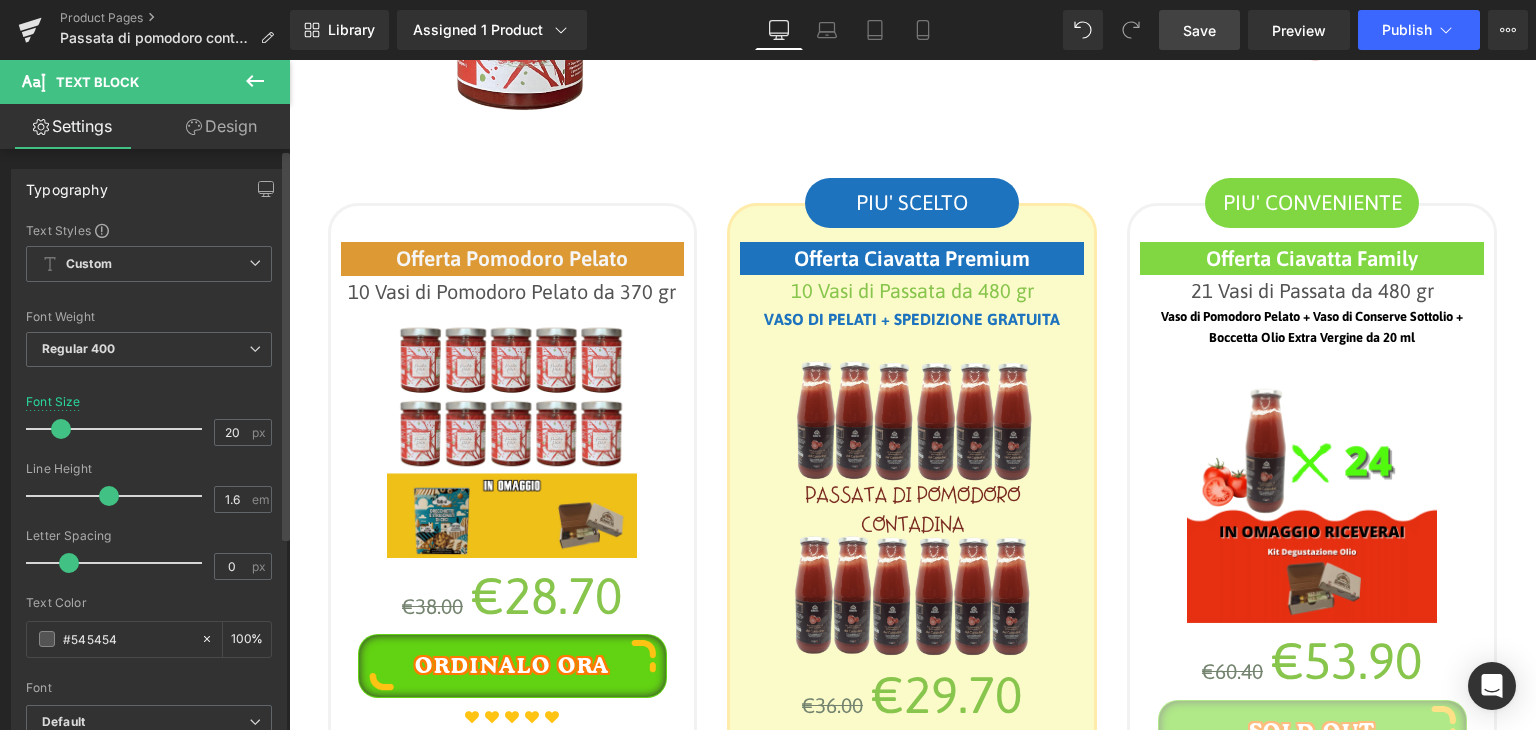 click at bounding box center [61, 429] 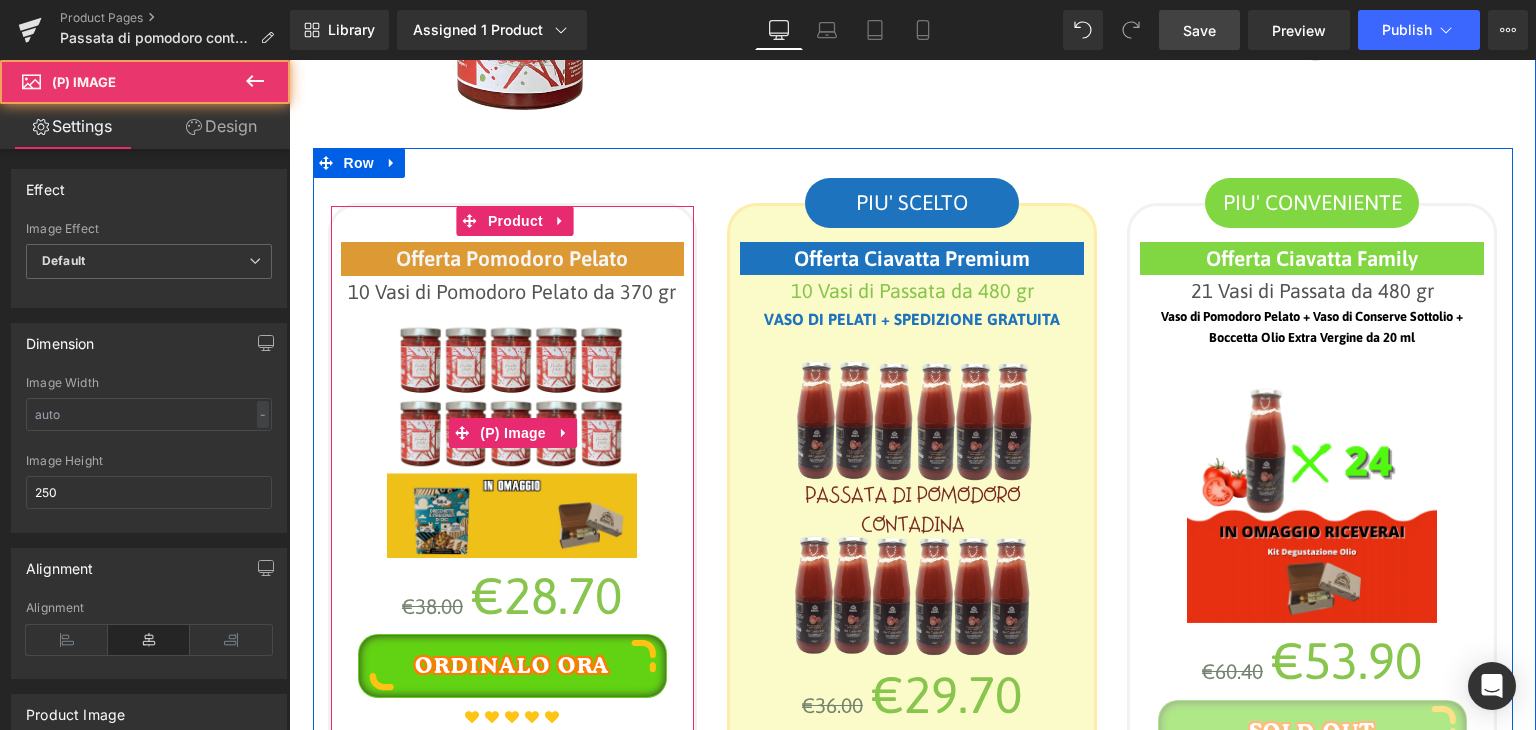 click at bounding box center [513, 433] 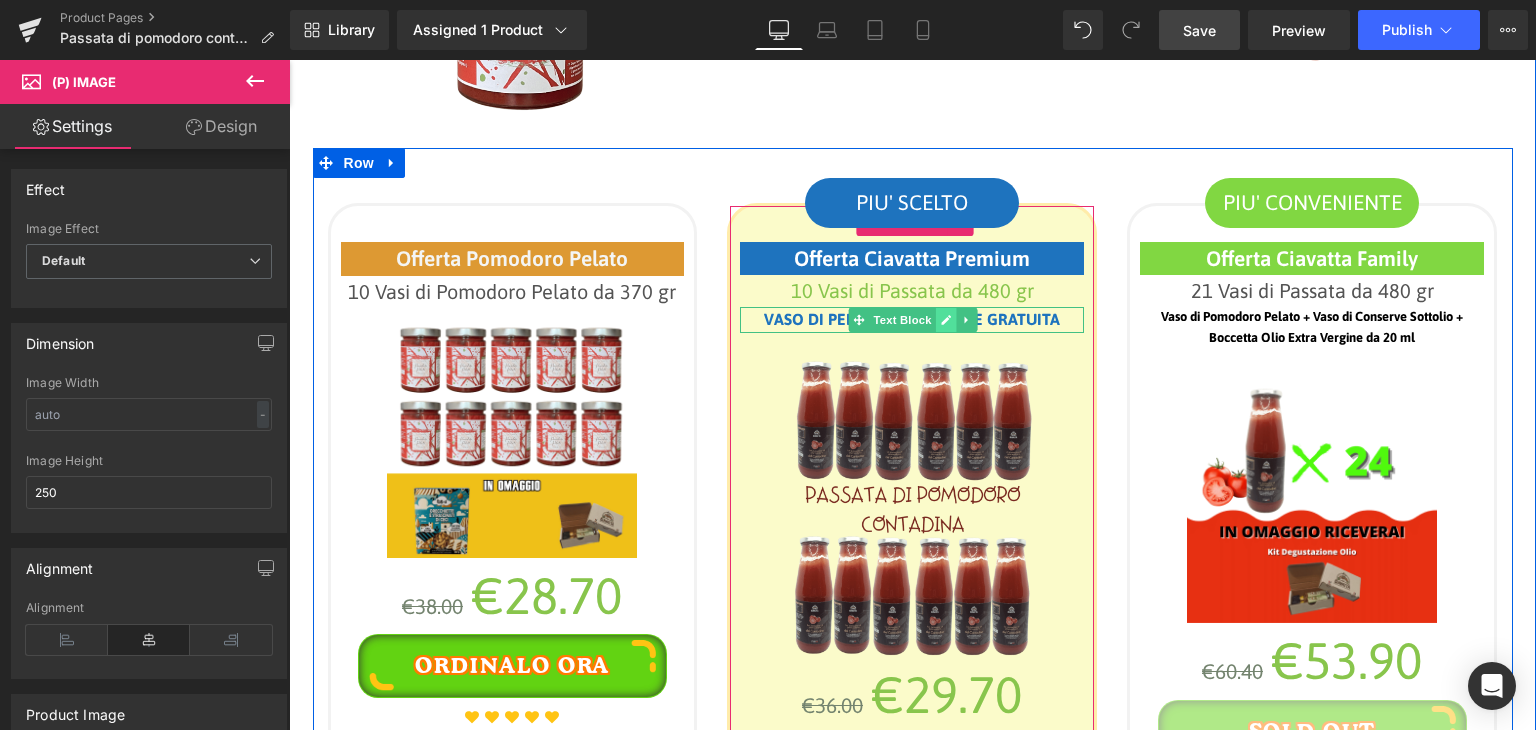 click 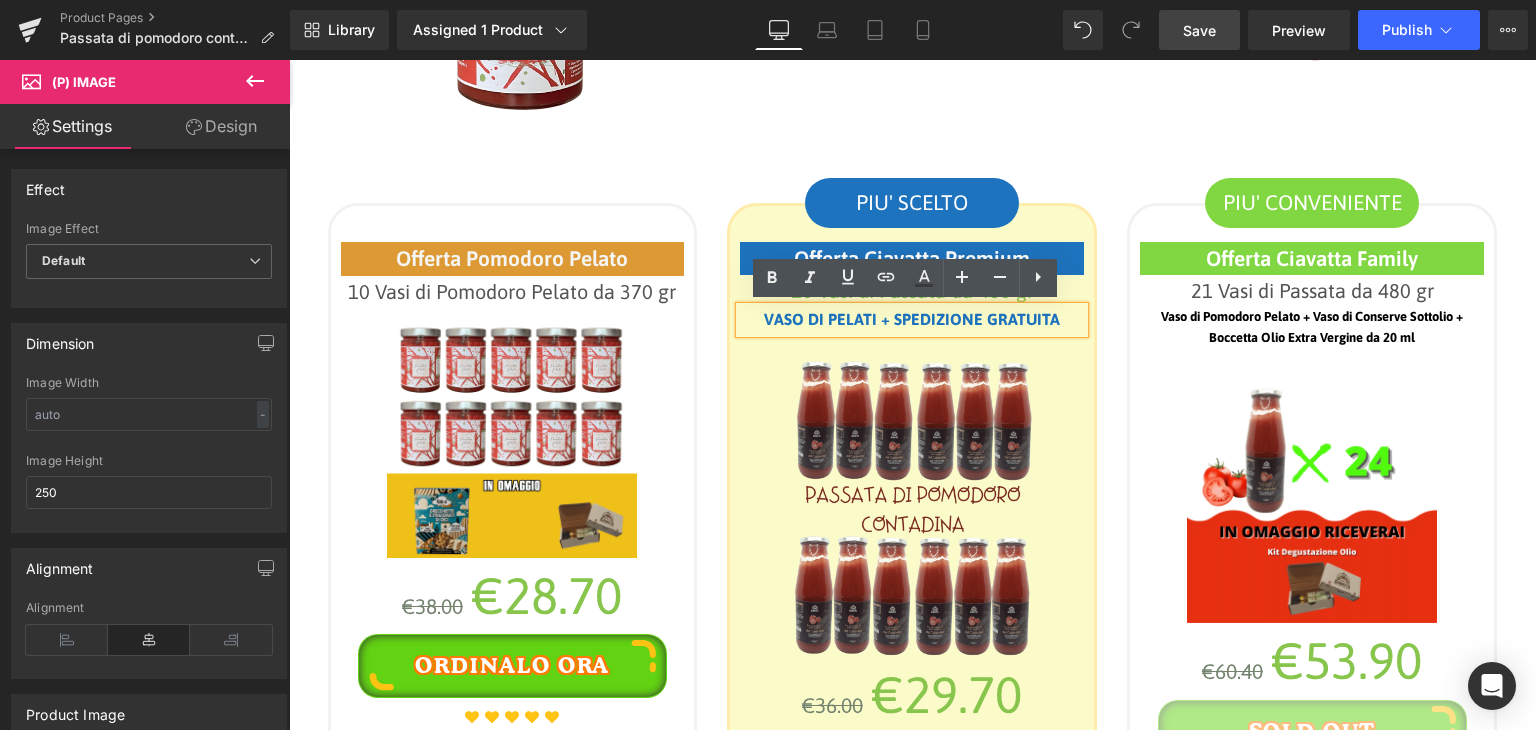 click on "VASO DI PELATI + spedizione gratuita" at bounding box center (912, 319) 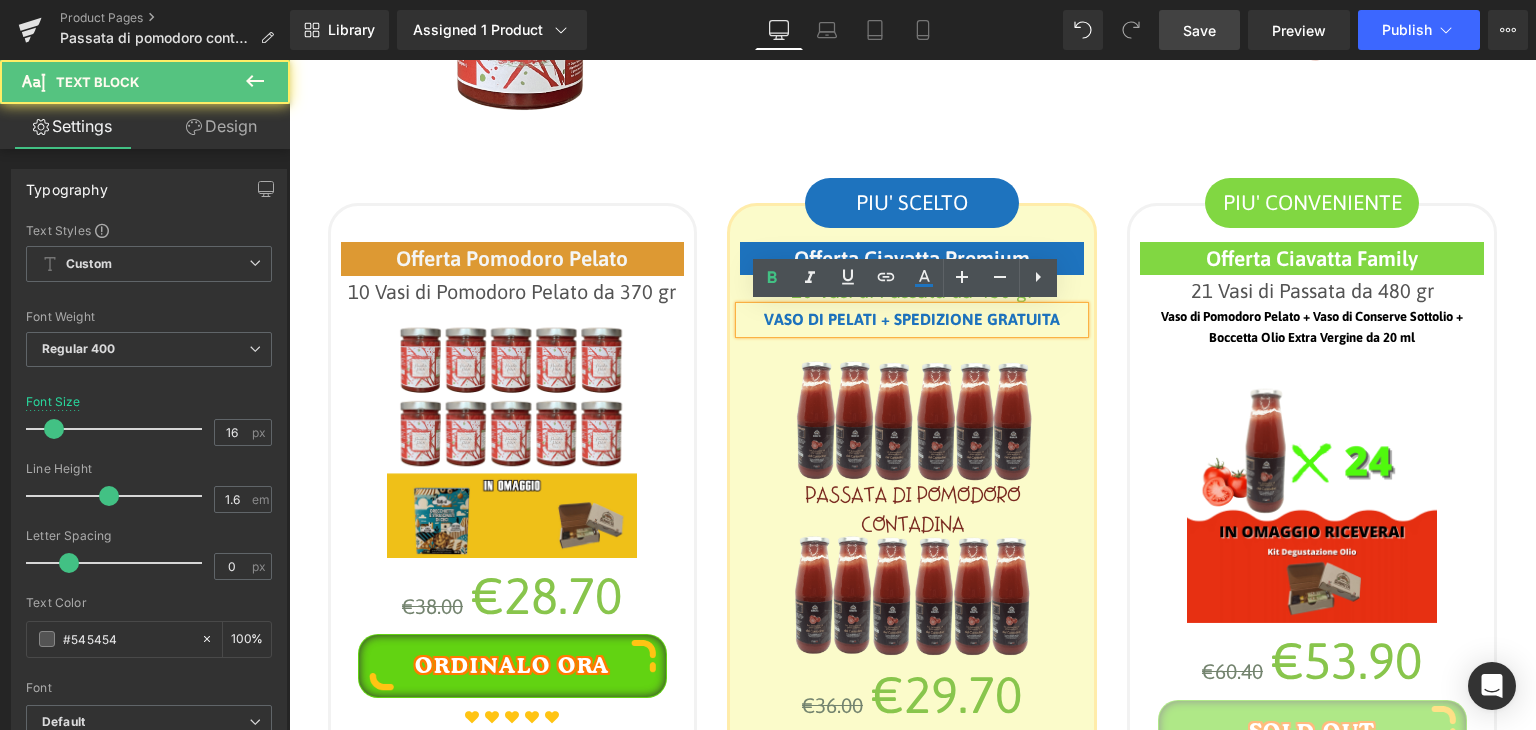 click on "VASO DI PELATI + spedizione gratuita" at bounding box center (912, 320) 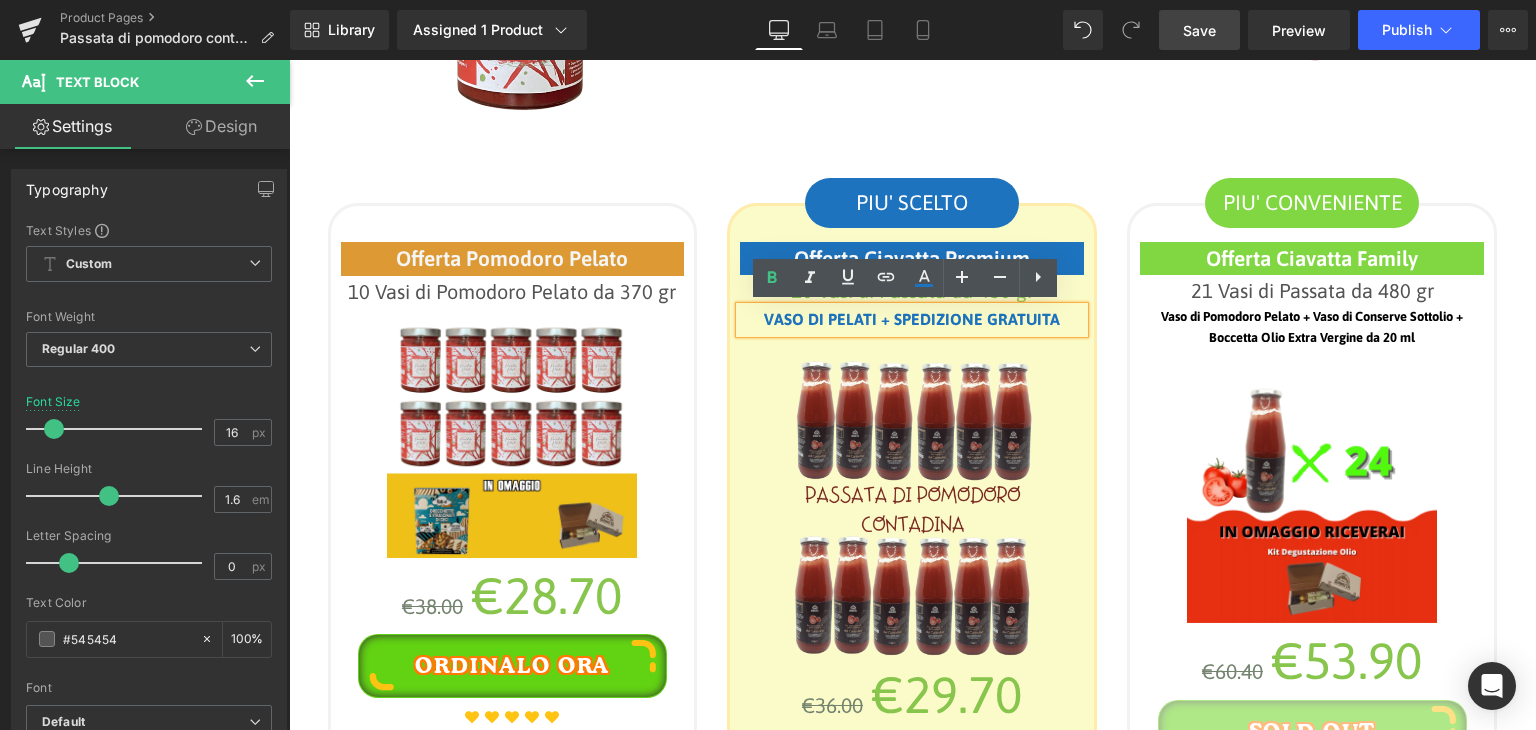 type 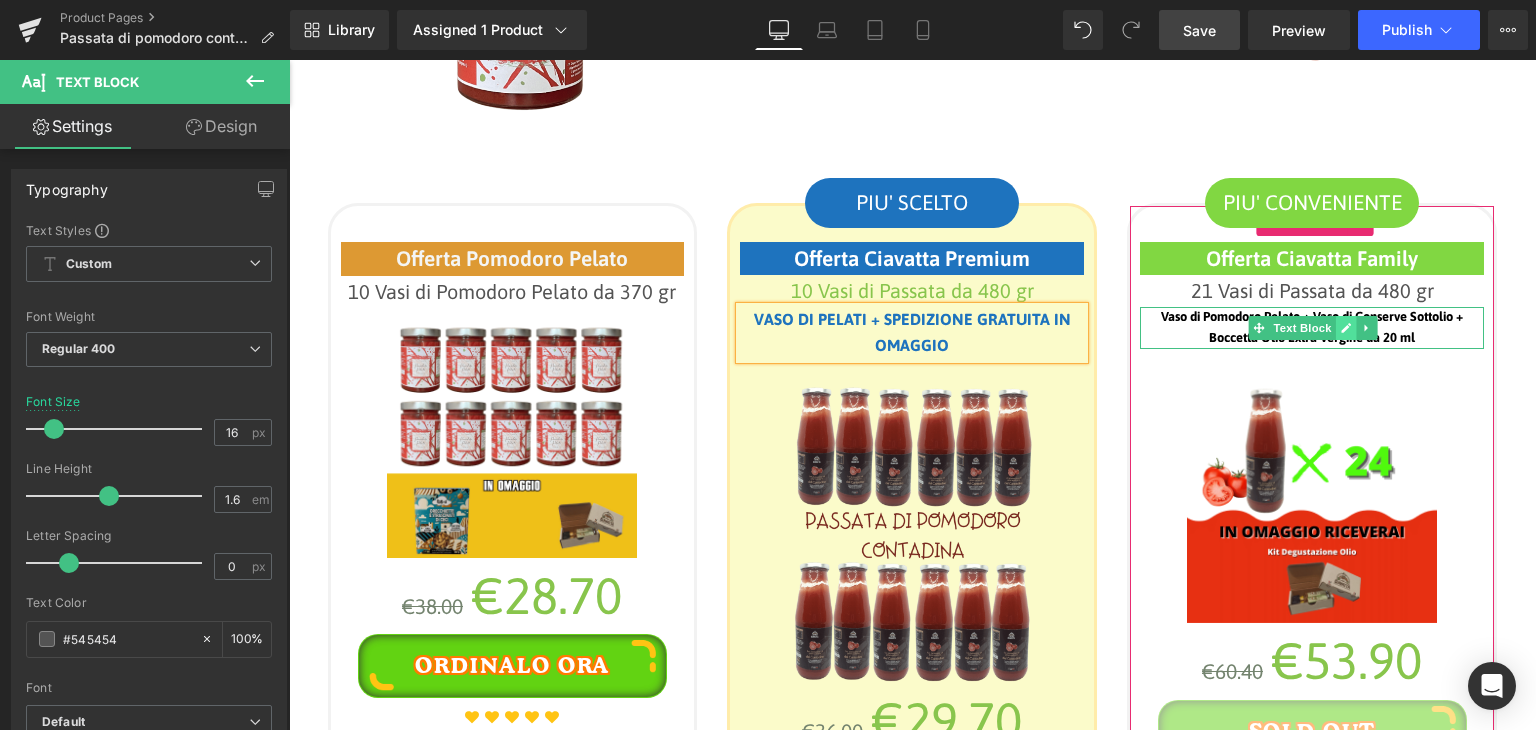 click 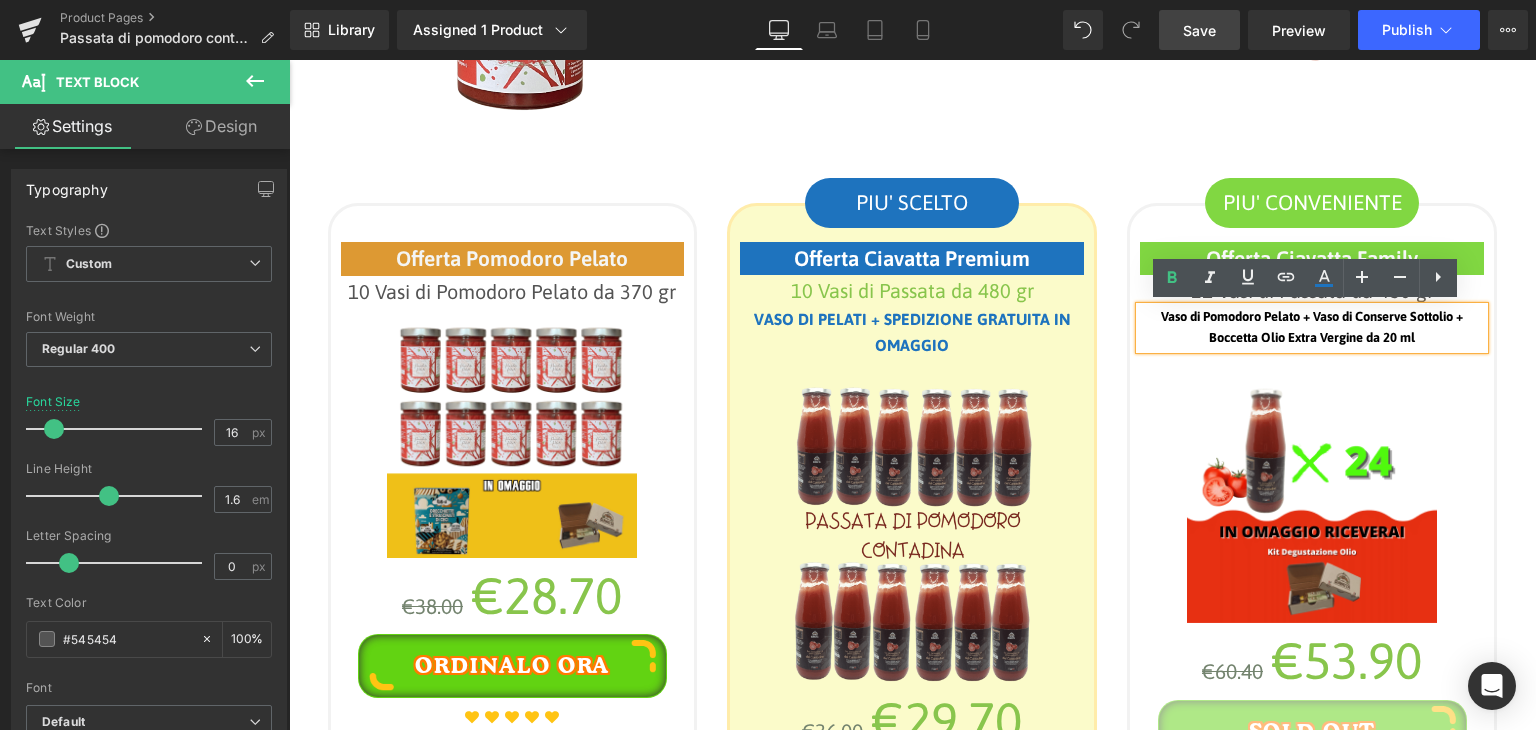 click on "Vaso di Pomodoro Pelato + Vaso di Conserve Sottolio + Boccetta Olio Extra Vergine da 20 ml" at bounding box center (1312, 328) 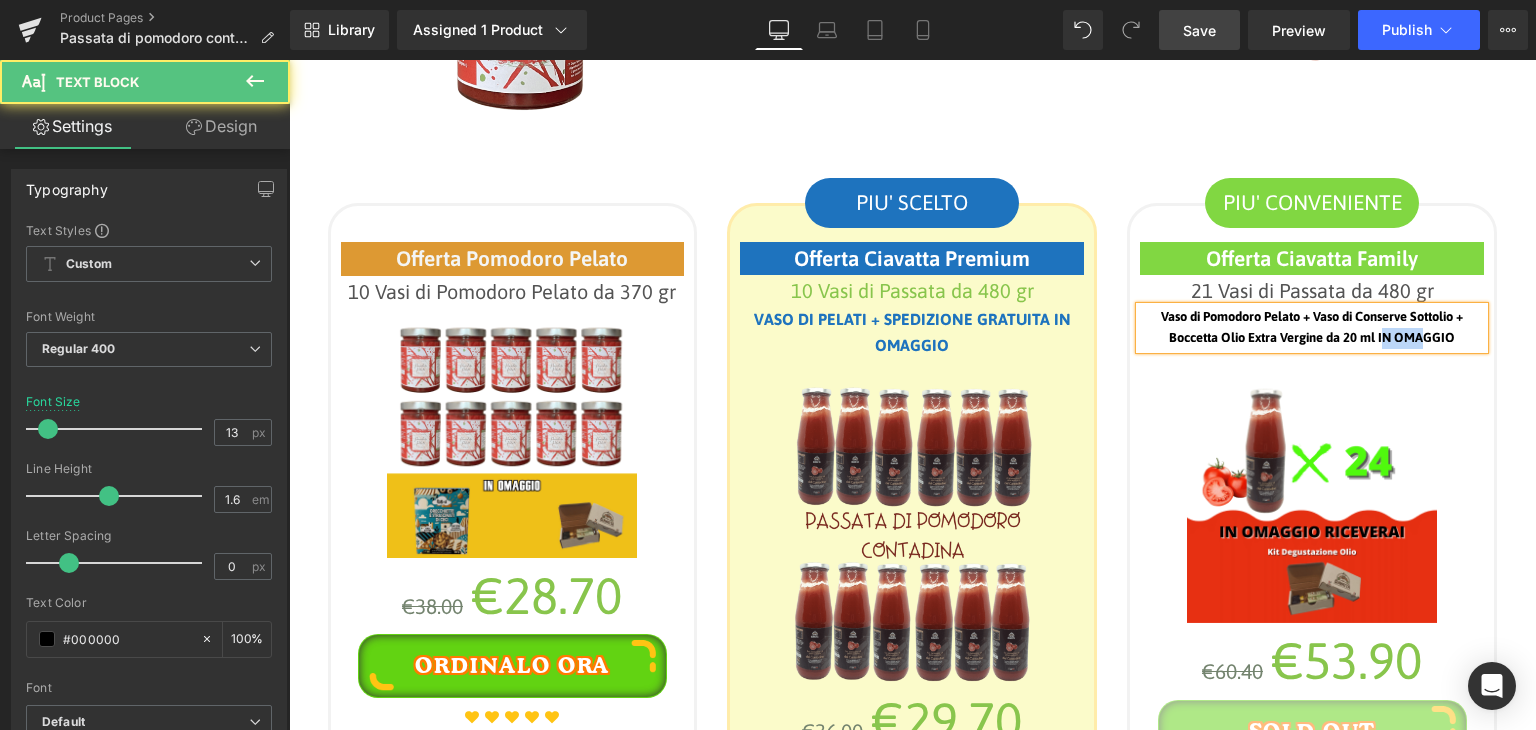 drag, startPoint x: 1376, startPoint y: 332, endPoint x: 1419, endPoint y: 334, distance: 43.046486 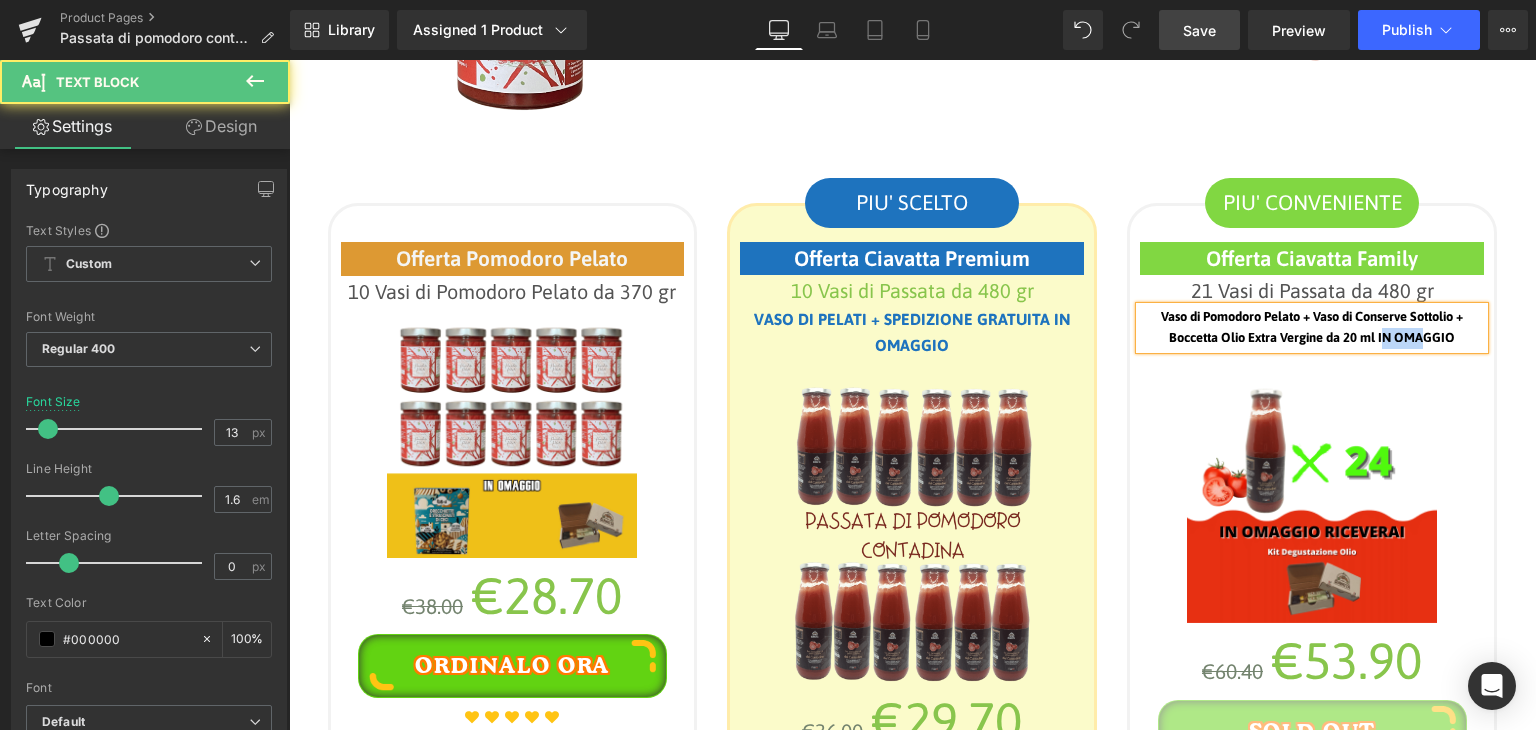 click on "Vaso di Pomodoro Pelato + Vaso di Conserve Sottolio + Boccetta Olio Extra Vergine da 20 ml IN OMAGGIO" at bounding box center [1312, 327] 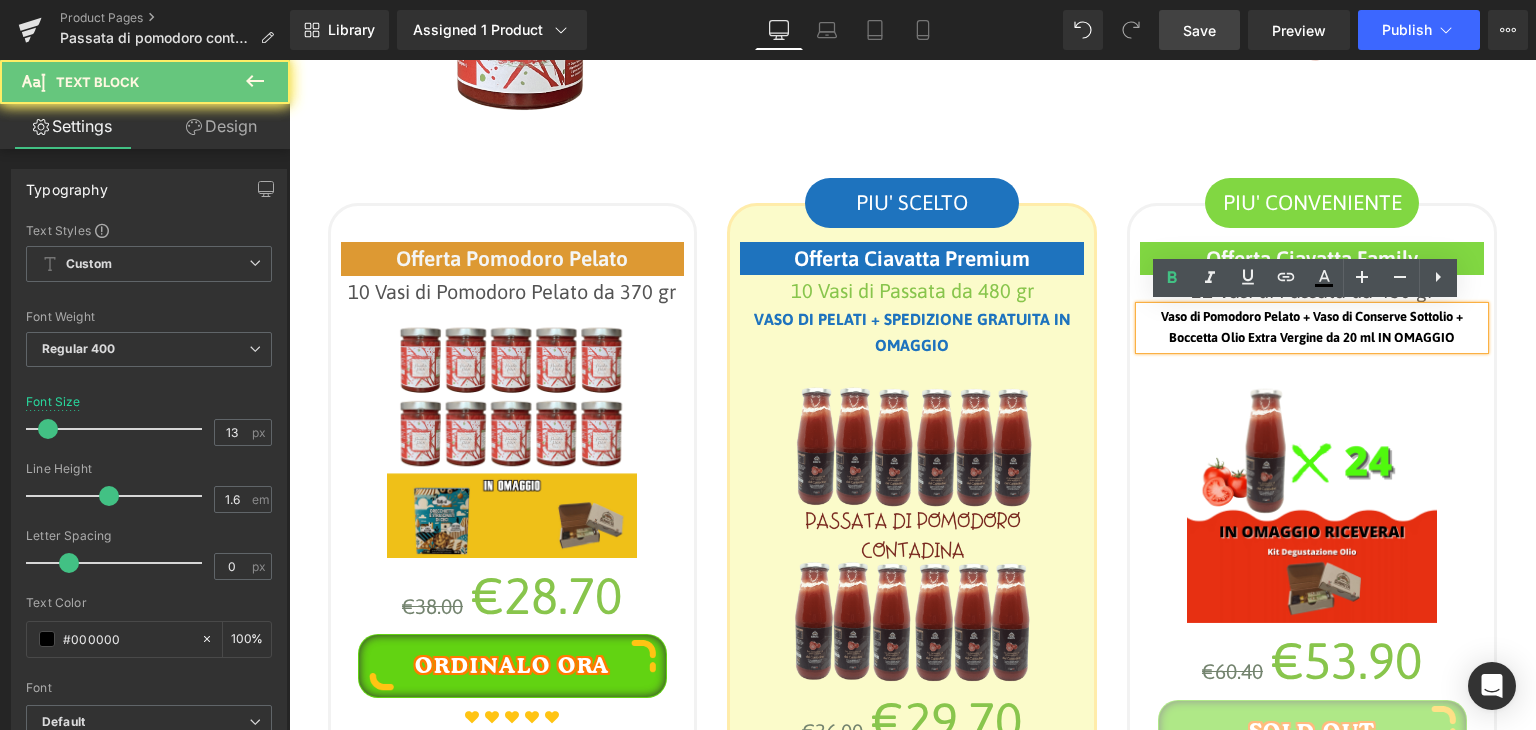 click on "Vaso di Pomodoro Pelato + Vaso di Conserve Sottolio + Boccetta Olio Extra Vergine da 20 ml IN OMAGGIO" at bounding box center (1312, 328) 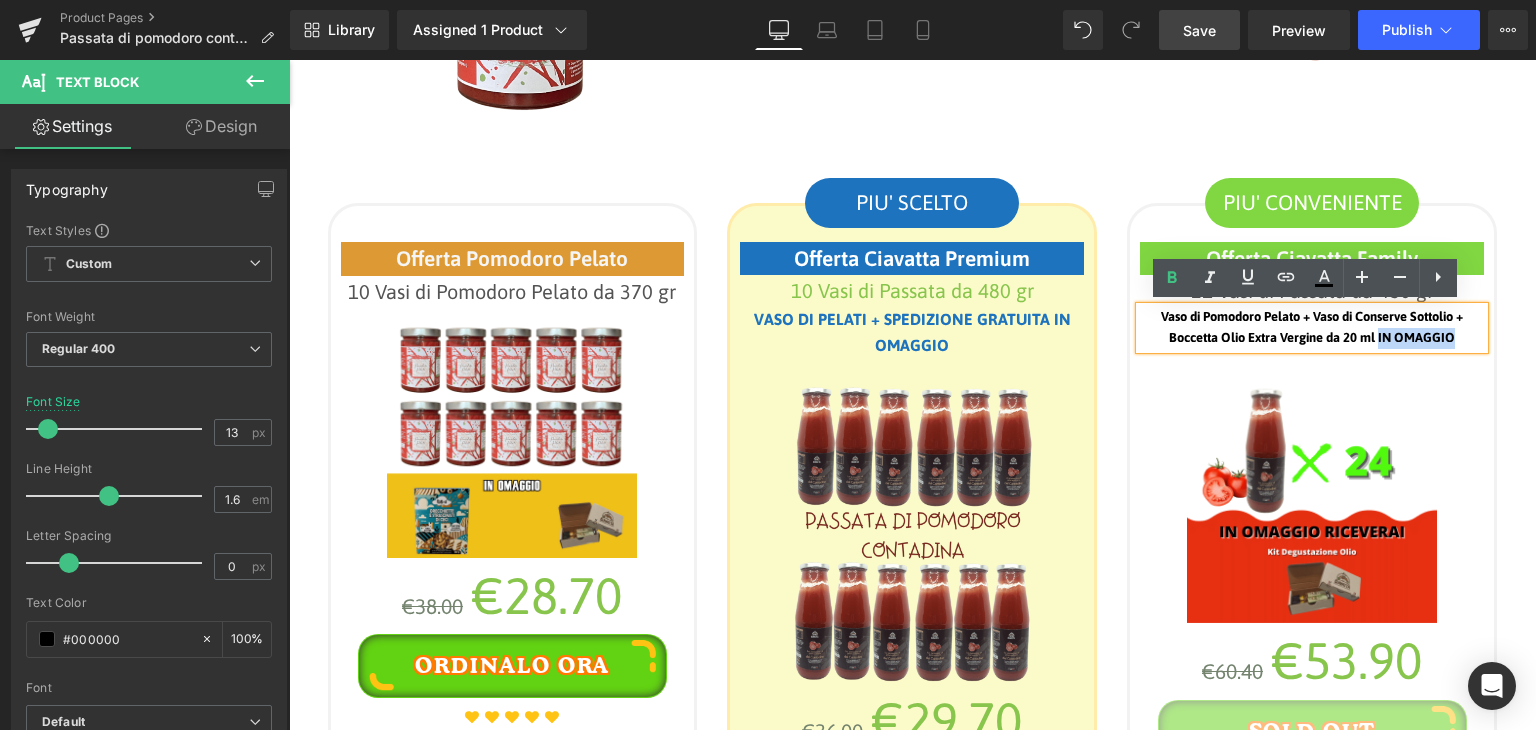 drag, startPoint x: 1462, startPoint y: 336, endPoint x: 1374, endPoint y: 333, distance: 88.051125 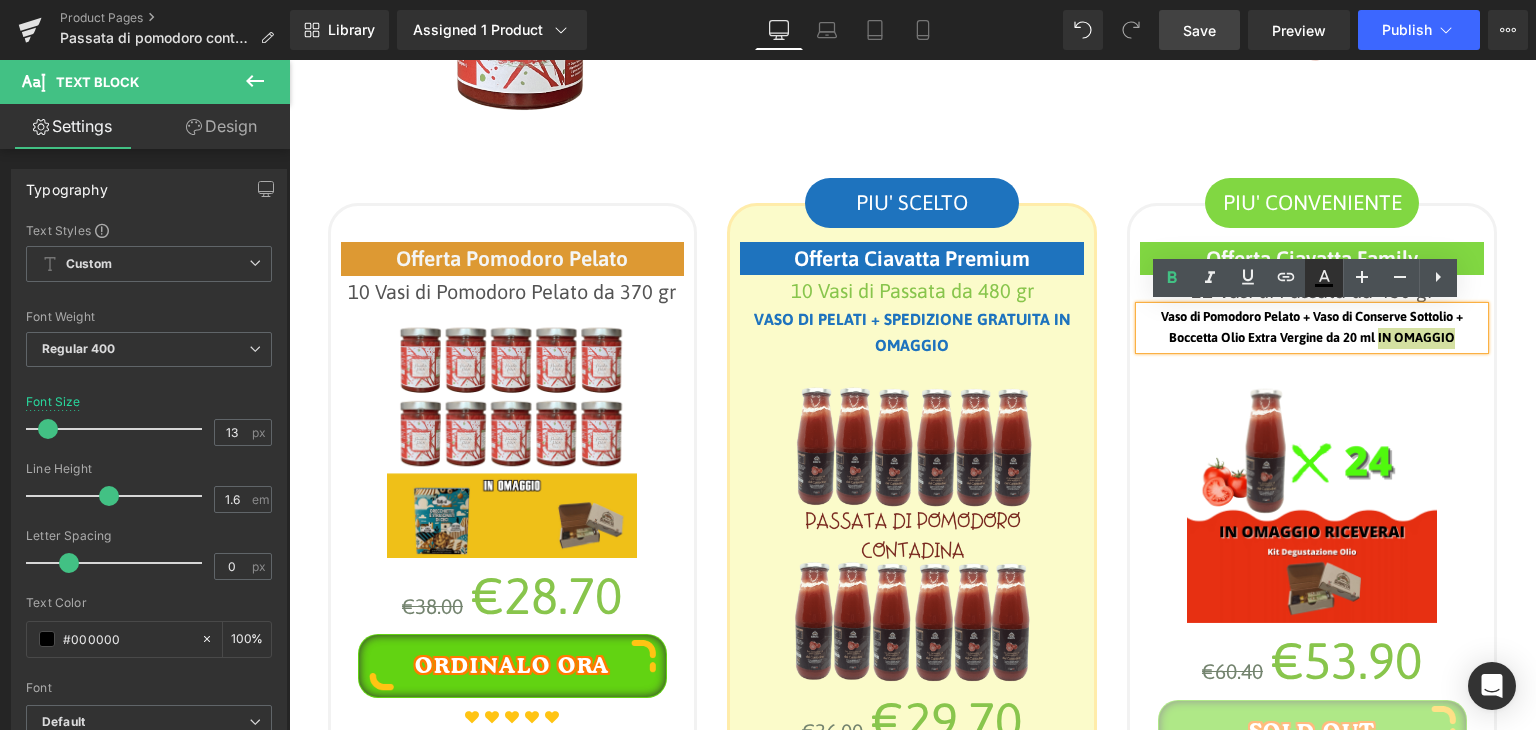 click 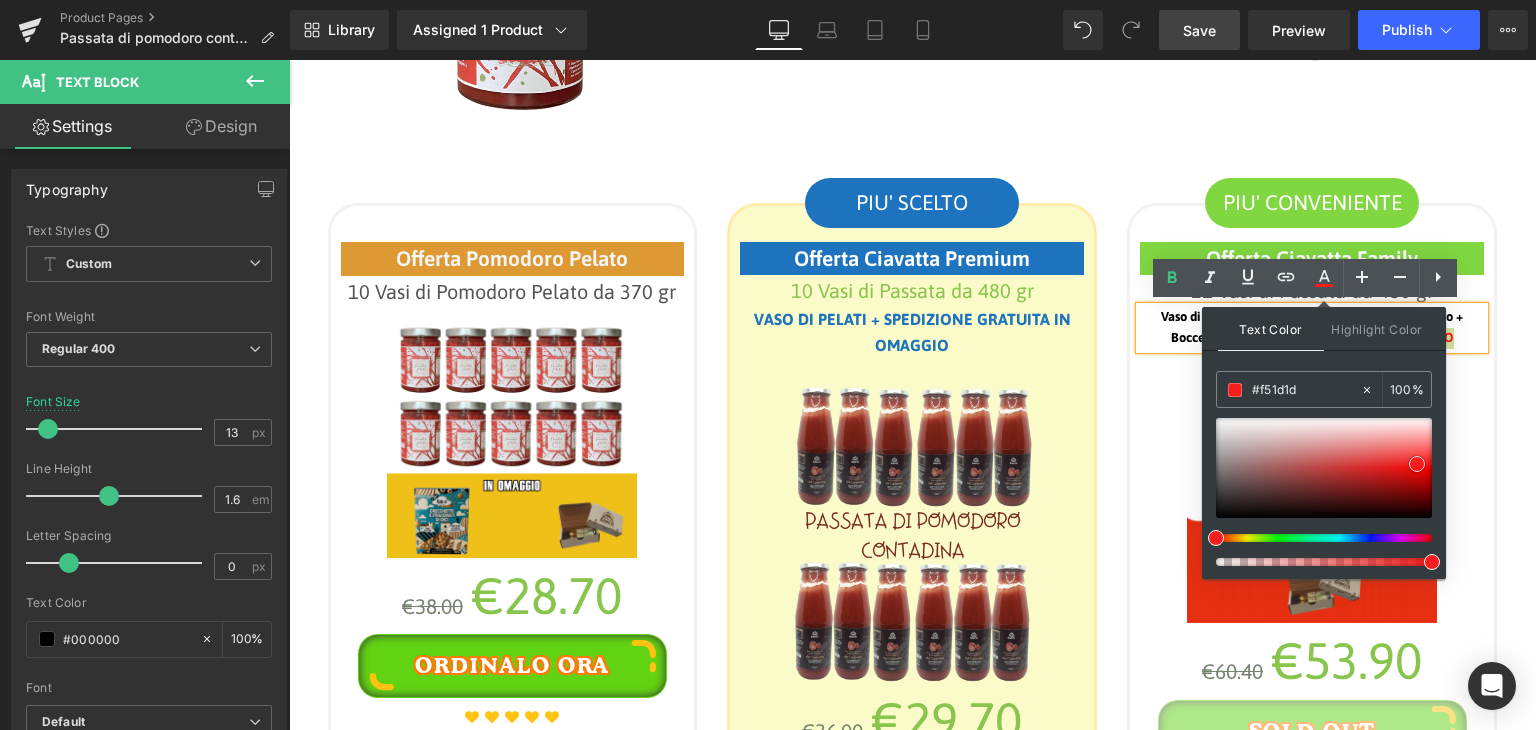type on "#f61717" 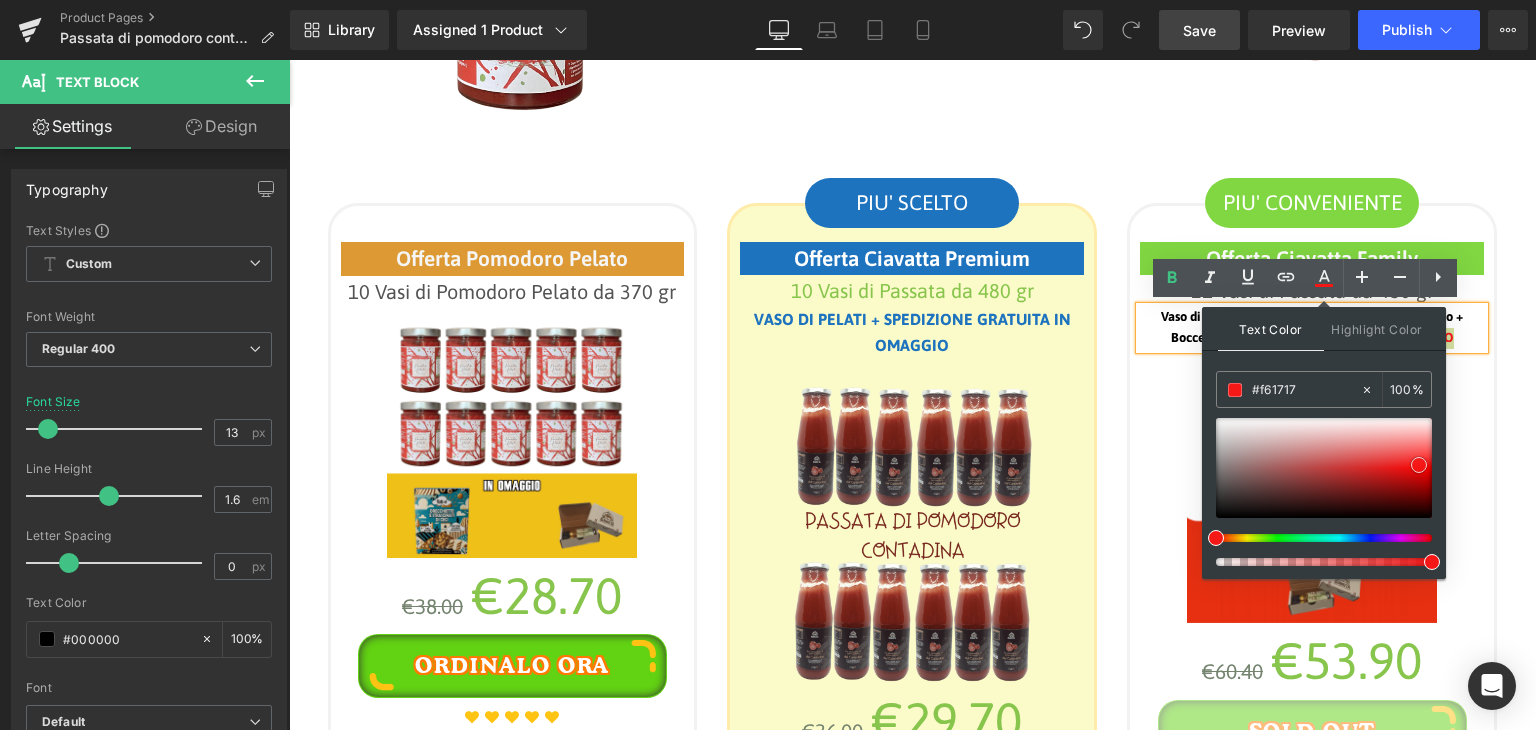 drag, startPoint x: 1223, startPoint y: 514, endPoint x: 1426, endPoint y: 461, distance: 209.80467 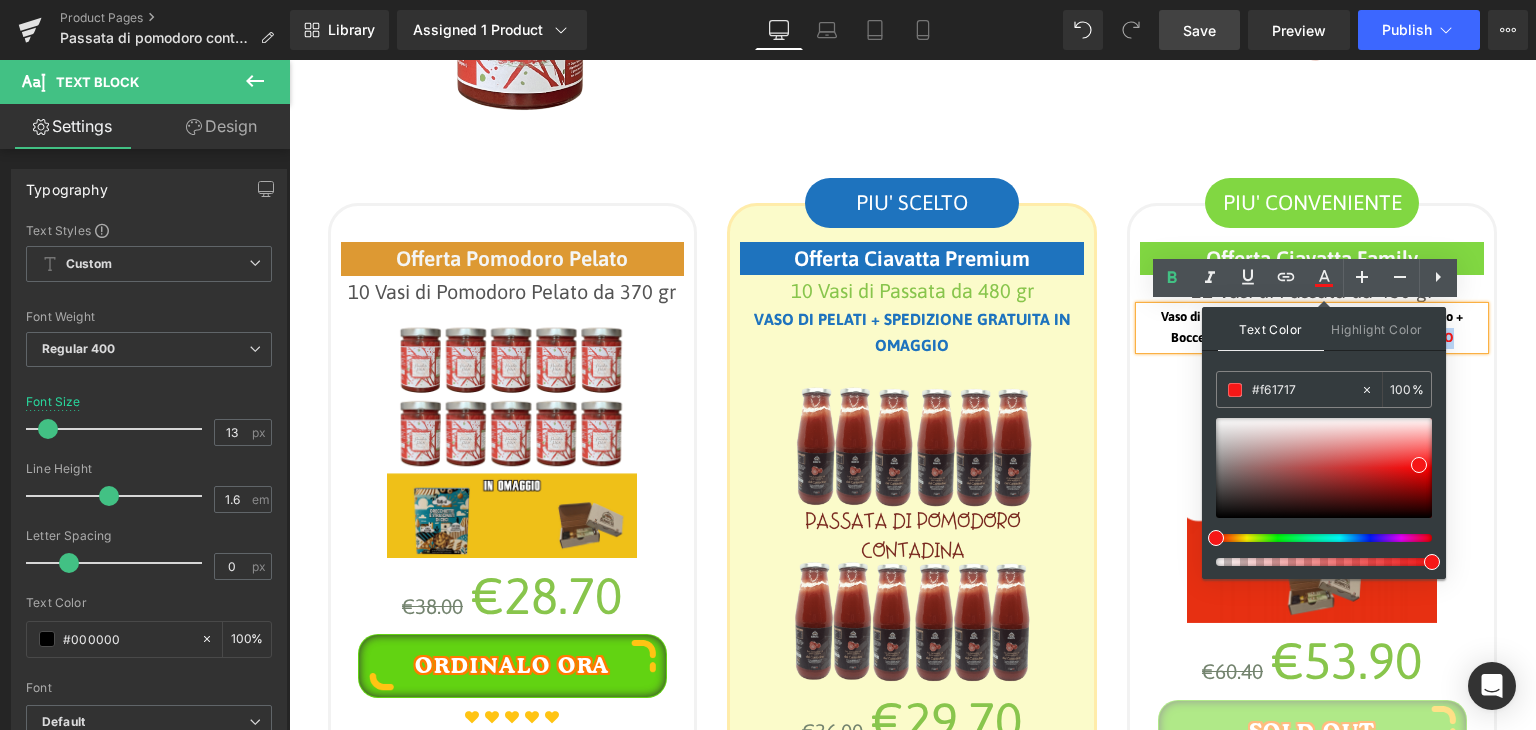 click at bounding box center (1312, 498) 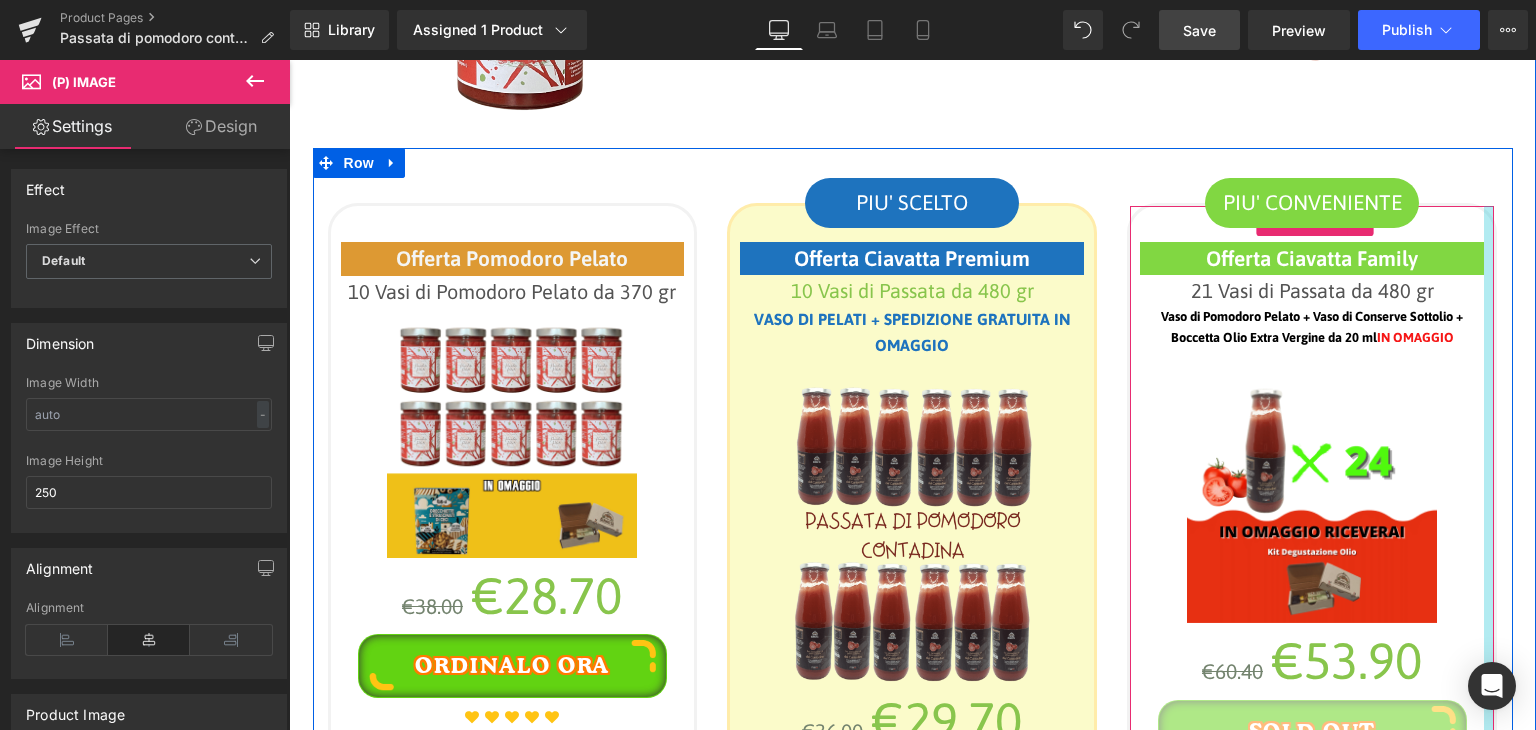 click on "Offerta Ciavatta Family
Text Block          21 Vasi di Passata da 480 gr Text Block         Vaso di Pomodoro Pelato + Vaso di Conserve Sottolio + Boccetta Olio Extra Vergine da 20 ml  IN OMAGGIO Text Block
(P) Image
€60.40
€53.90
(P) Price
Sold Out
(P) Cart Button
Icon" at bounding box center [1312, 591] 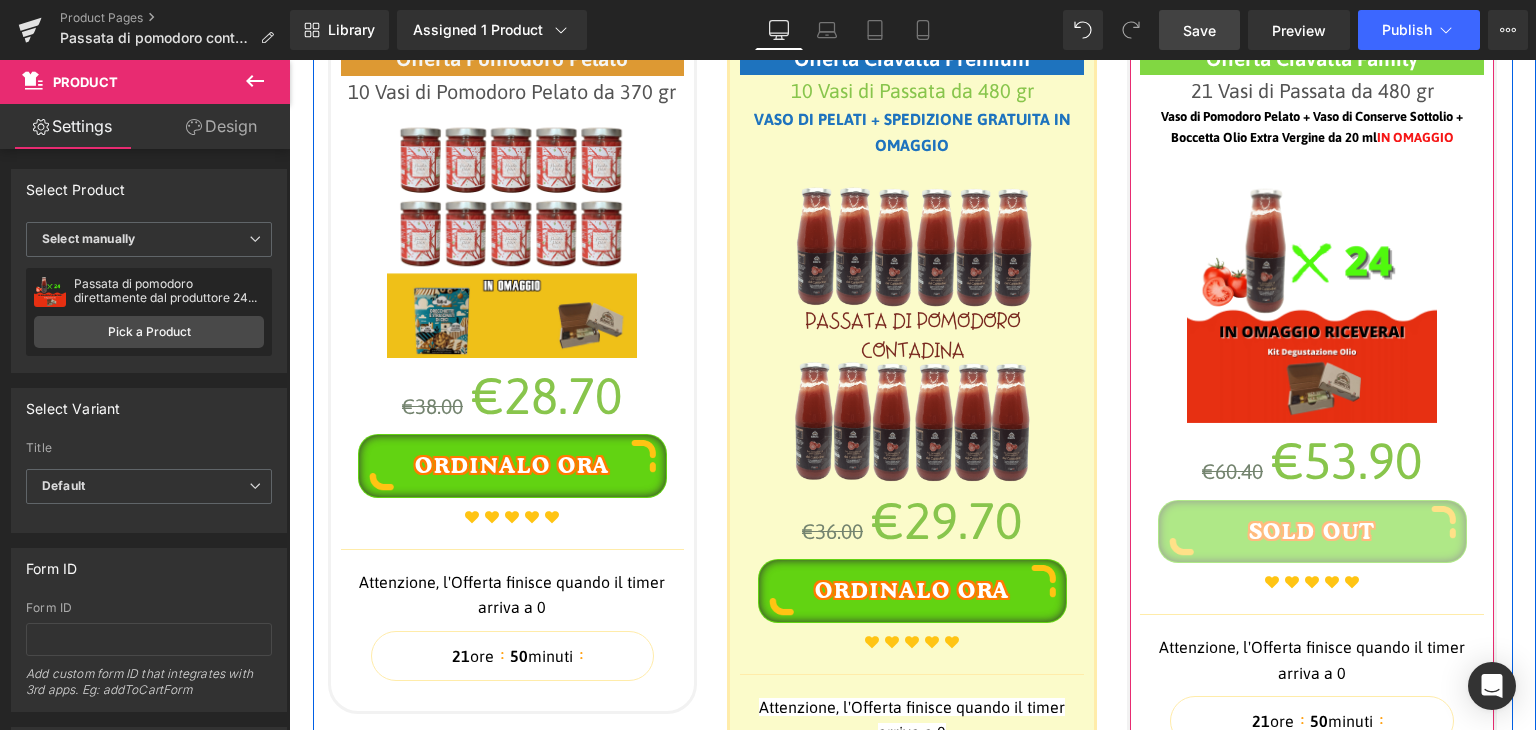 scroll, scrollTop: 1900, scrollLeft: 0, axis: vertical 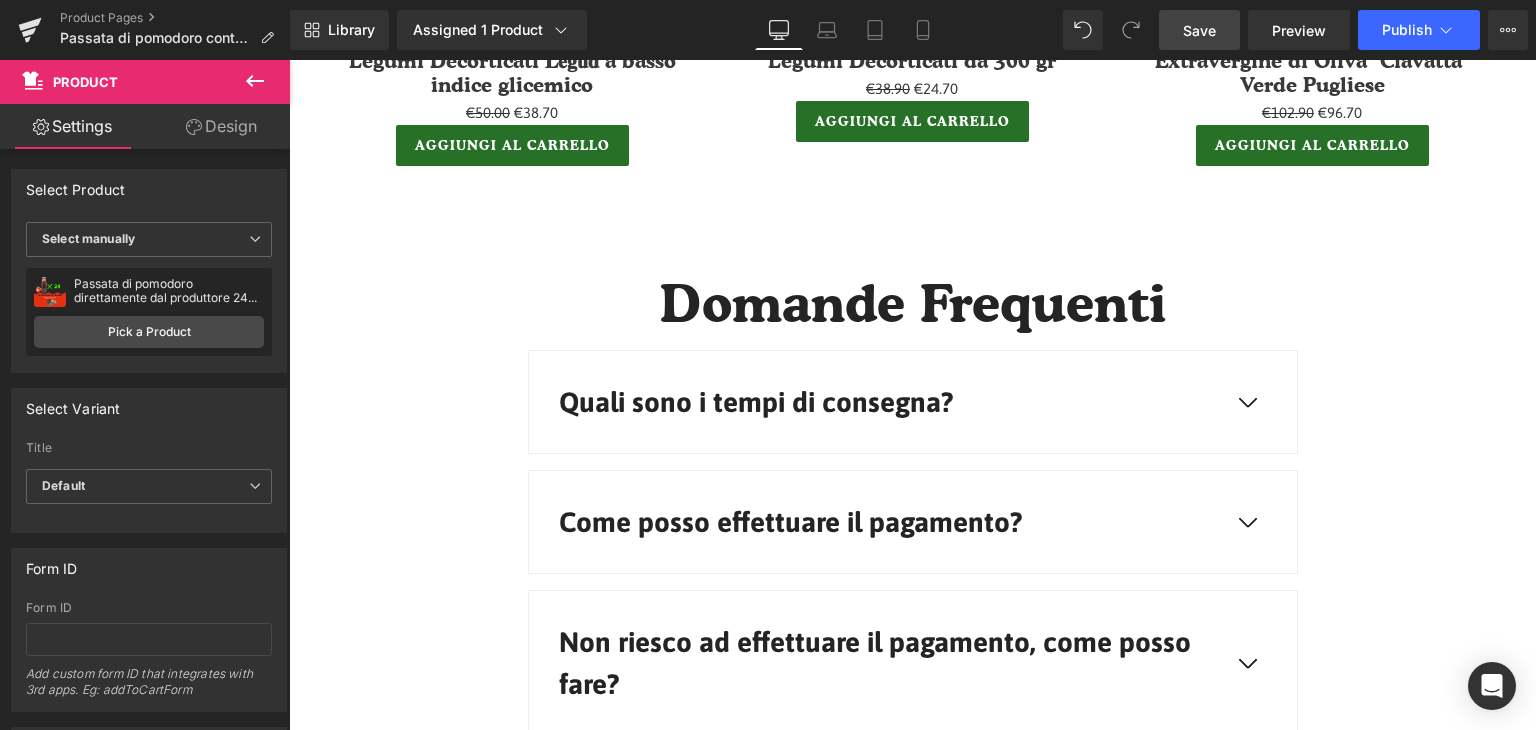 click on "Save" at bounding box center (1199, 30) 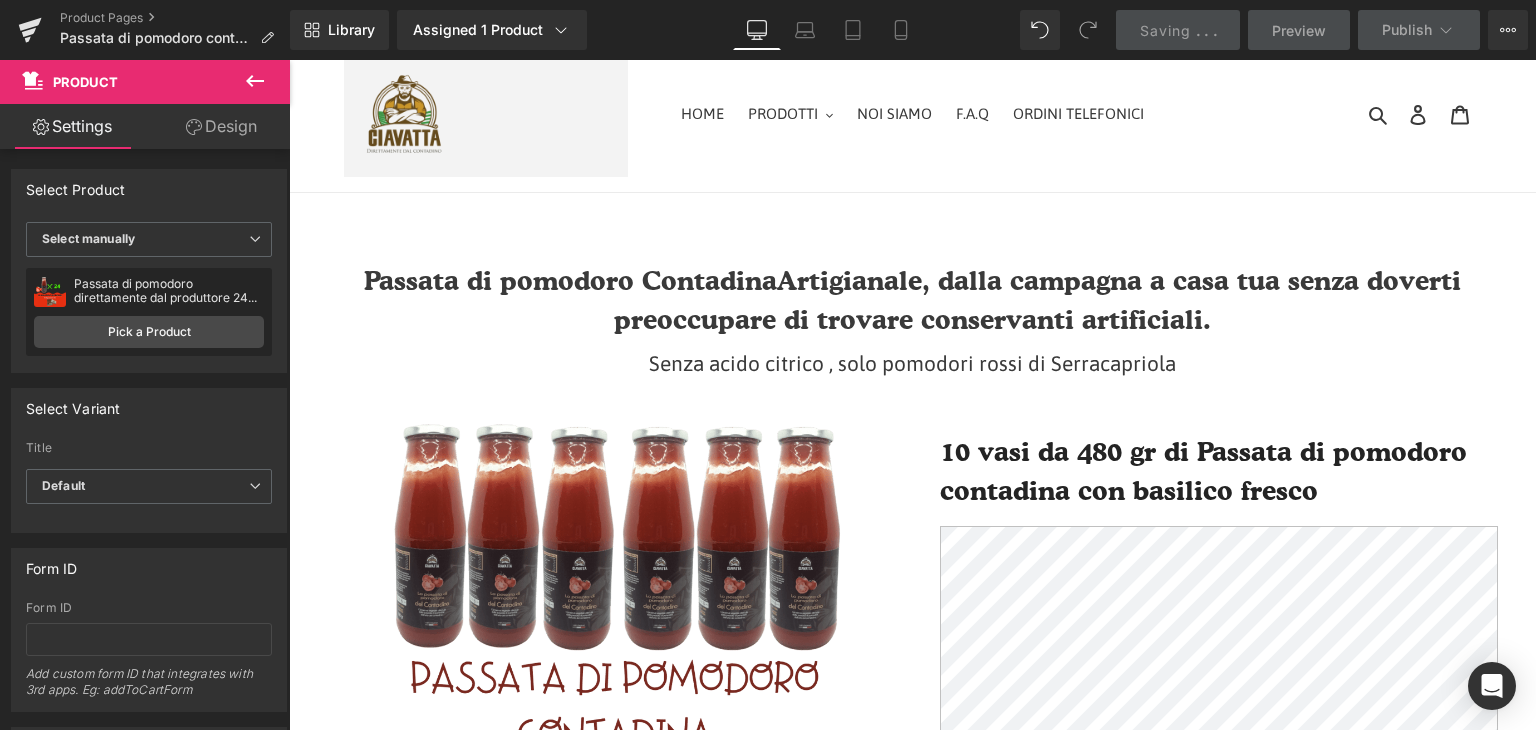 scroll, scrollTop: 0, scrollLeft: 0, axis: both 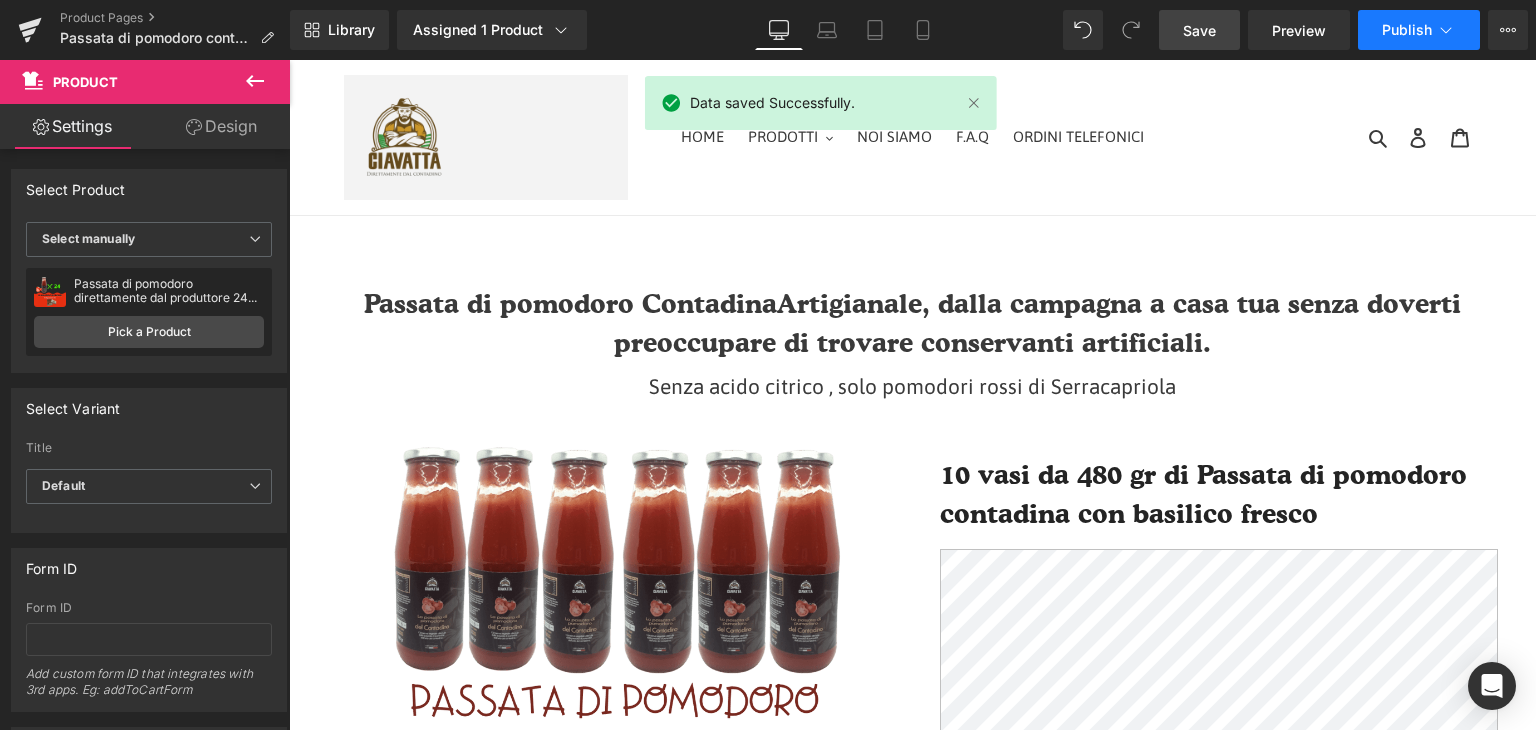 click on "Publish" at bounding box center (1407, 30) 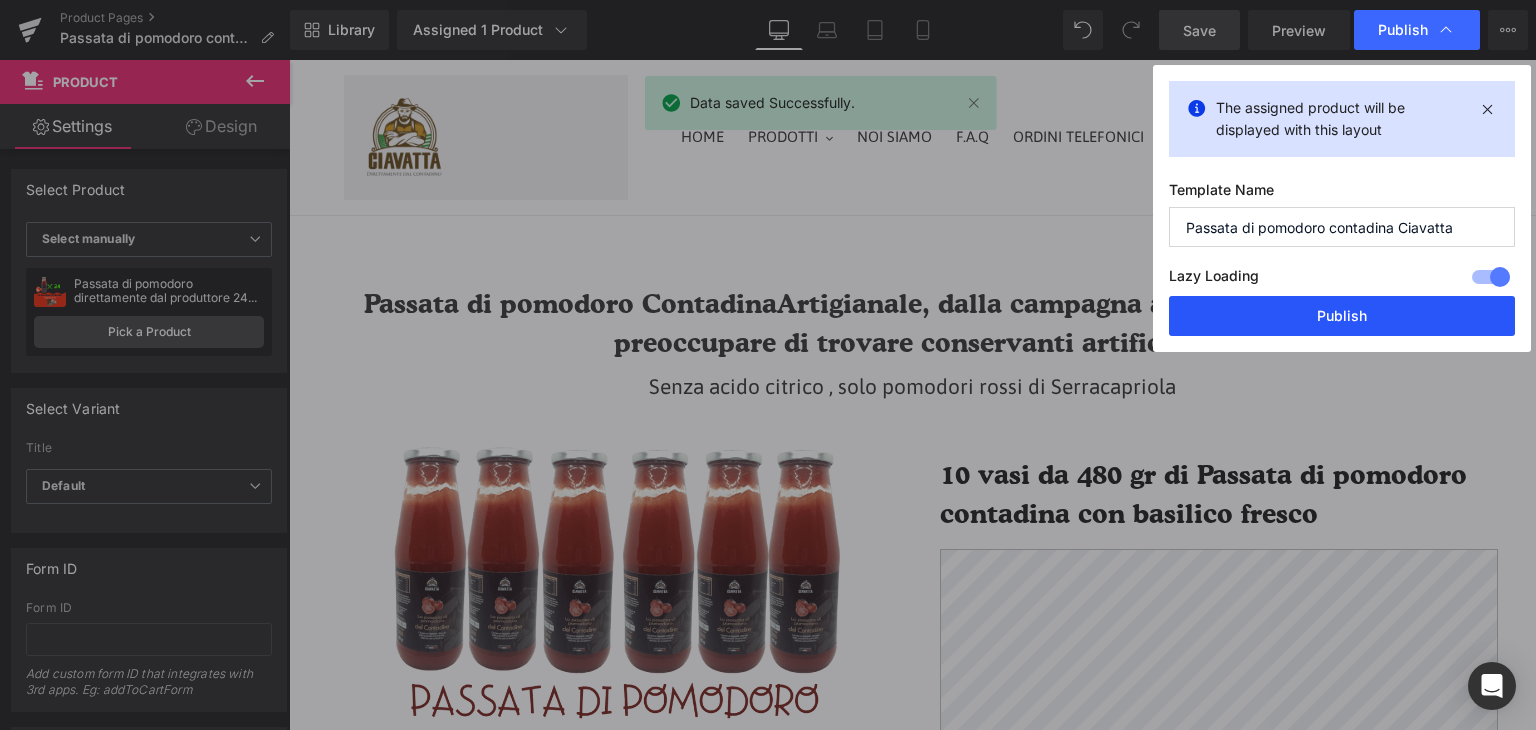 click on "Publish" at bounding box center (1342, 316) 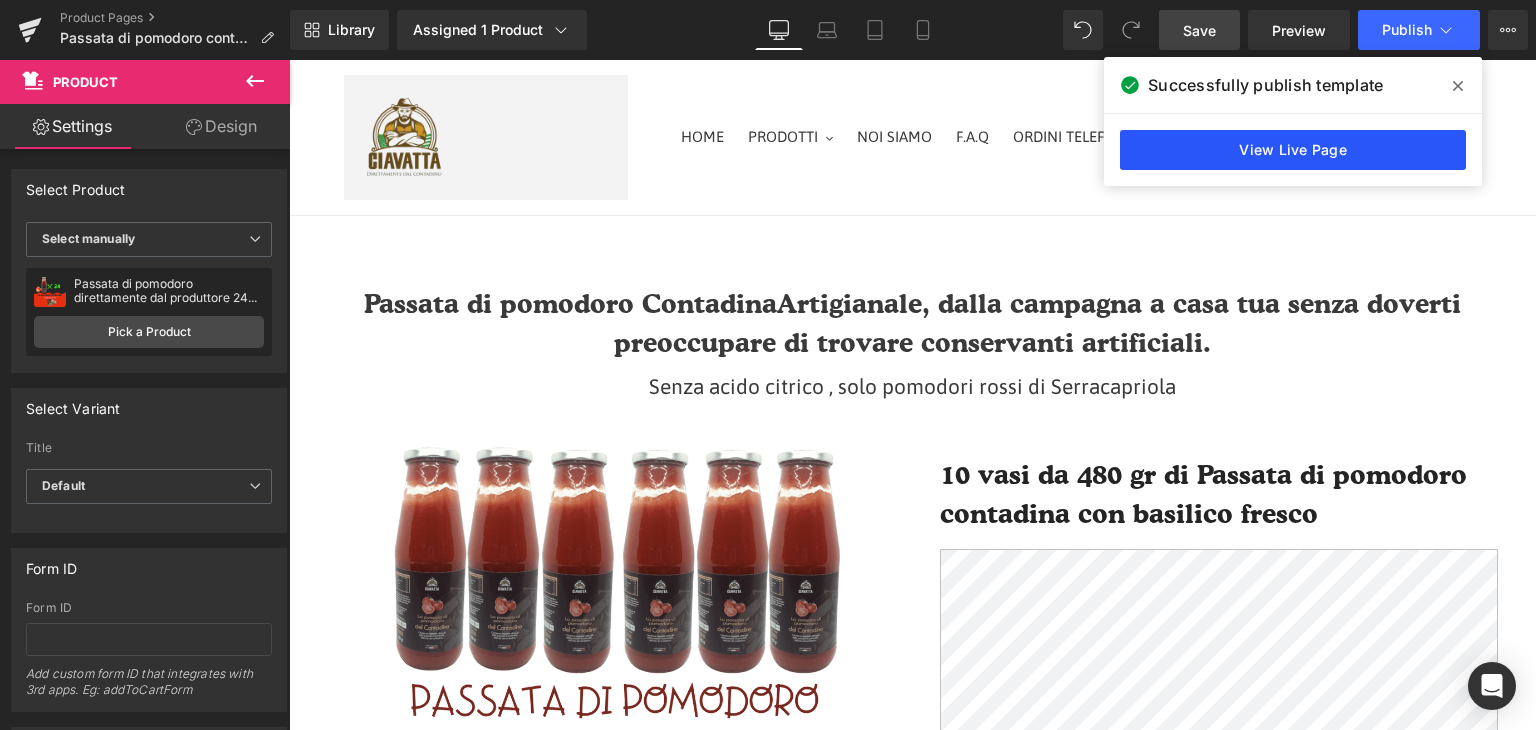 click on "View Live Page" at bounding box center (1293, 150) 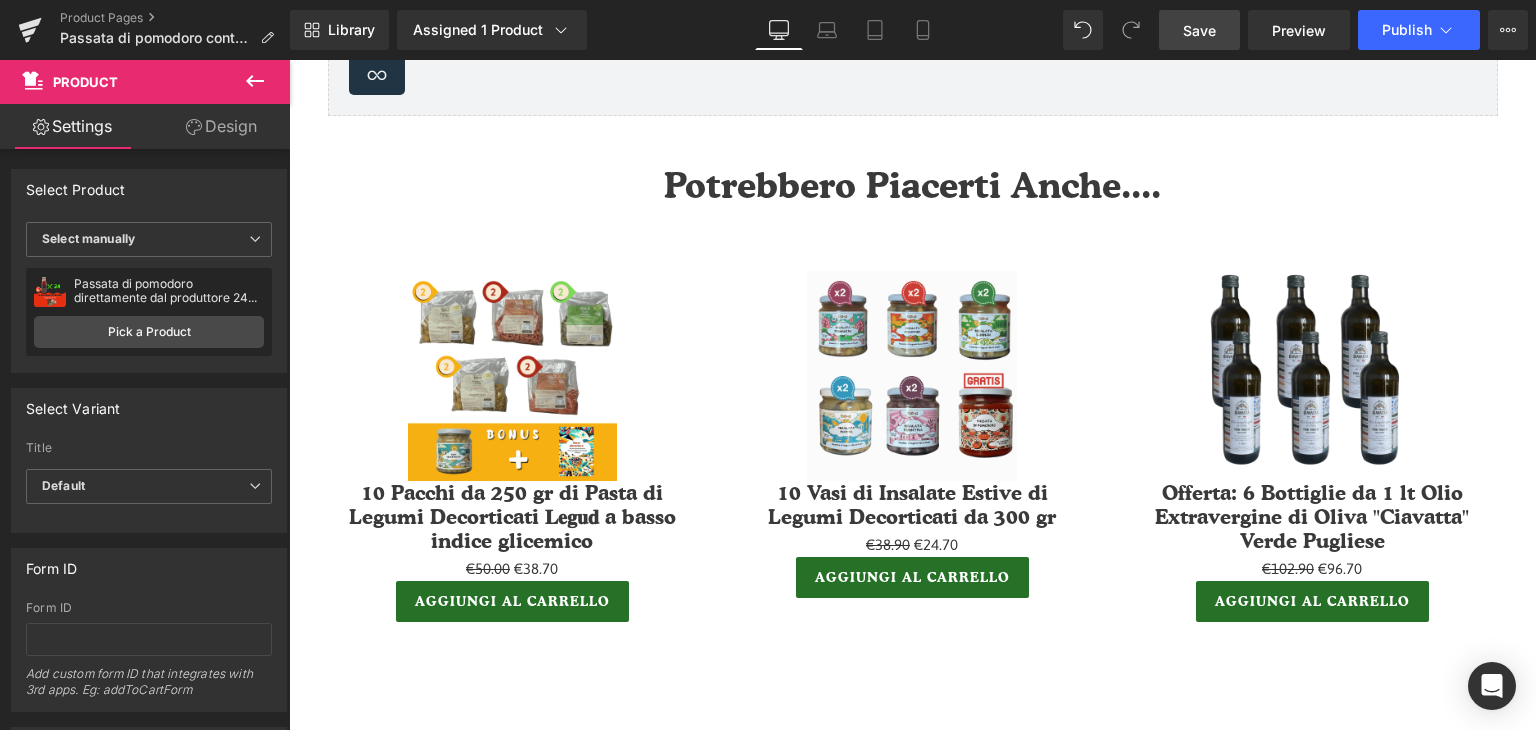 scroll, scrollTop: 4200, scrollLeft: 0, axis: vertical 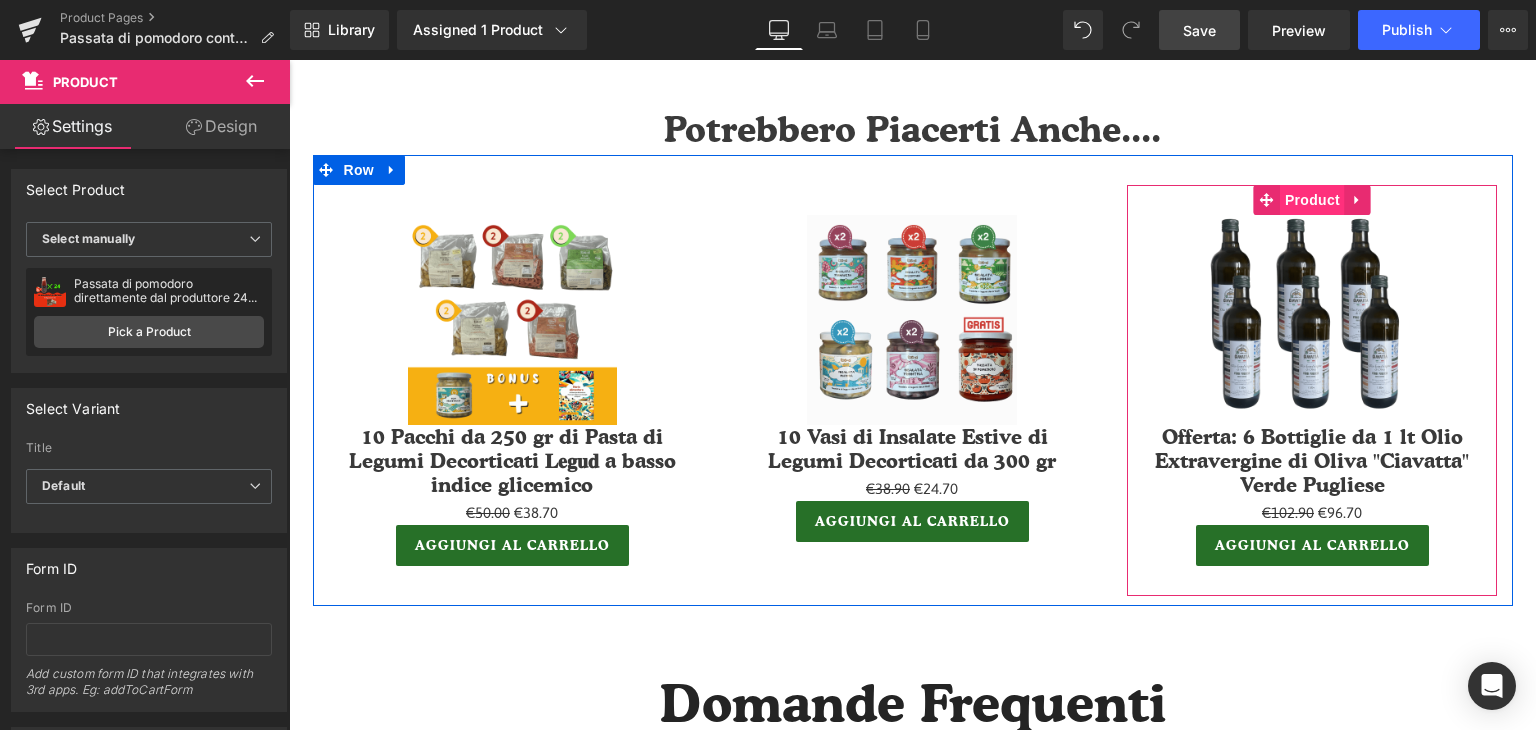 click on "Product" at bounding box center [1312, 200] 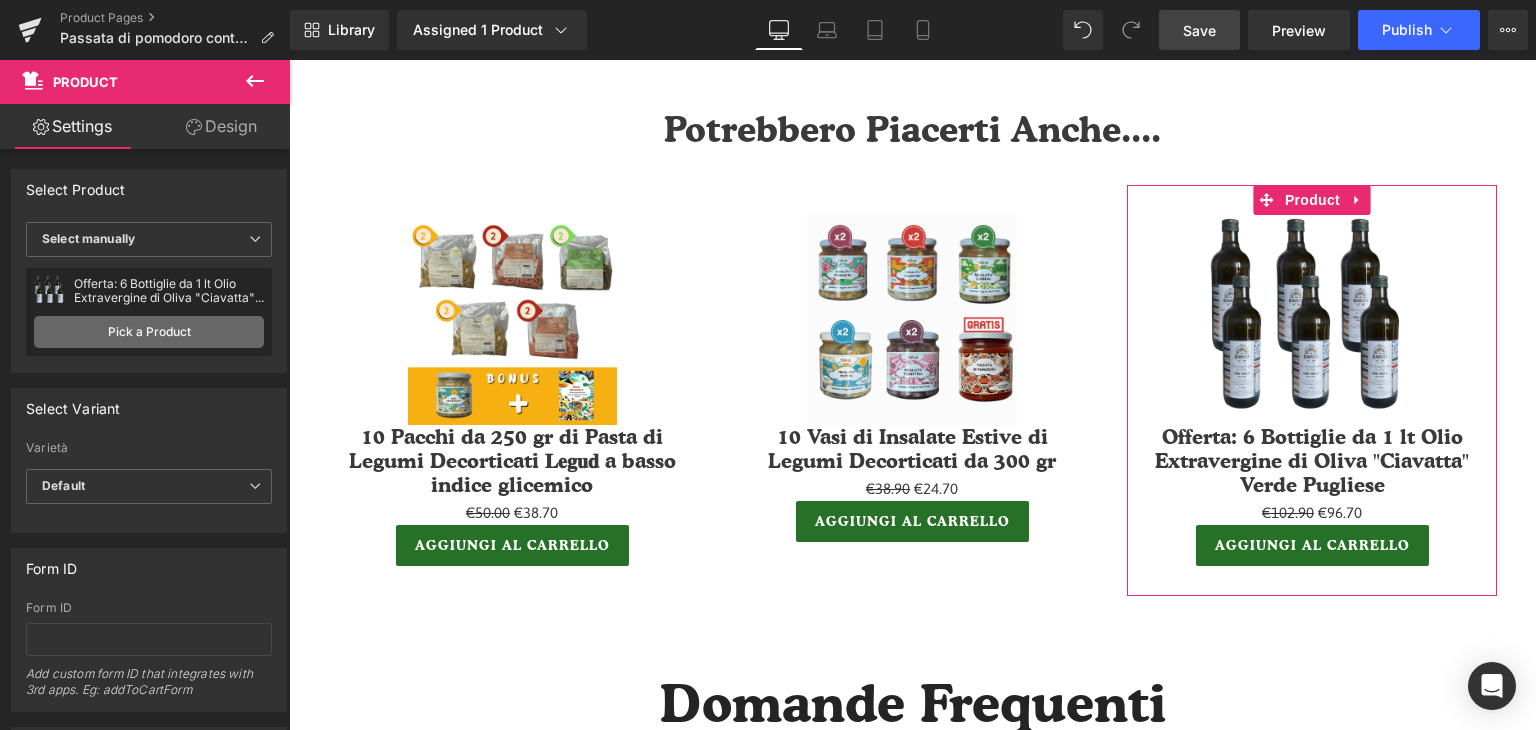click on "Pick a Product" at bounding box center (149, 332) 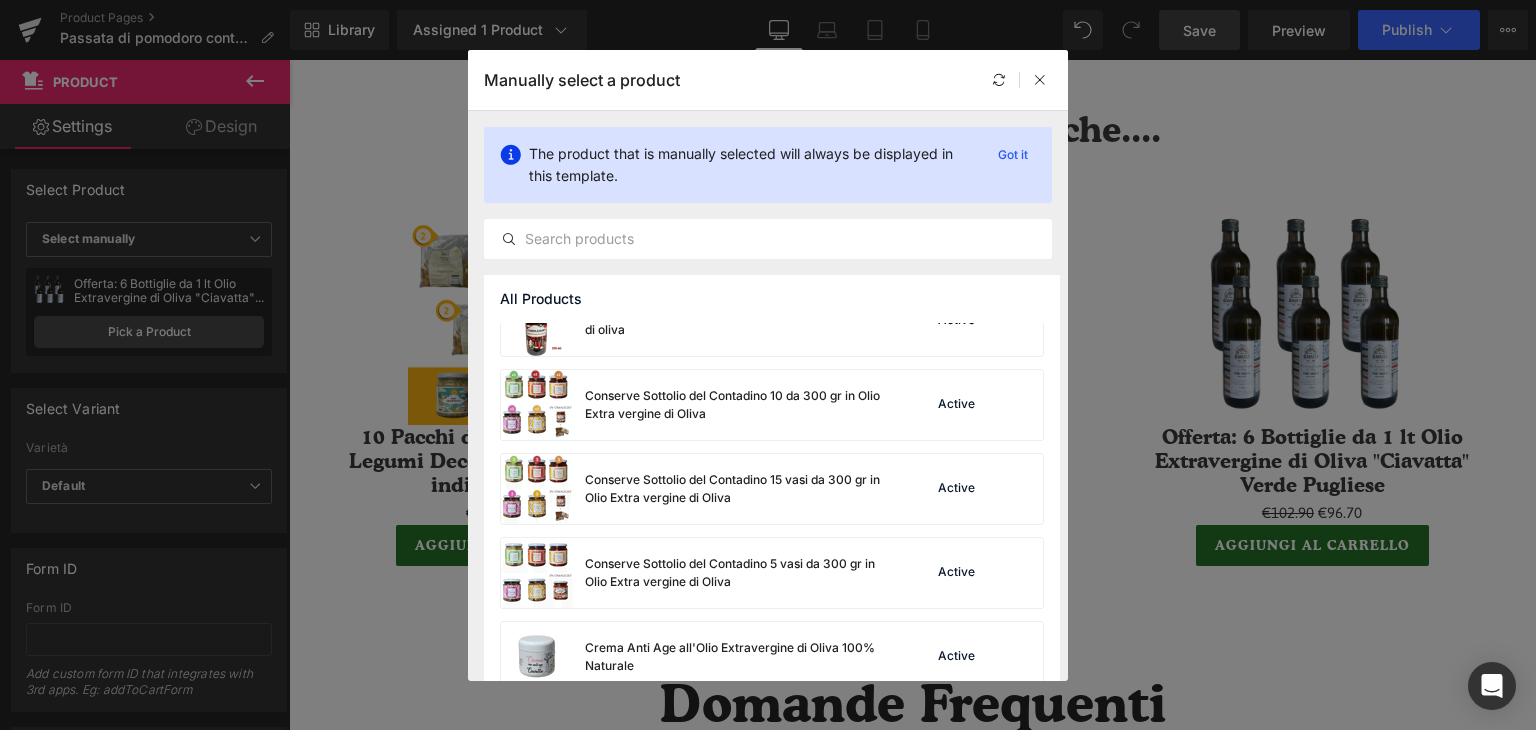scroll, scrollTop: 2896, scrollLeft: 0, axis: vertical 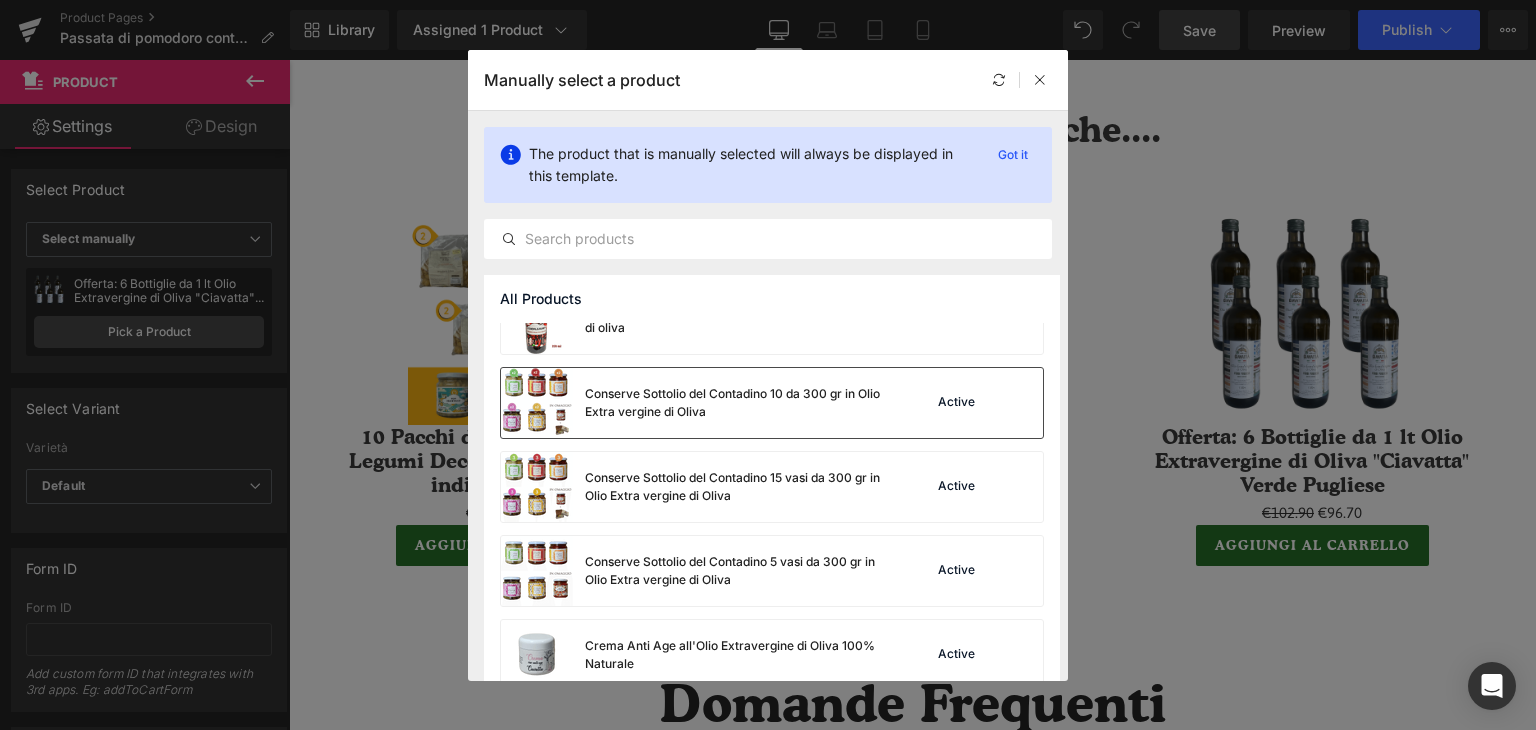 click on "Conserve Sottolio del Contadino 10 da 300 gr in Olio Extra vergine di Oliva" at bounding box center [735, 403] 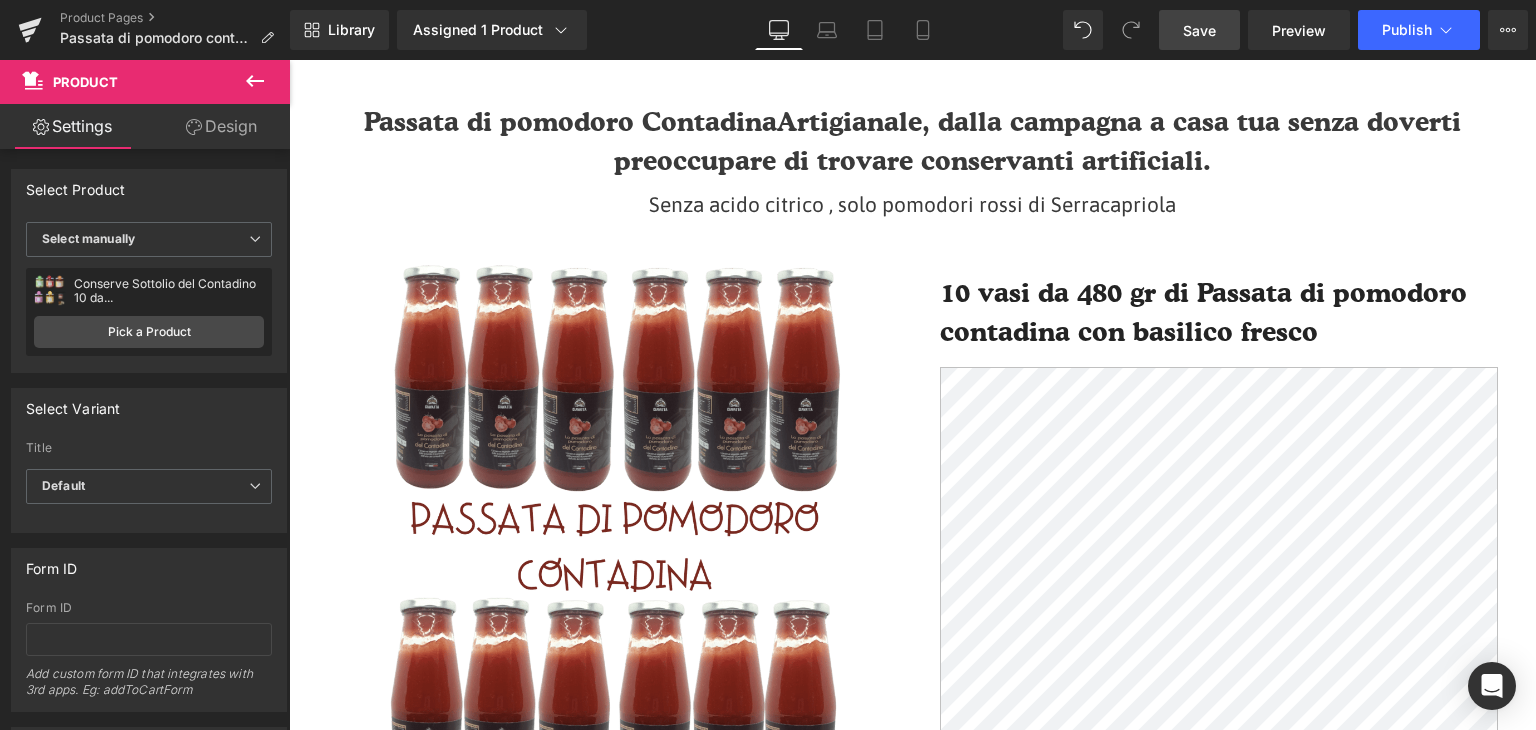 scroll, scrollTop: 0, scrollLeft: 0, axis: both 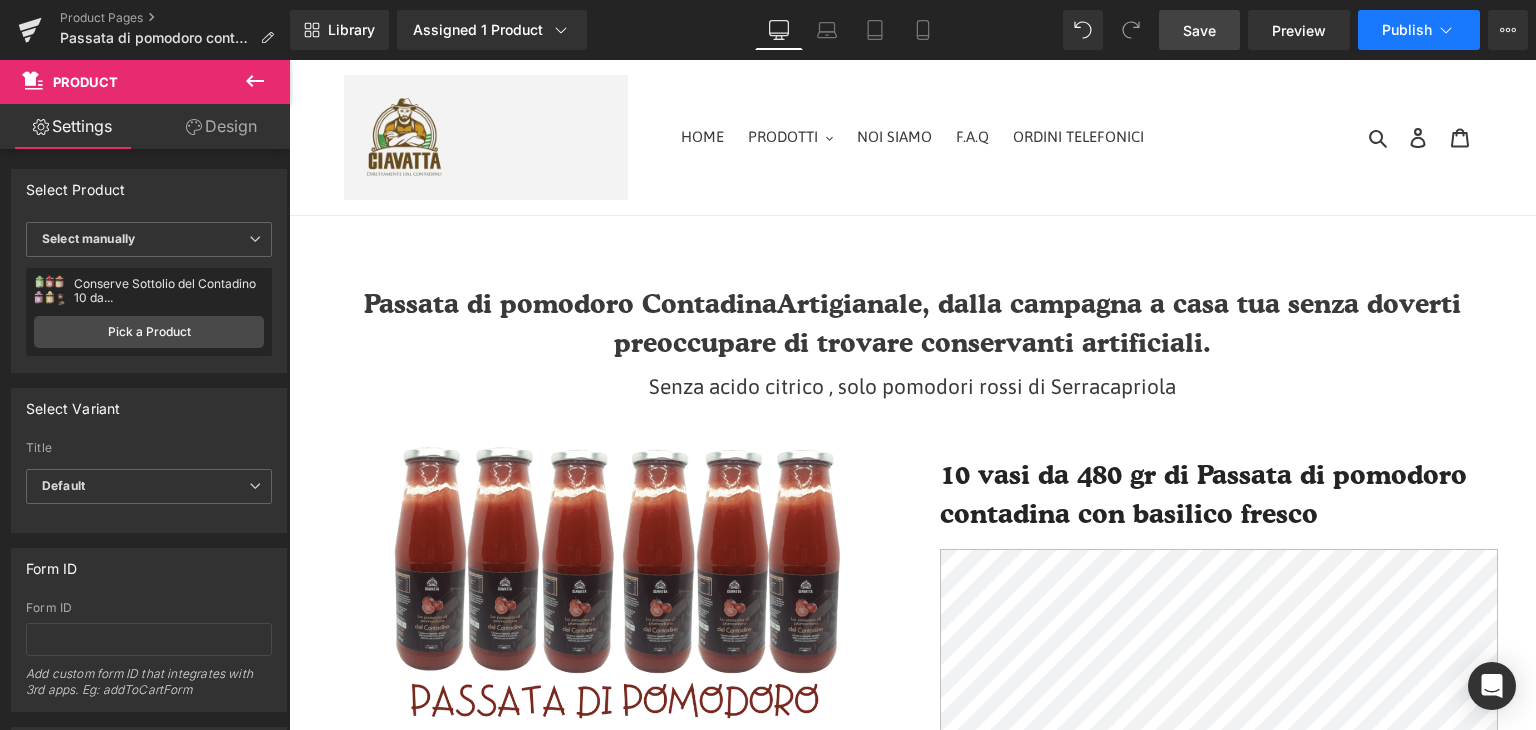 click on "Publish" at bounding box center (1419, 30) 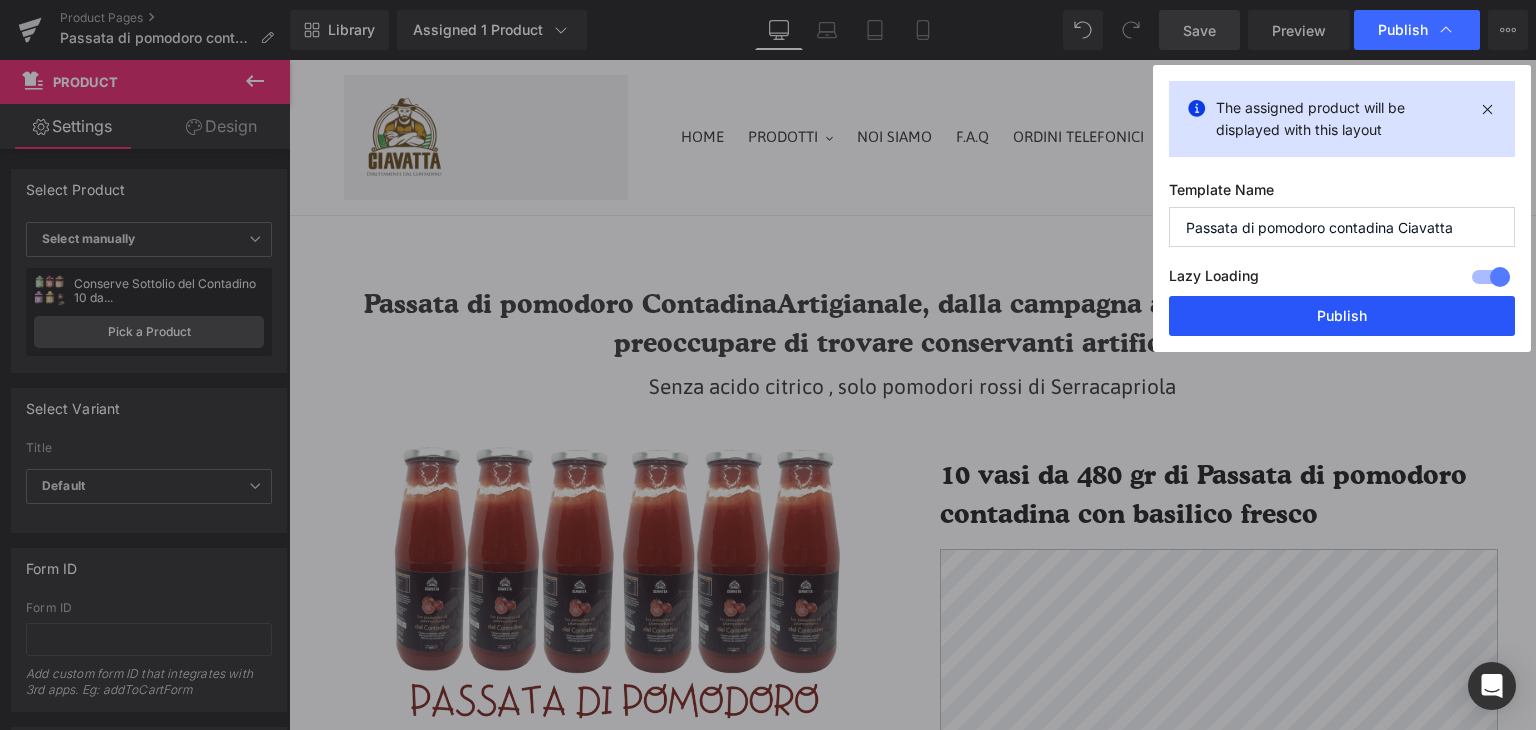 click on "Publish" at bounding box center [1342, 316] 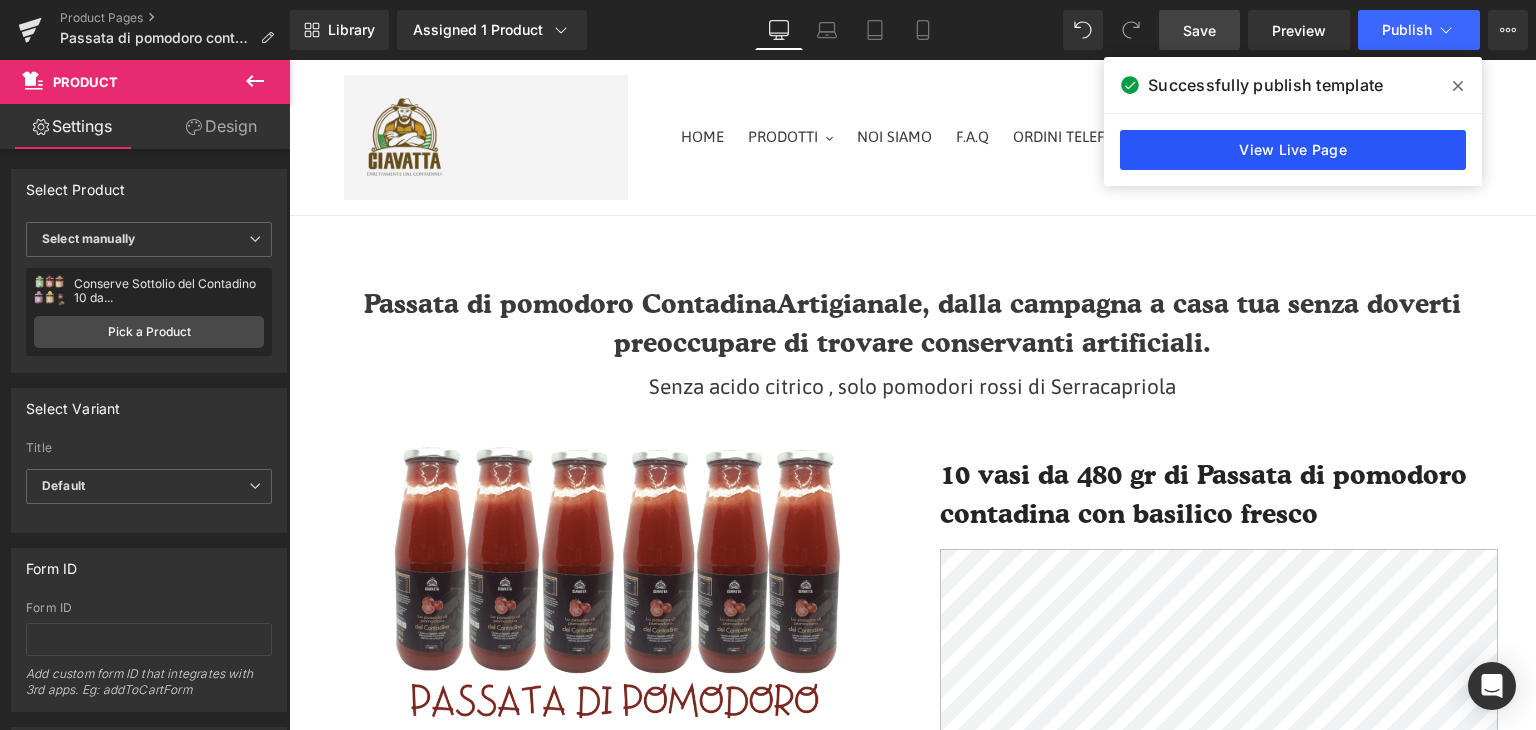 click on "View Live Page" at bounding box center [1293, 150] 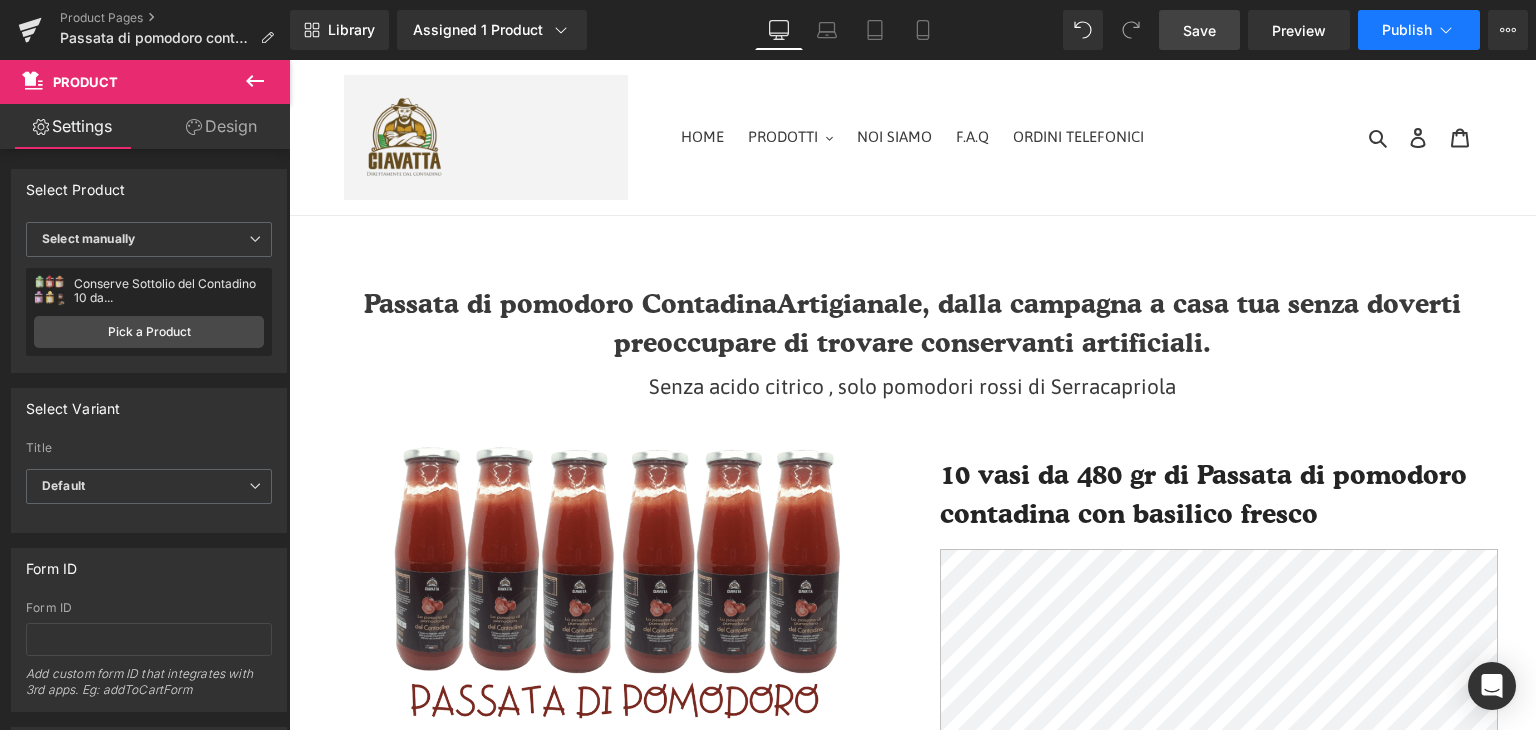 click 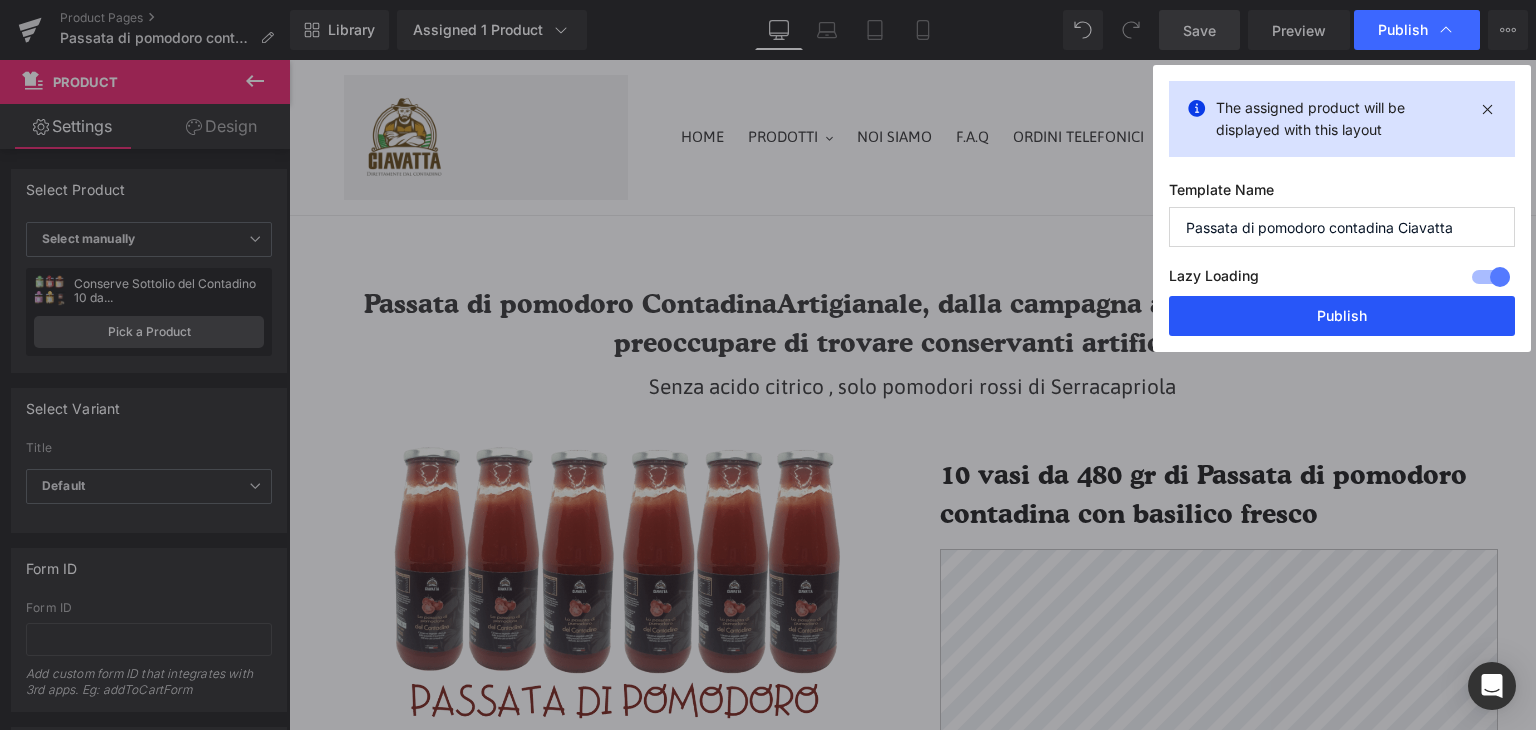 click on "Publish" at bounding box center [1342, 316] 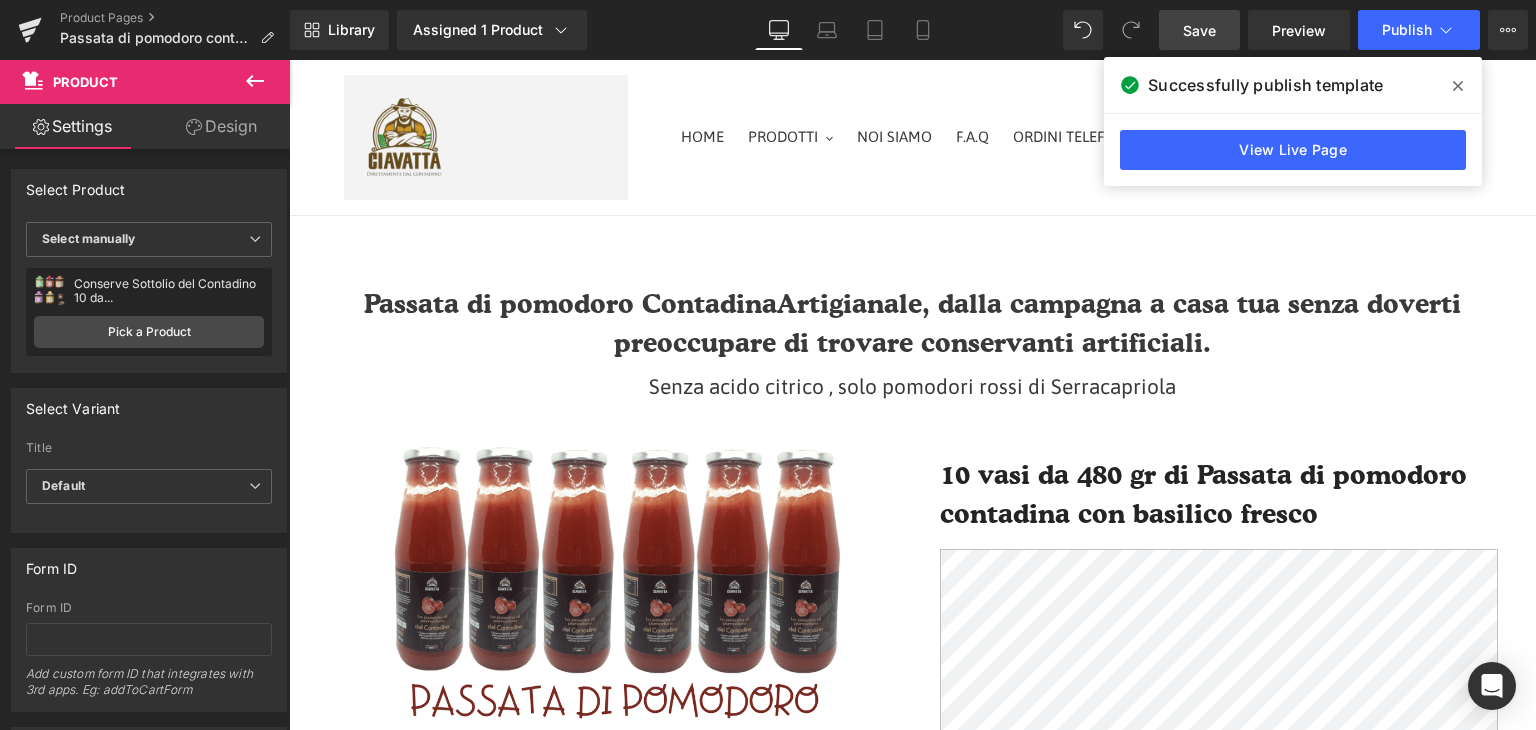 click 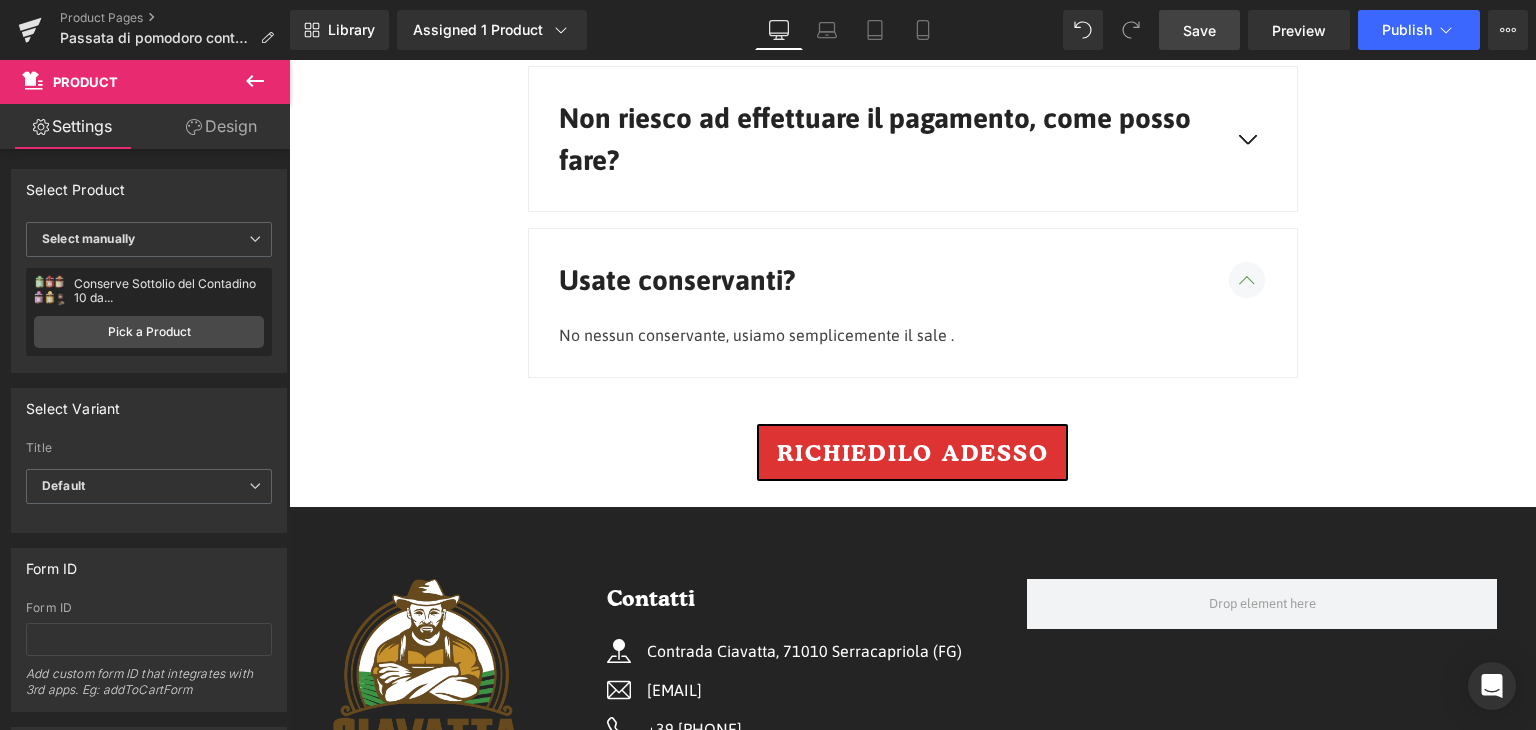scroll, scrollTop: 5100, scrollLeft: 0, axis: vertical 